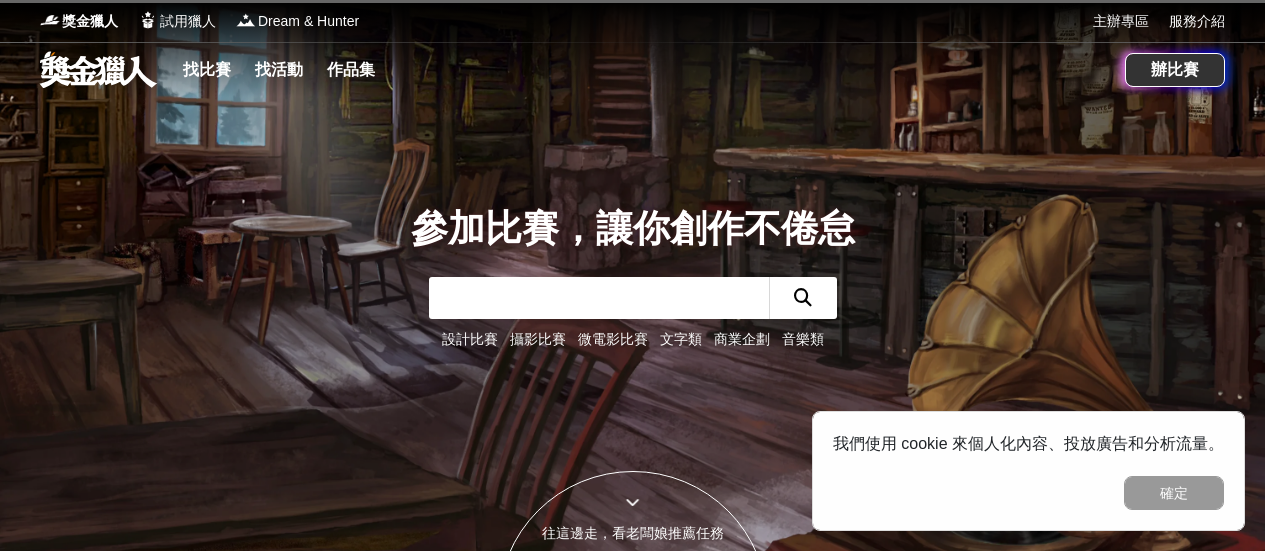 scroll, scrollTop: 0, scrollLeft: 0, axis: both 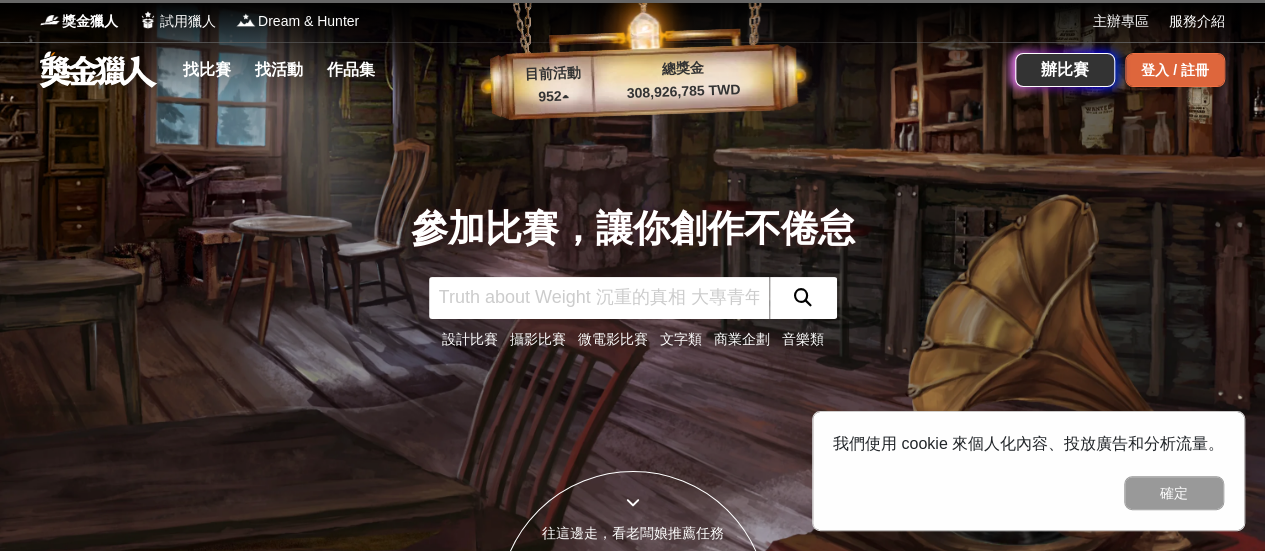 click on "登入 / 註冊" at bounding box center (1175, 70) 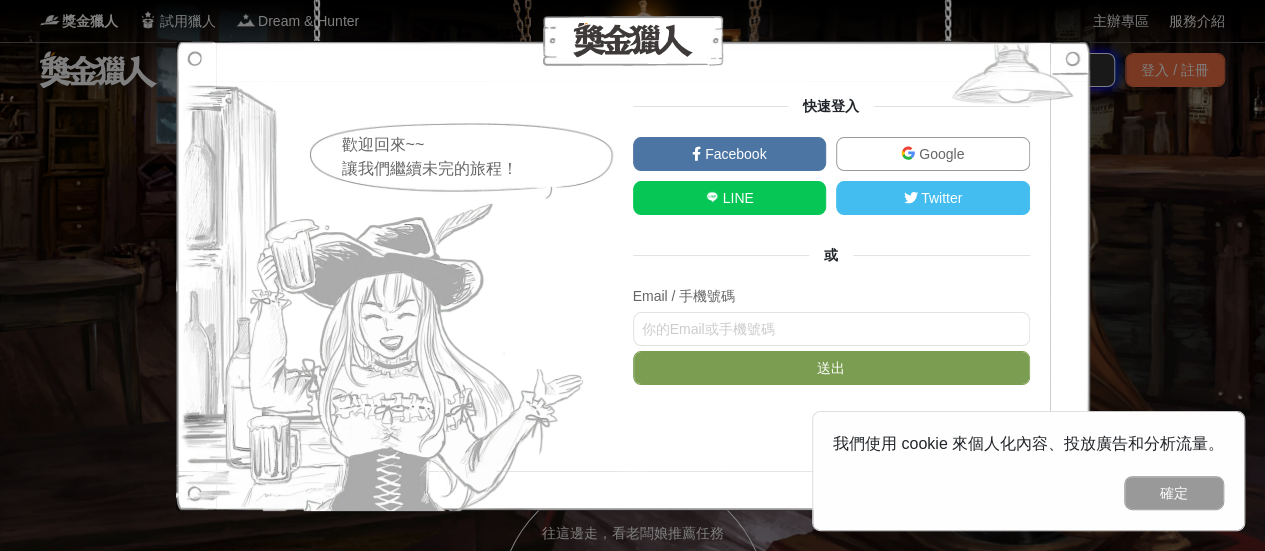 click at bounding box center (908, 153) 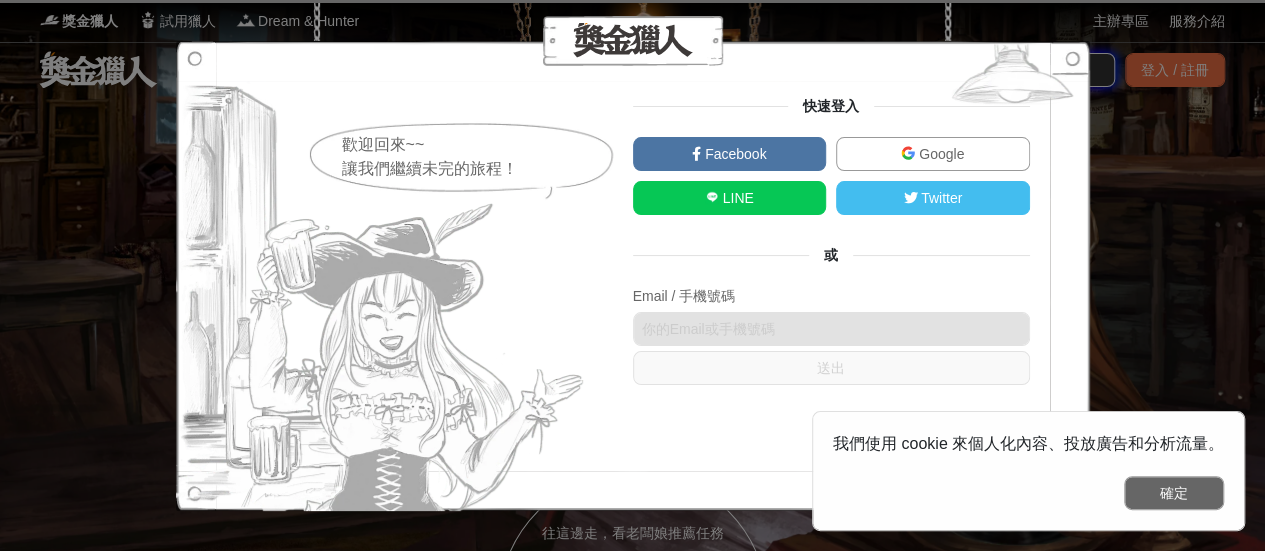 click on "確定" at bounding box center (1174, 493) 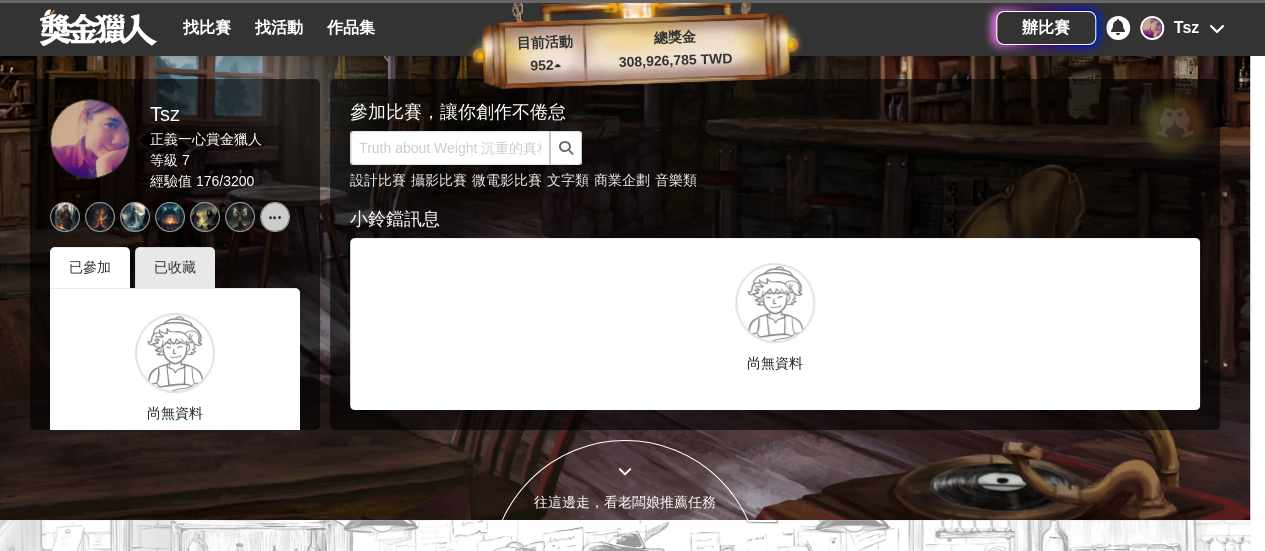 scroll, scrollTop: 0, scrollLeft: 0, axis: both 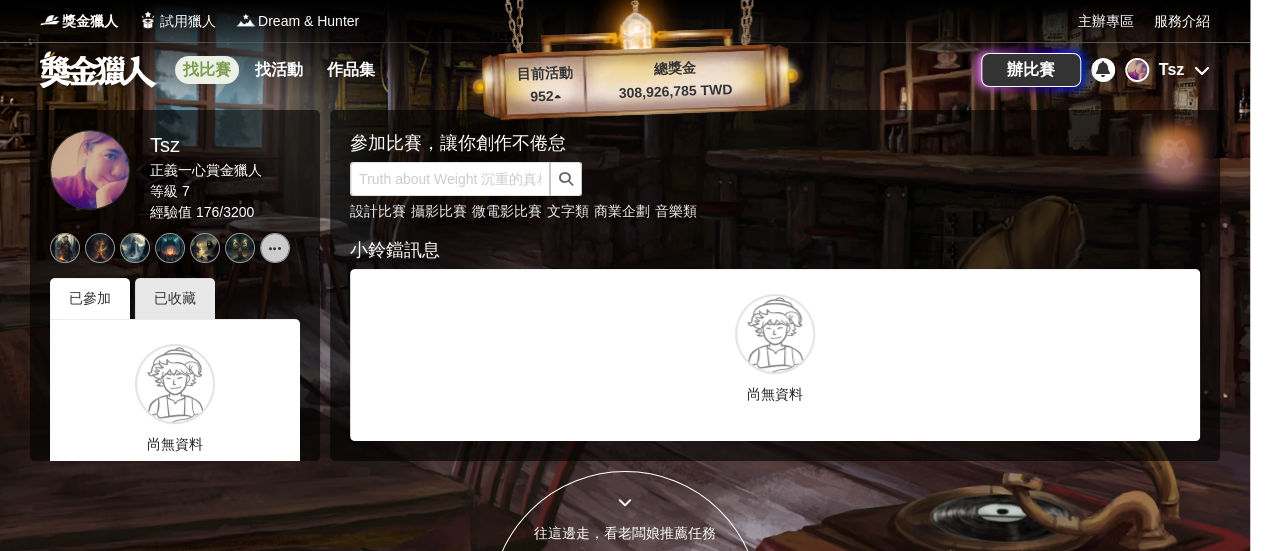 click on "找比賽" at bounding box center [207, 70] 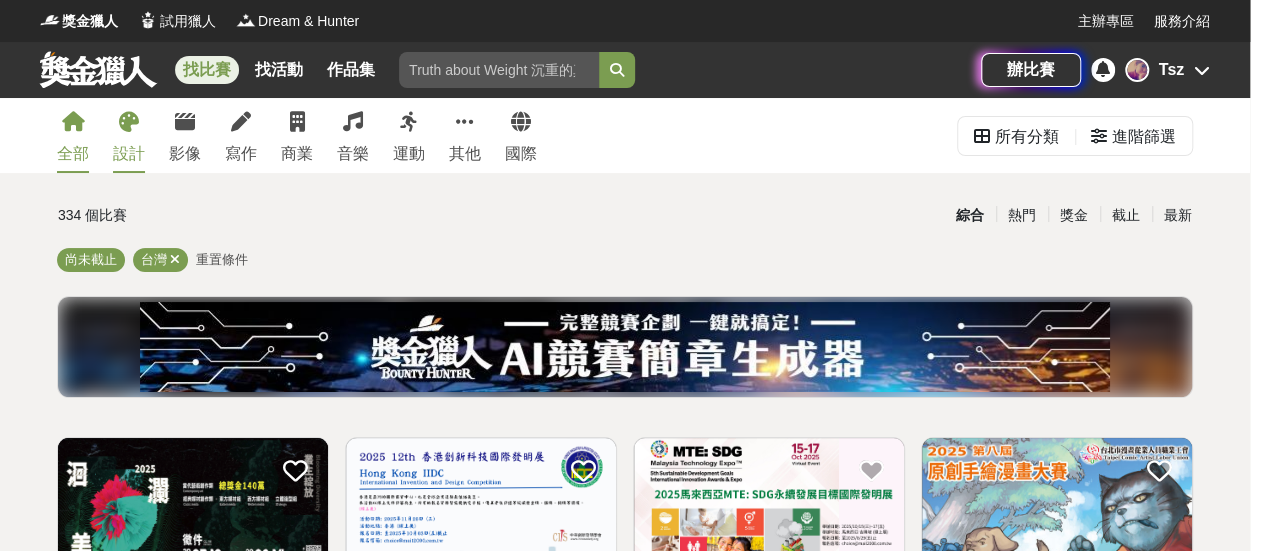 click on "設計" at bounding box center (129, 154) 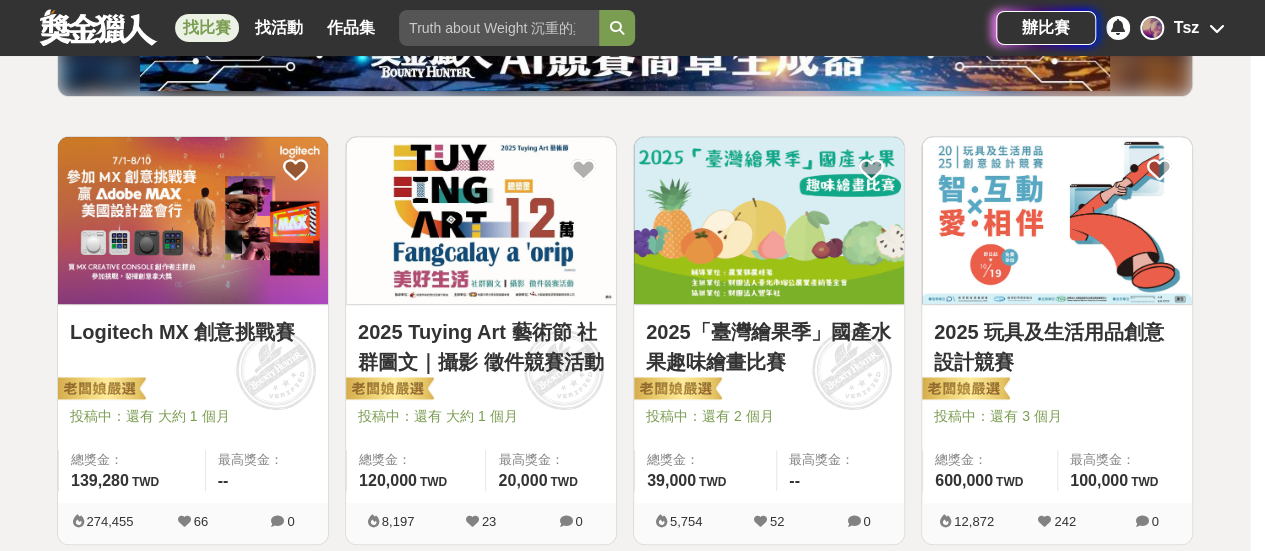 scroll, scrollTop: 400, scrollLeft: 0, axis: vertical 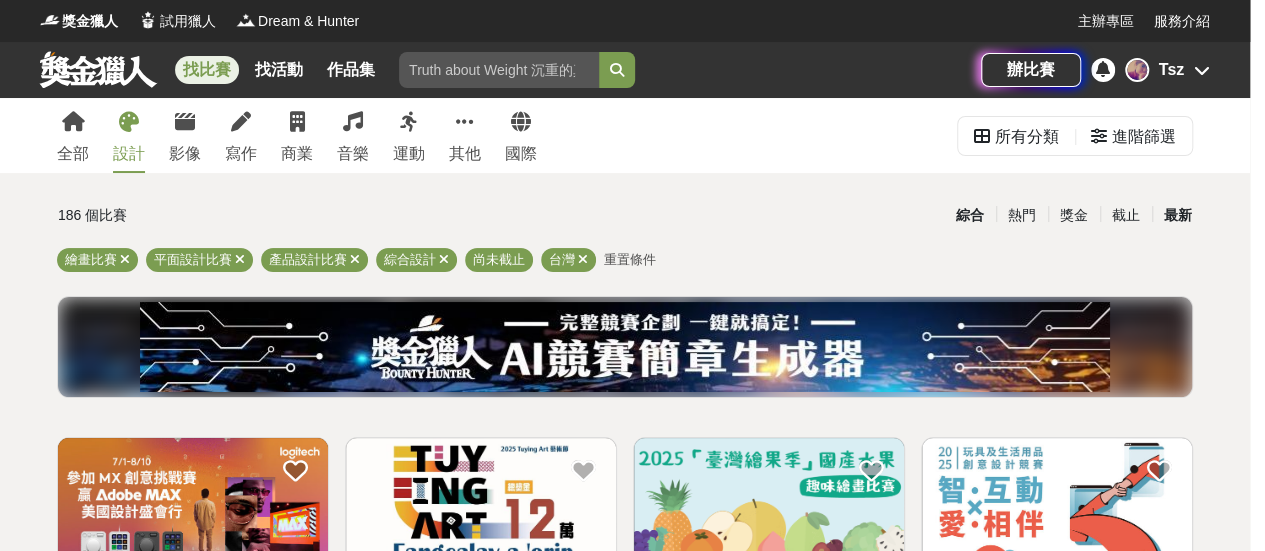 click on "最新" at bounding box center [1178, 215] 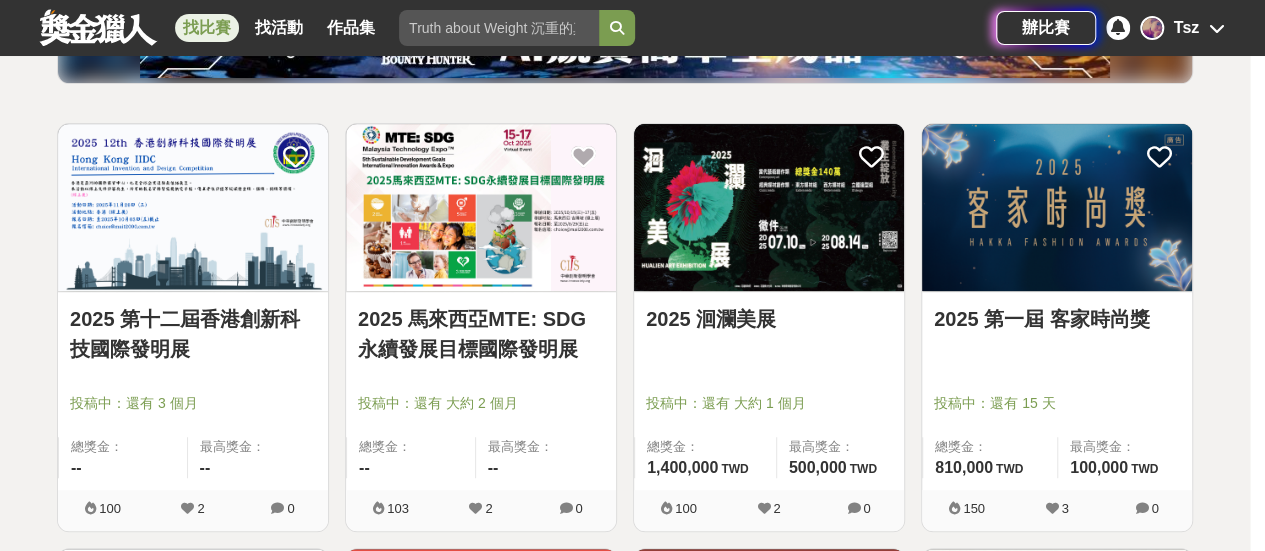 scroll, scrollTop: 400, scrollLeft: 0, axis: vertical 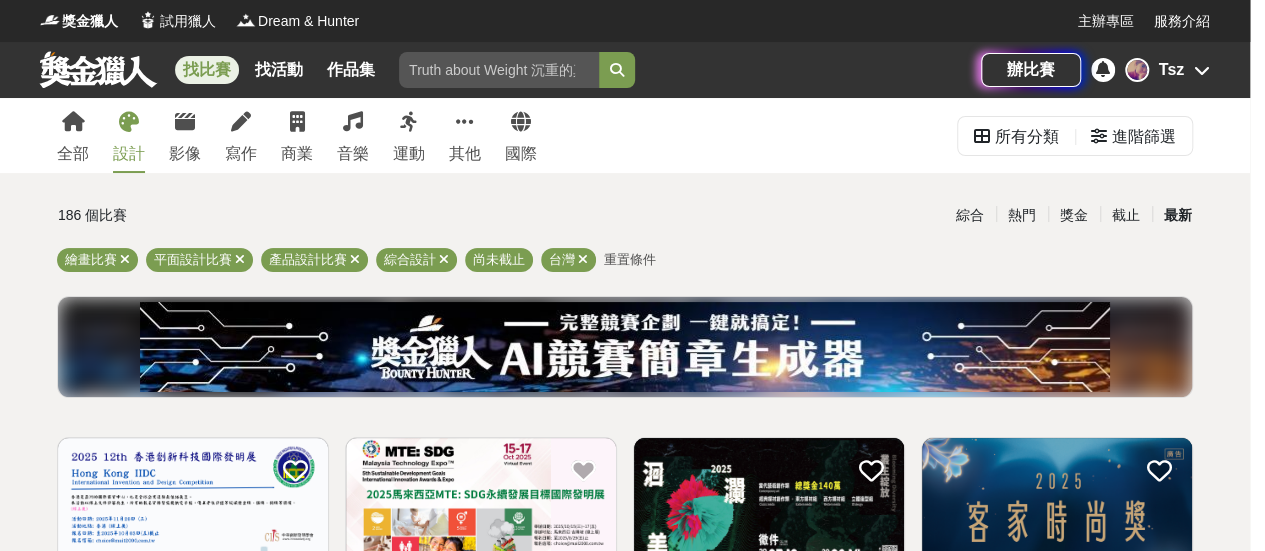 drag, startPoint x: 1245, startPoint y: 37, endPoint x: 754, endPoint y: 223, distance: 525.0495 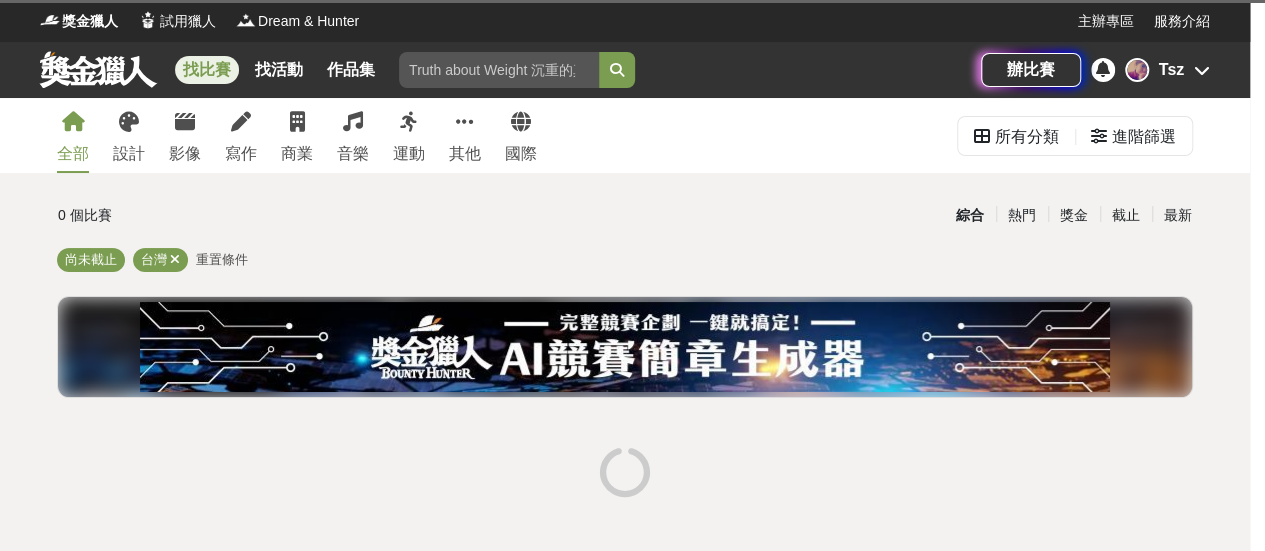 click on "重置條件" at bounding box center [222, 259] 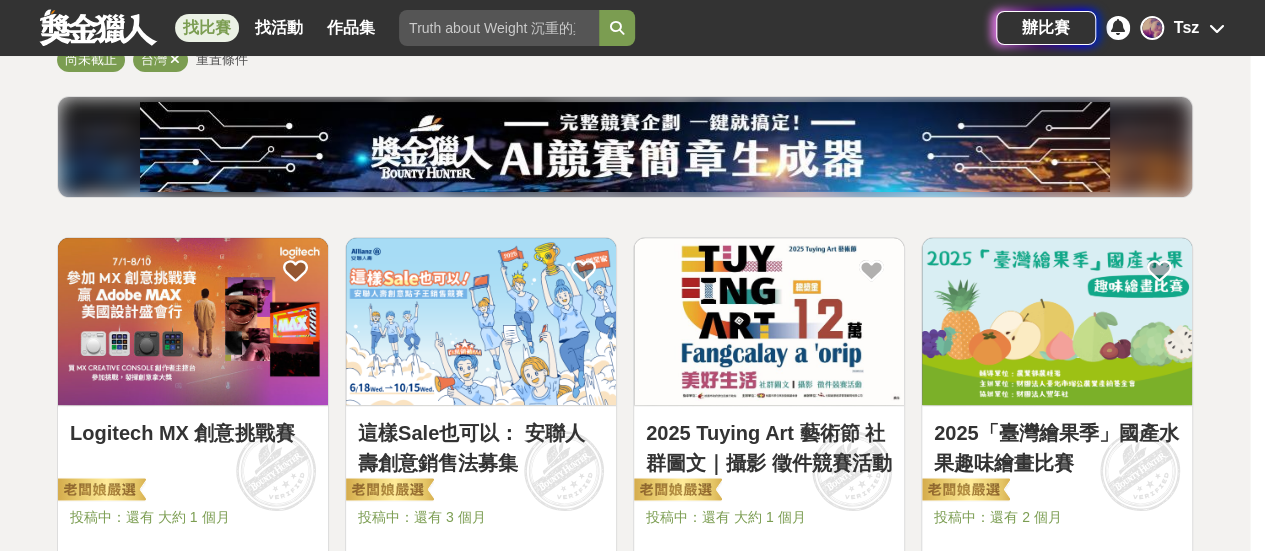 scroll, scrollTop: 0, scrollLeft: 0, axis: both 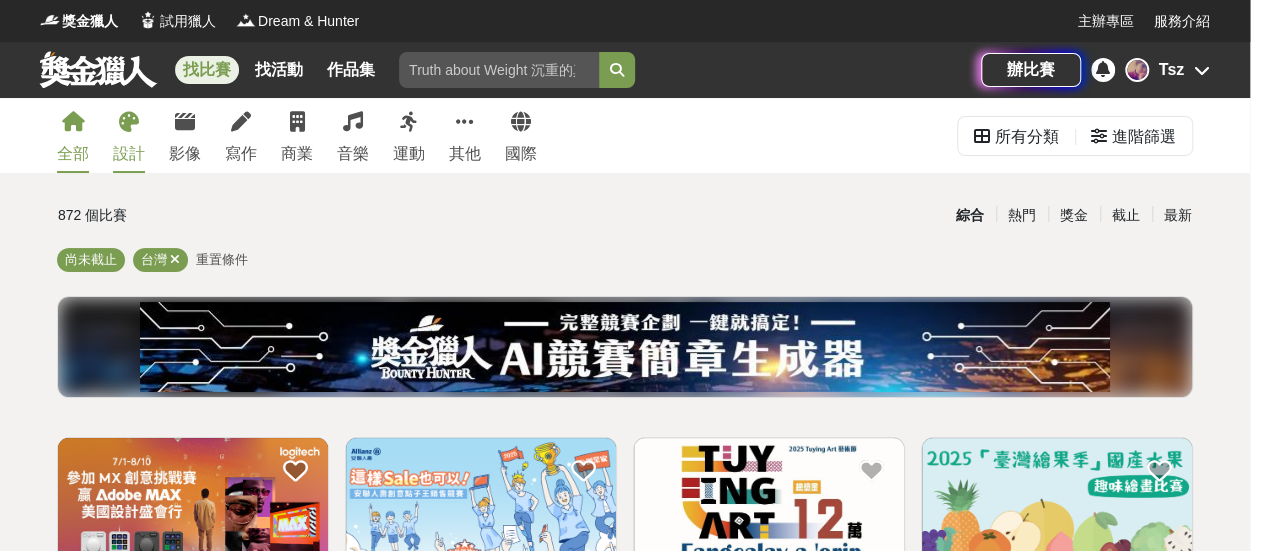 click on "設計" at bounding box center (129, 154) 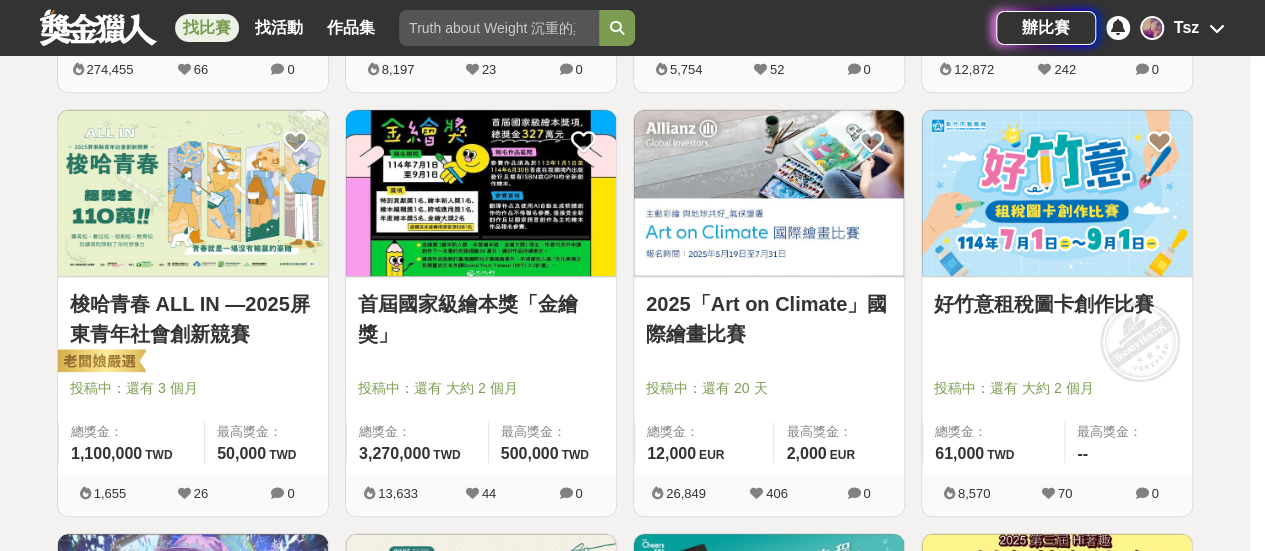 scroll, scrollTop: 800, scrollLeft: 0, axis: vertical 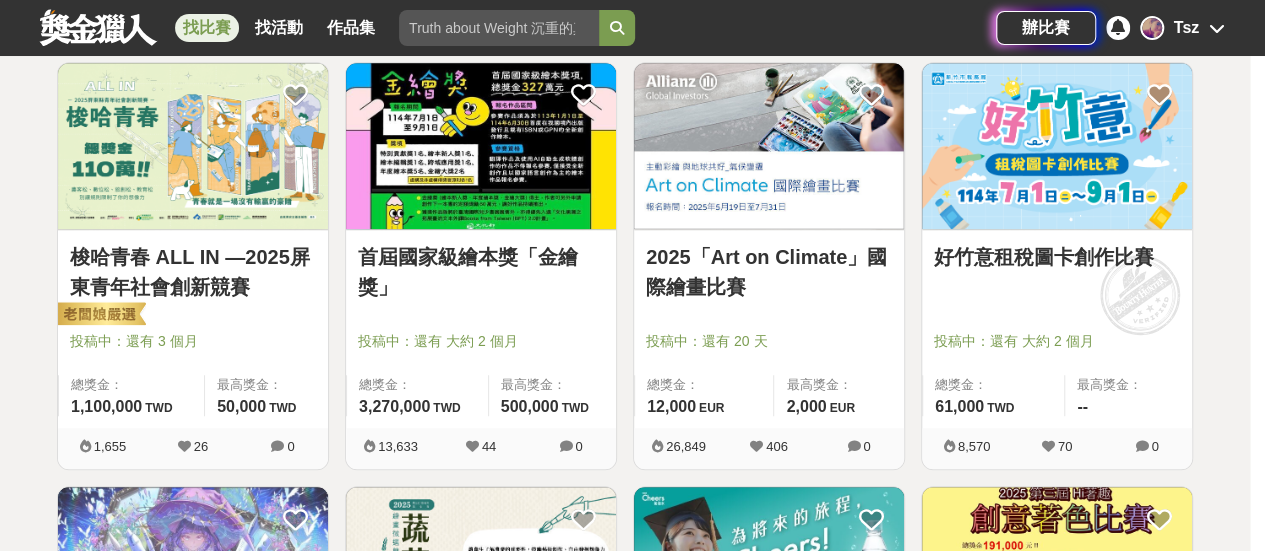 click on "首屆國家級繪本獎「金繪獎」" at bounding box center (481, 272) 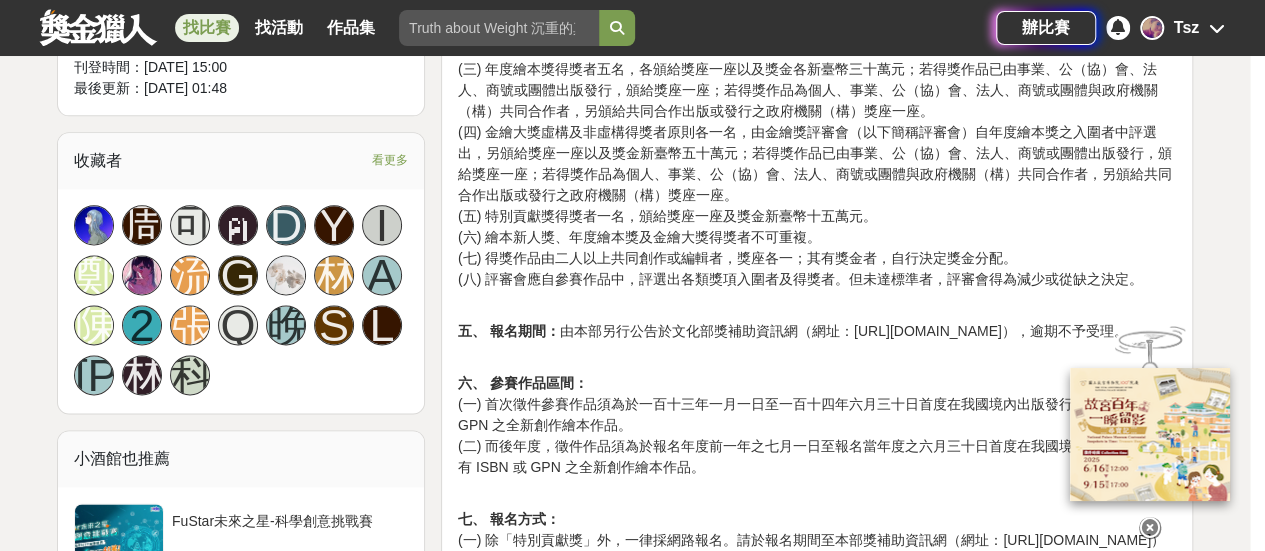 scroll, scrollTop: 1500, scrollLeft: 0, axis: vertical 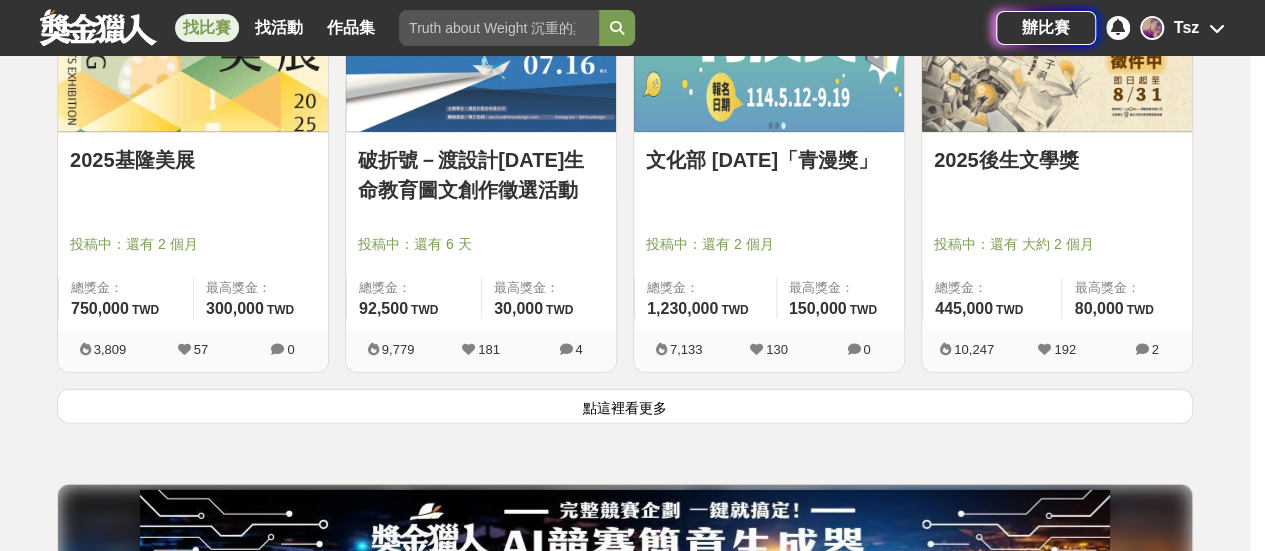 click on "點這裡看更多" at bounding box center [625, 406] 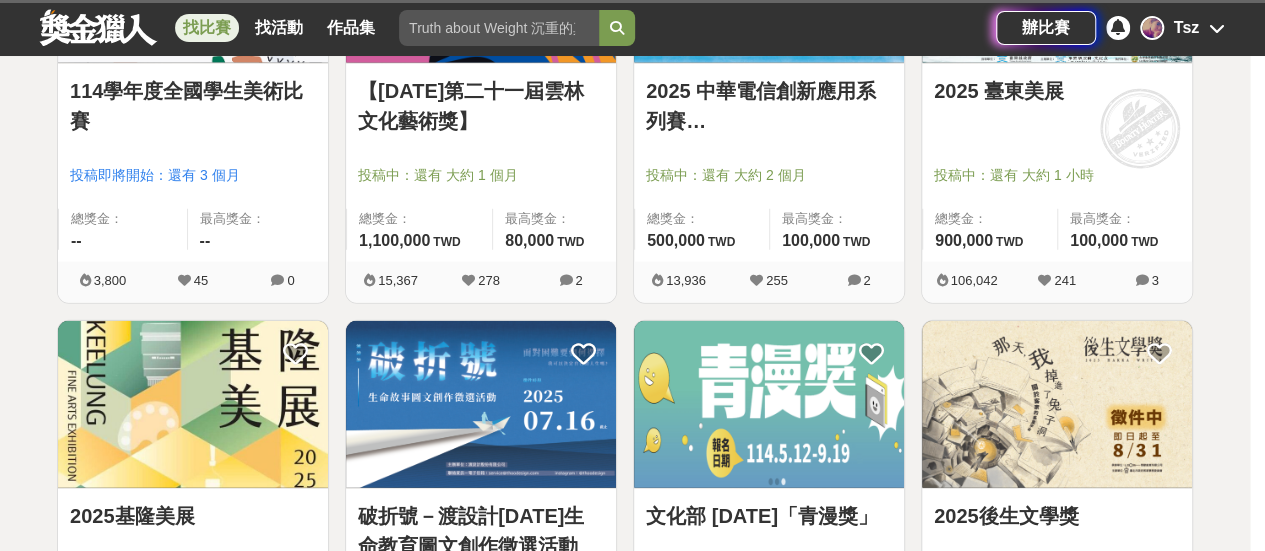 scroll, scrollTop: 2196, scrollLeft: 0, axis: vertical 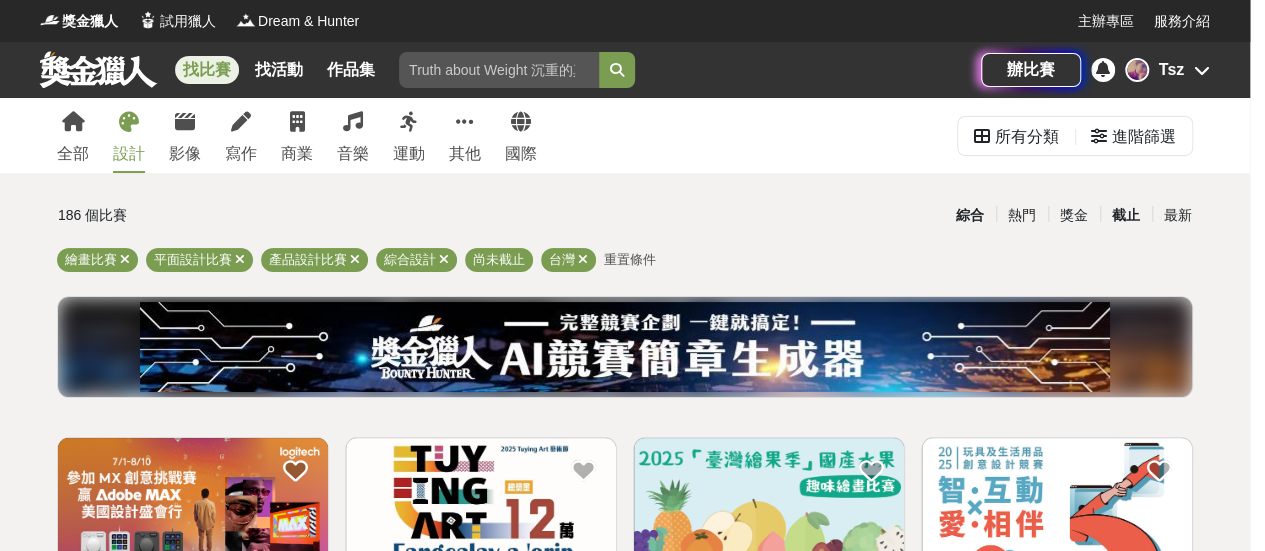 click on "截止" at bounding box center (1126, 215) 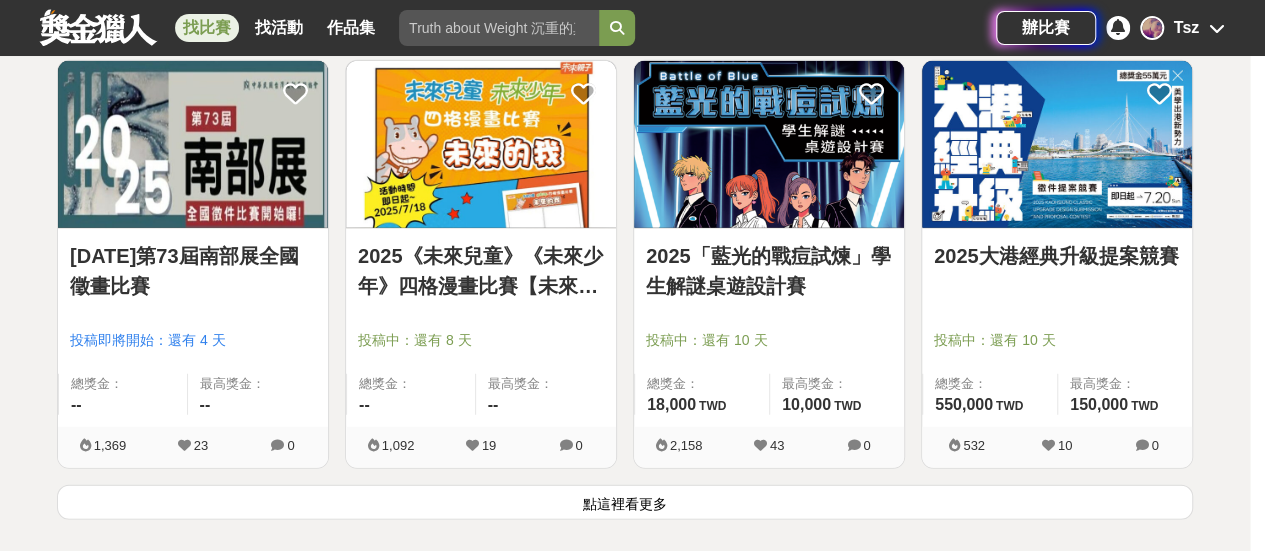 scroll, scrollTop: 2800, scrollLeft: 0, axis: vertical 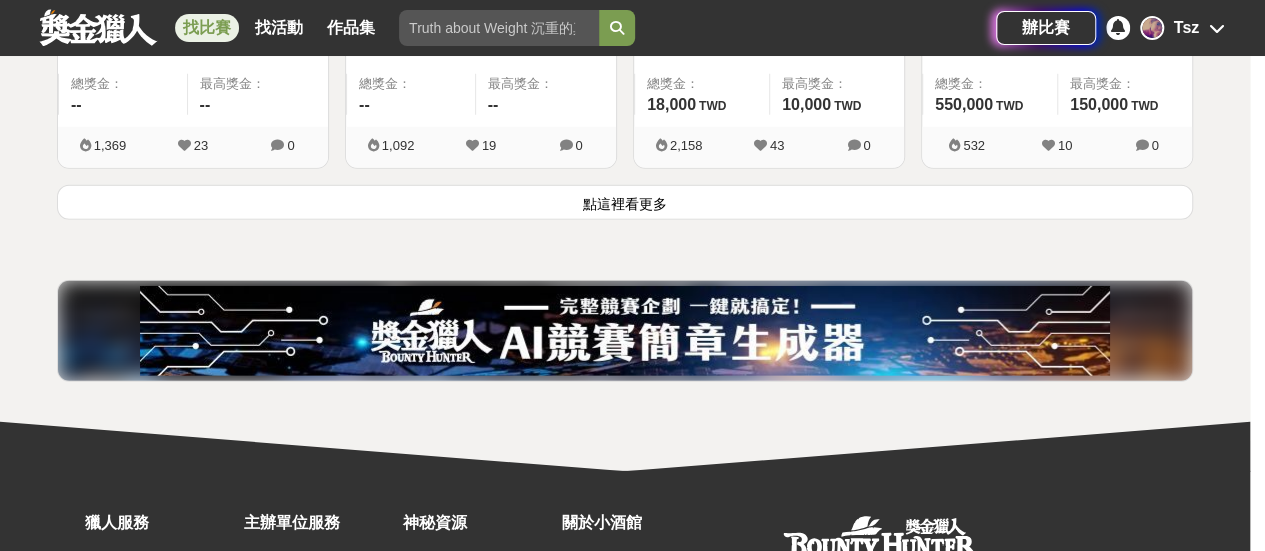 click on "點這裡看更多" at bounding box center [625, 202] 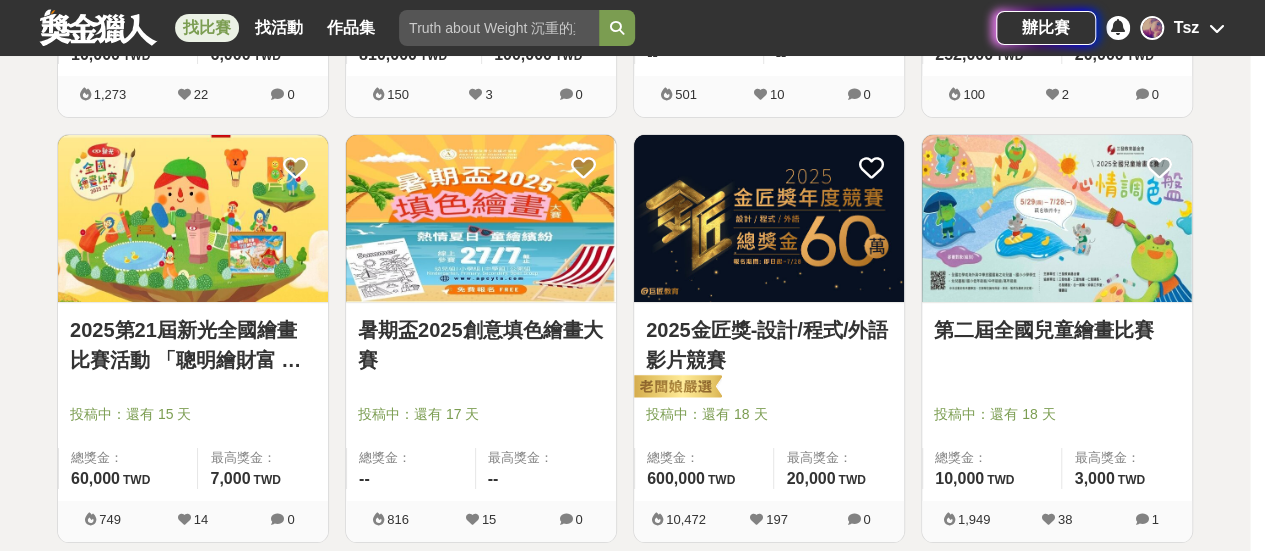 scroll, scrollTop: 4200, scrollLeft: 0, axis: vertical 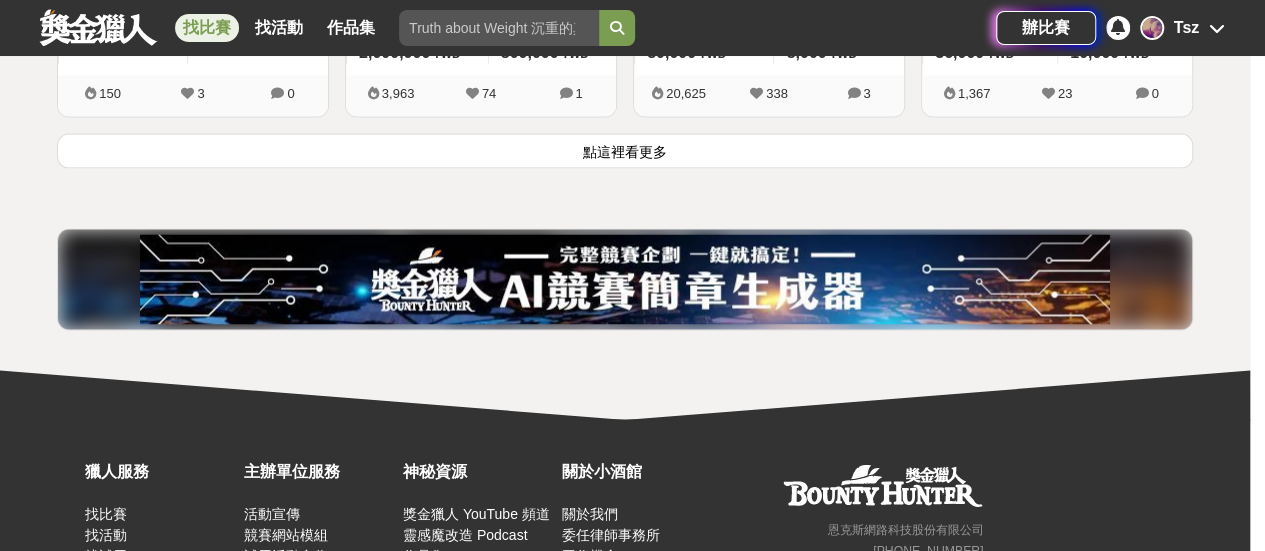 click on "點這裡看更多" at bounding box center [625, 150] 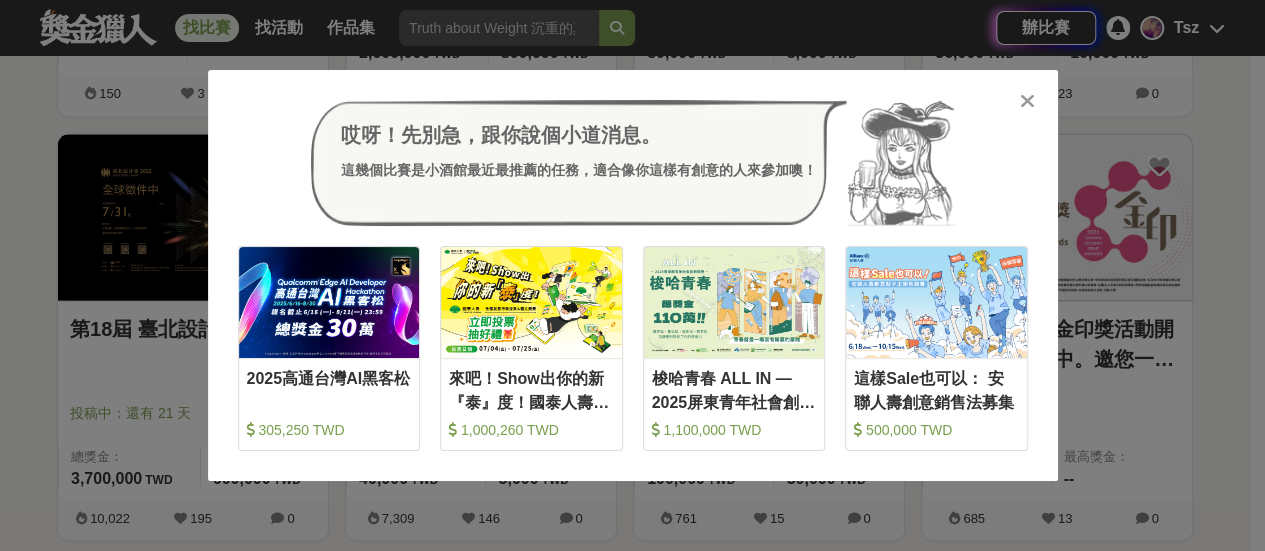 click at bounding box center (1027, 101) 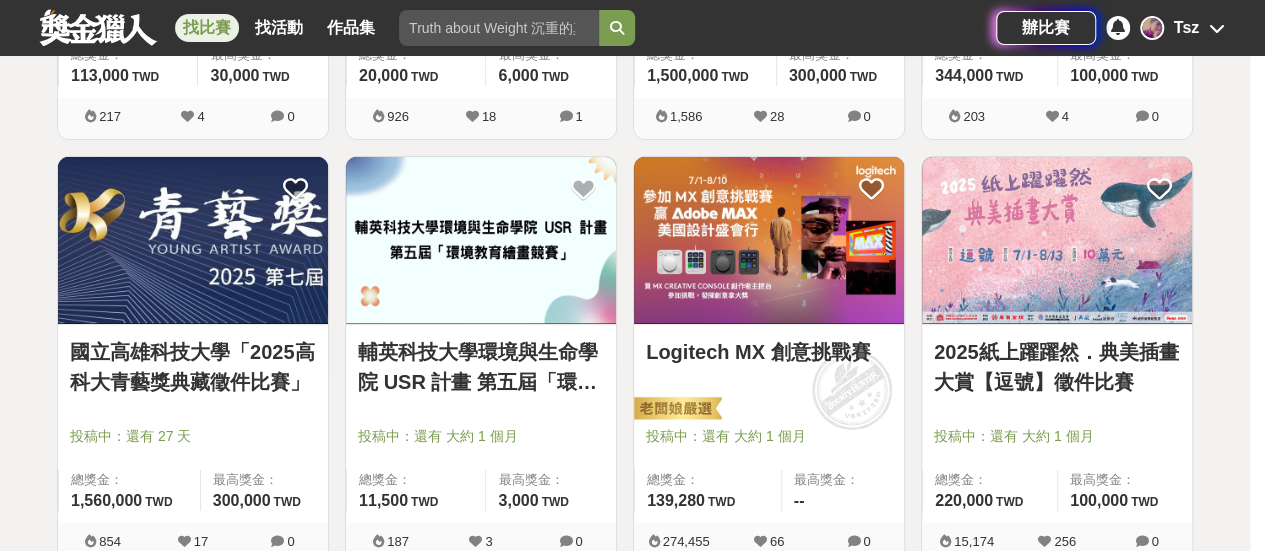 scroll, scrollTop: 8000, scrollLeft: 0, axis: vertical 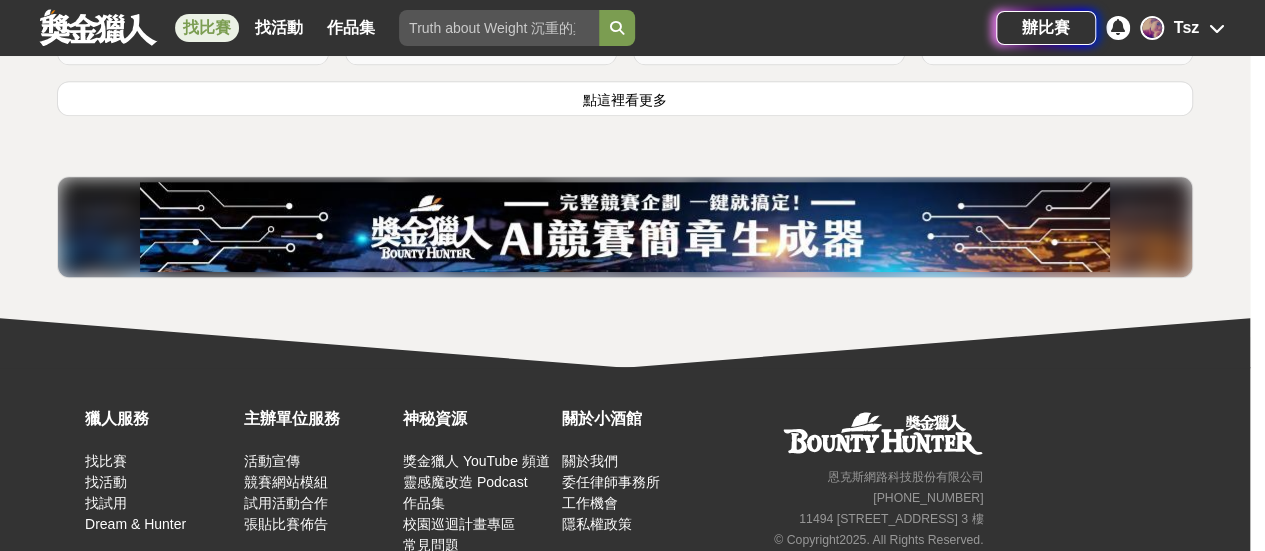 click on "點這裡看更多" at bounding box center [625, 98] 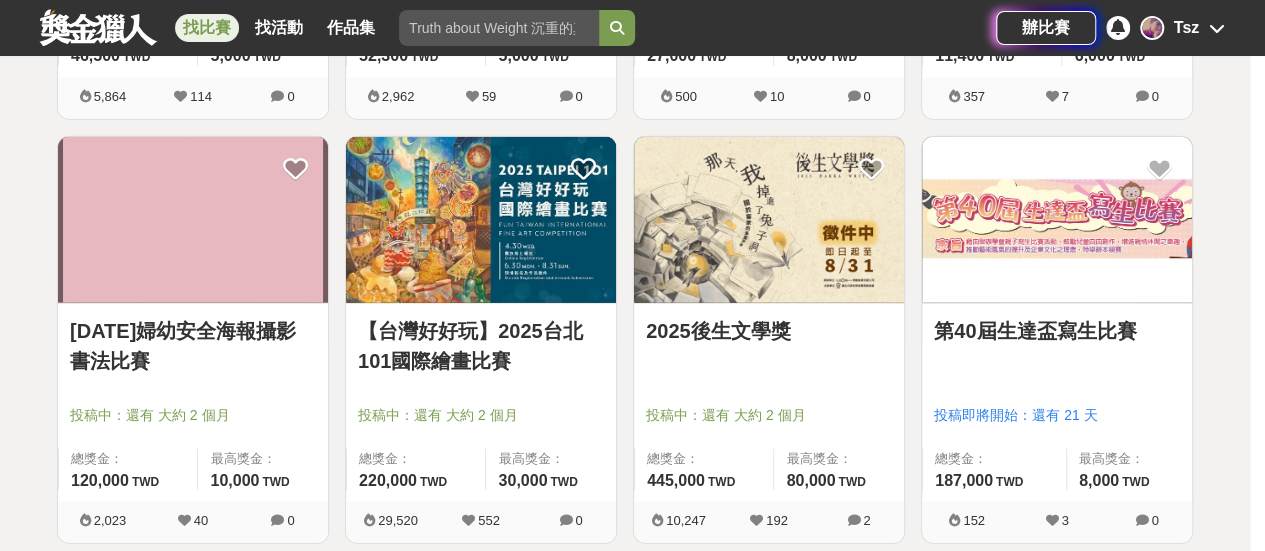 scroll, scrollTop: 10100, scrollLeft: 0, axis: vertical 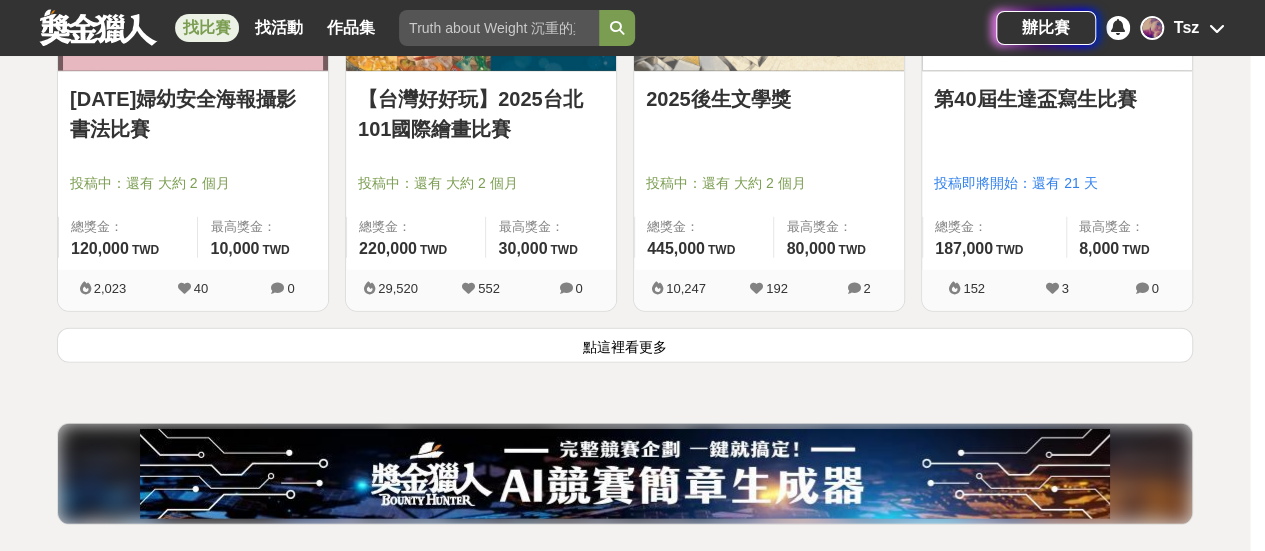 click on "點這裡看更多" at bounding box center [625, 345] 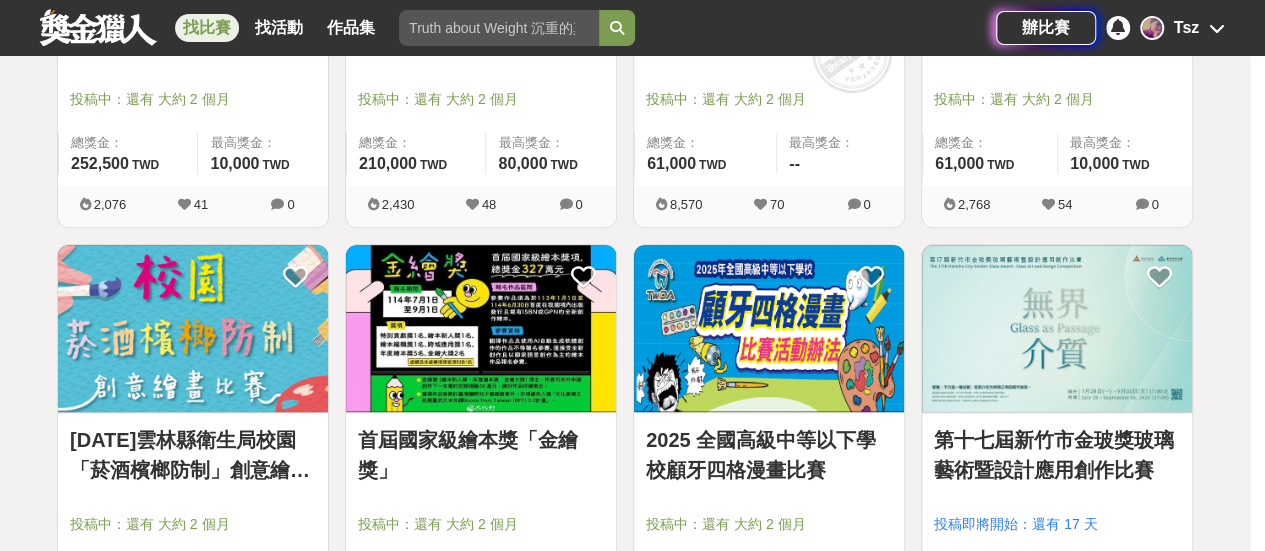 scroll, scrollTop: 12100, scrollLeft: 0, axis: vertical 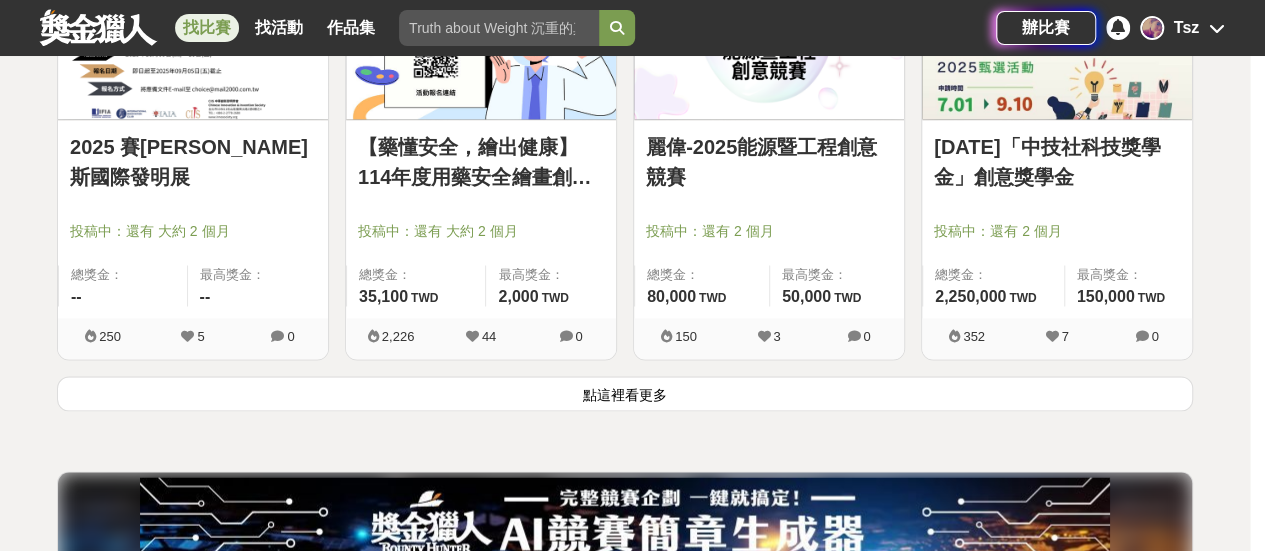 click on "點這裡看更多" at bounding box center [625, 393] 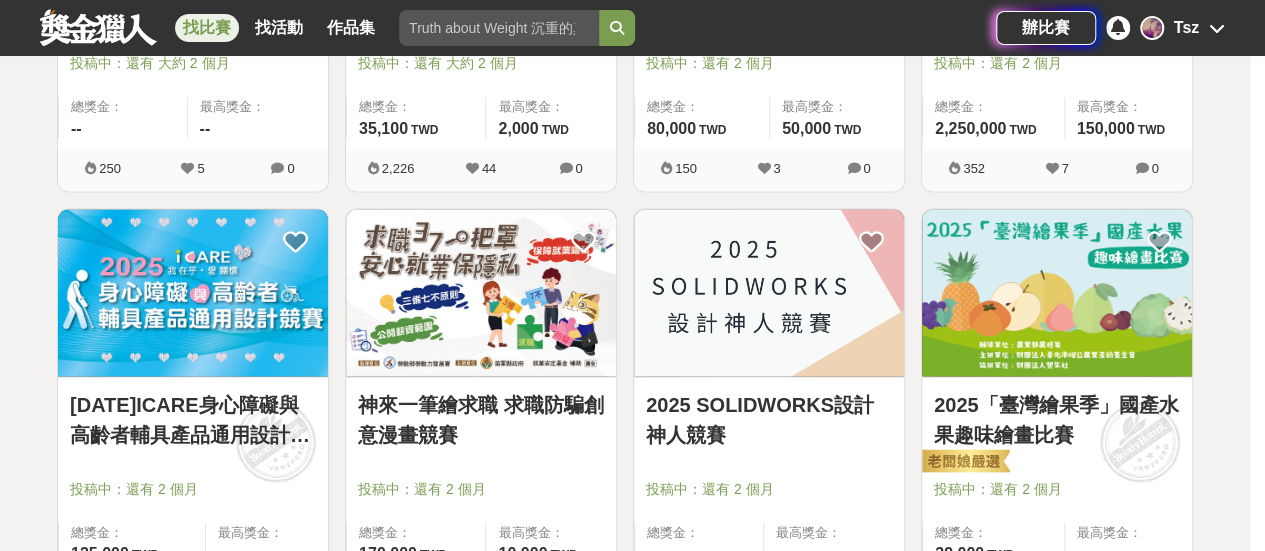 scroll, scrollTop: 13000, scrollLeft: 0, axis: vertical 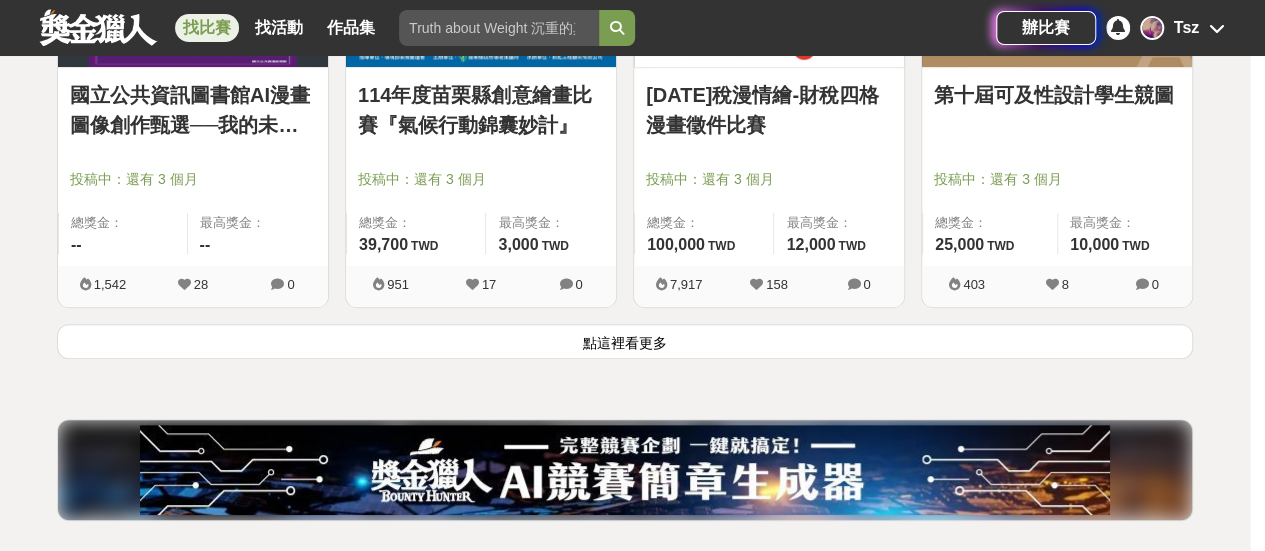 click on "點這裡看更多" at bounding box center [625, 341] 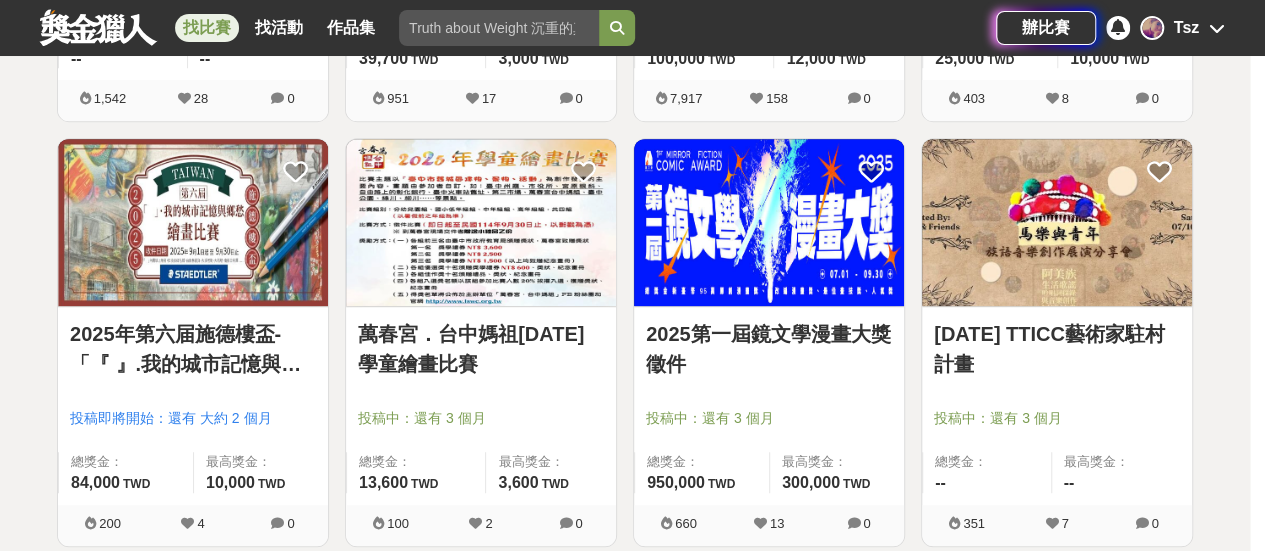 scroll, scrollTop: 15700, scrollLeft: 0, axis: vertical 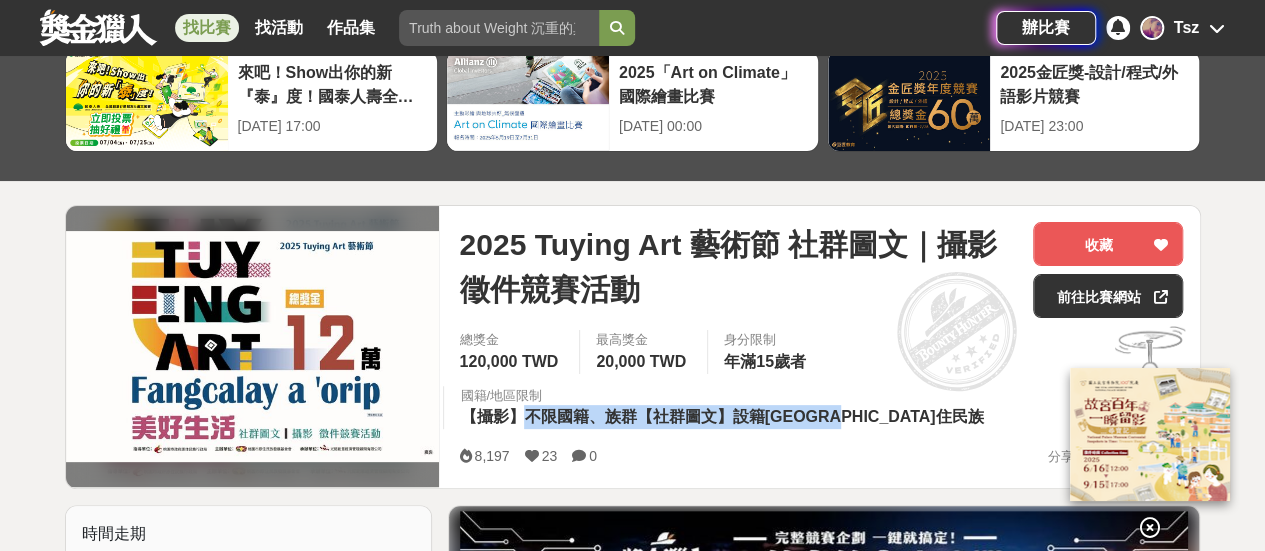 drag, startPoint x: 522, startPoint y: 411, endPoint x: 876, endPoint y: 415, distance: 354.02258 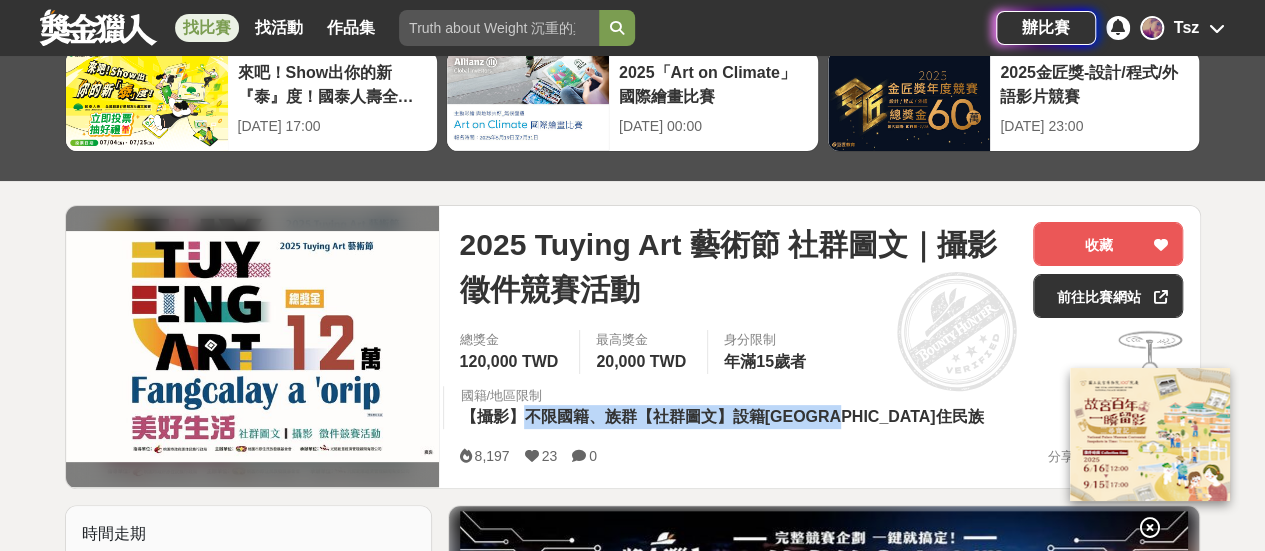 click on "【攝影】不限國籍、族群【社群圖文】設籍桃園市之原住民族" at bounding box center [721, 416] 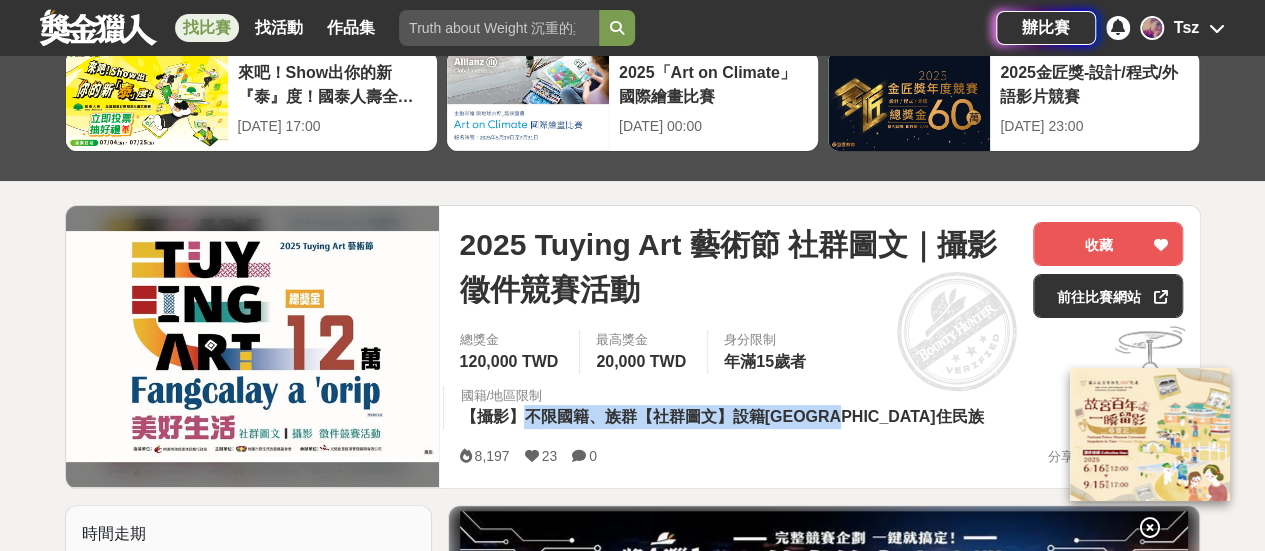 scroll, scrollTop: 200, scrollLeft: 0, axis: vertical 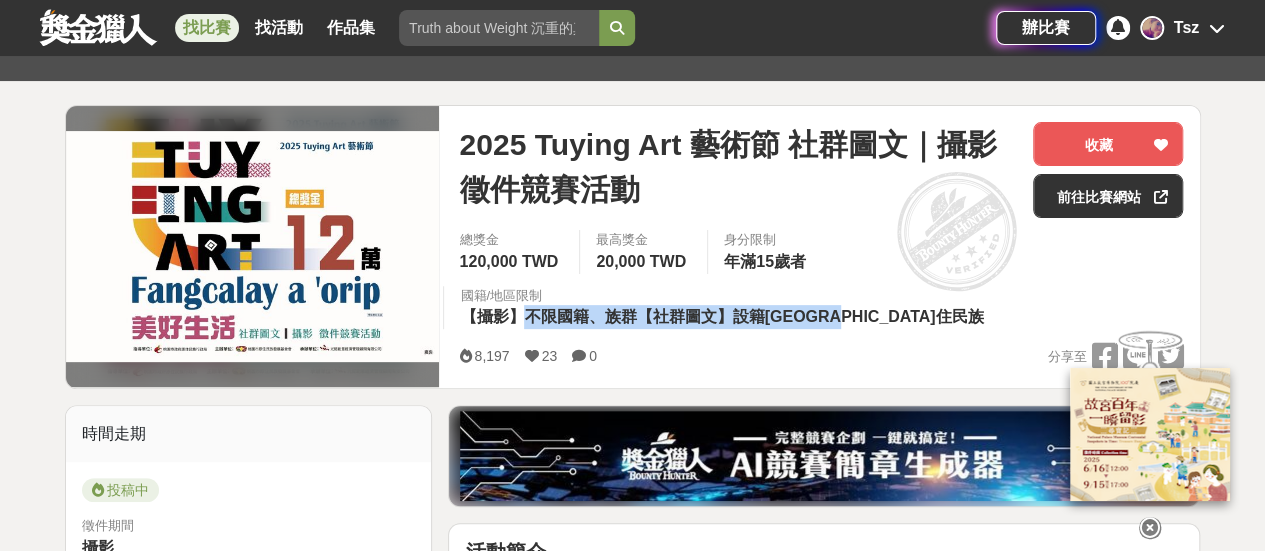 click on "【攝影】不限國籍、族群【社群圖文】設籍桃園市之原住民族" at bounding box center [721, 316] 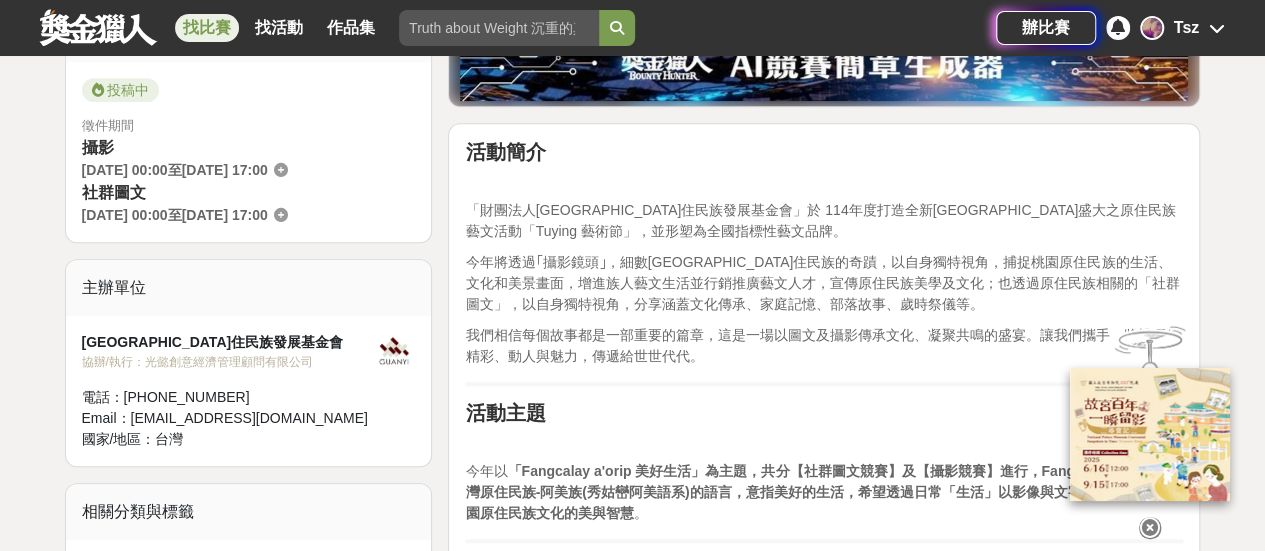 scroll, scrollTop: 800, scrollLeft: 0, axis: vertical 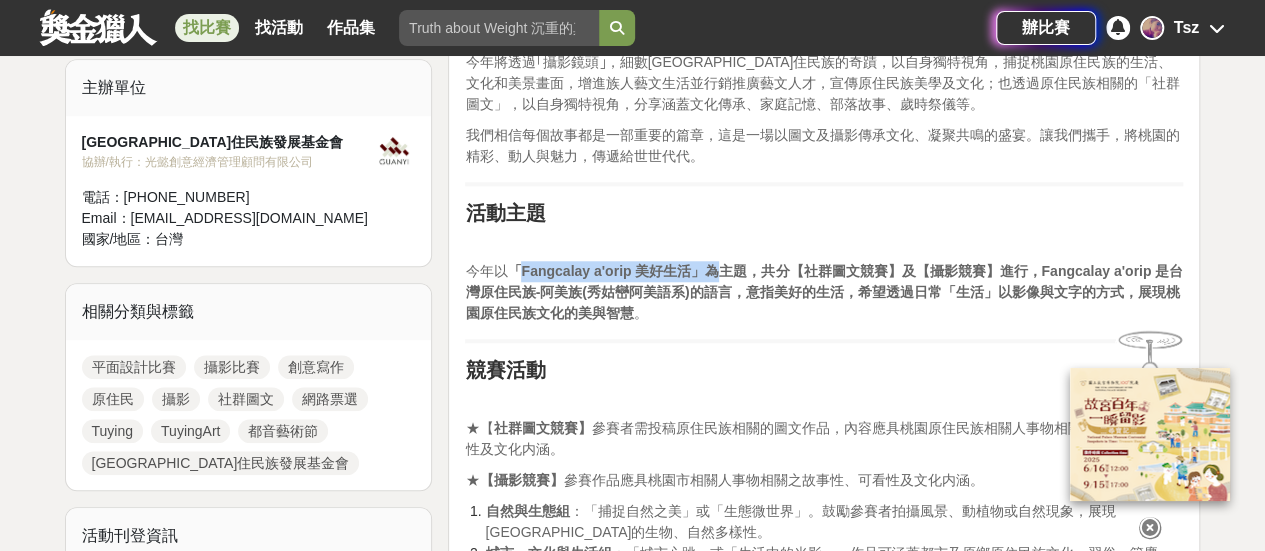 drag, startPoint x: 517, startPoint y: 271, endPoint x: 720, endPoint y: 269, distance: 203.00986 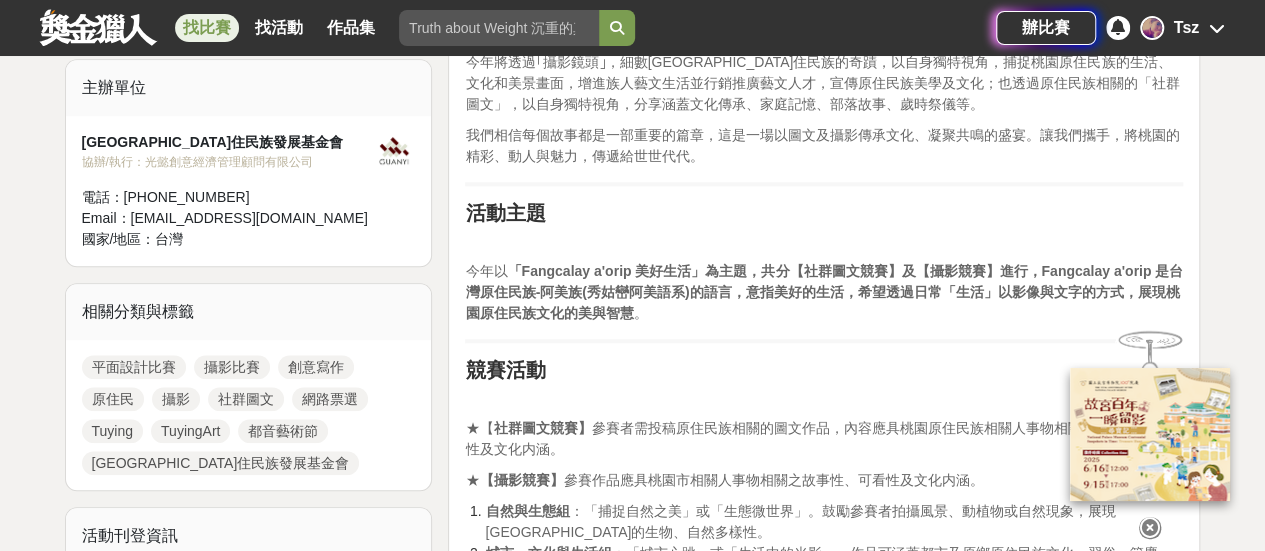 click on "活動簡介   「財團法 人桃園市原住民族發展基金會」於 114年度打造全新桃園市盛大之原住民族藝文活動「Tuying 藝術節」，並形塑為全國指標性藝文品牌。 今年將透過｢攝影鏡頭｣，細數桃園市原住民族的奇蹟，以自身獨特視角，捕捉桃園原住民族的生活、文化和美景畫面，增進族人藝文生活並行銷推廣藝文人才，宣傳原住民族美學及文化；也透過原住民族相關的「社群圖文」，以自身獨特視角，分享涵蓋文化傳承、家庭記憶、部落故事、歲時祭儀等。 我們相信每個故事都是一部重要的篇章，這是一場以圖文及攝影傳承文化、凝聚共鳴的盛宴。讓我們攜手，將桃園的精彩、動人與魅力，傳遞給世世代代。 活動主題    今年以 。 競賽活動    ★【 社群圖文競賽】 ★ 【攝影競賽】 參賽作品應具桃園市相關人事物相關之故事性、可看性及文化内涵。 自然與生態組" at bounding box center (824, 1483) 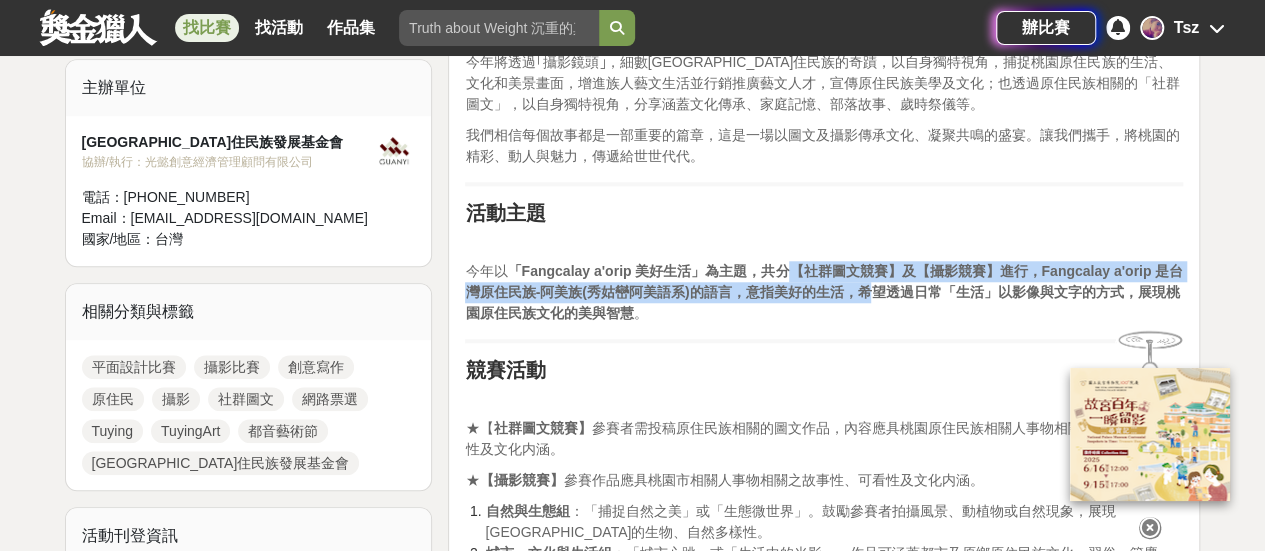 drag, startPoint x: 796, startPoint y: 261, endPoint x: 791, endPoint y: 307, distance: 46.270943 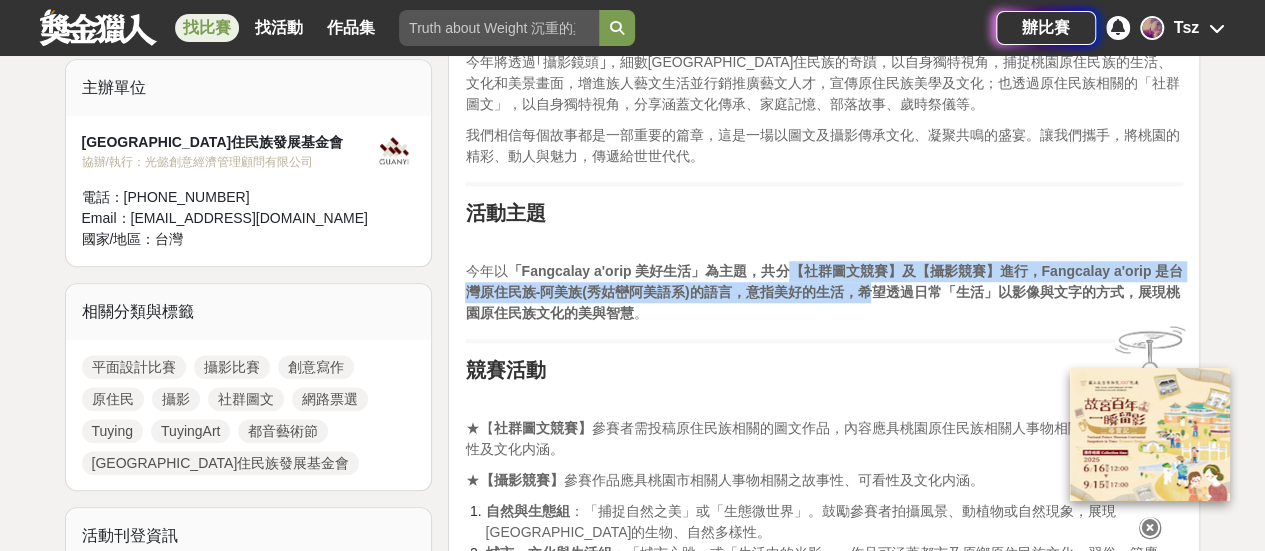 click on "今年以 「Fangcalay a'orip 美好生活」為主題，共分【社群圖文競賽】及【攝影競賽】進行，Fangcalay a'orip 是台灣原住民族-阿美族(秀姑巒阿美語系)的語言，意指美好的生活，希望透過日常「生活」以影像與文字的方式，展現桃園原住民族文化的美與智慧 。" at bounding box center [824, 292] 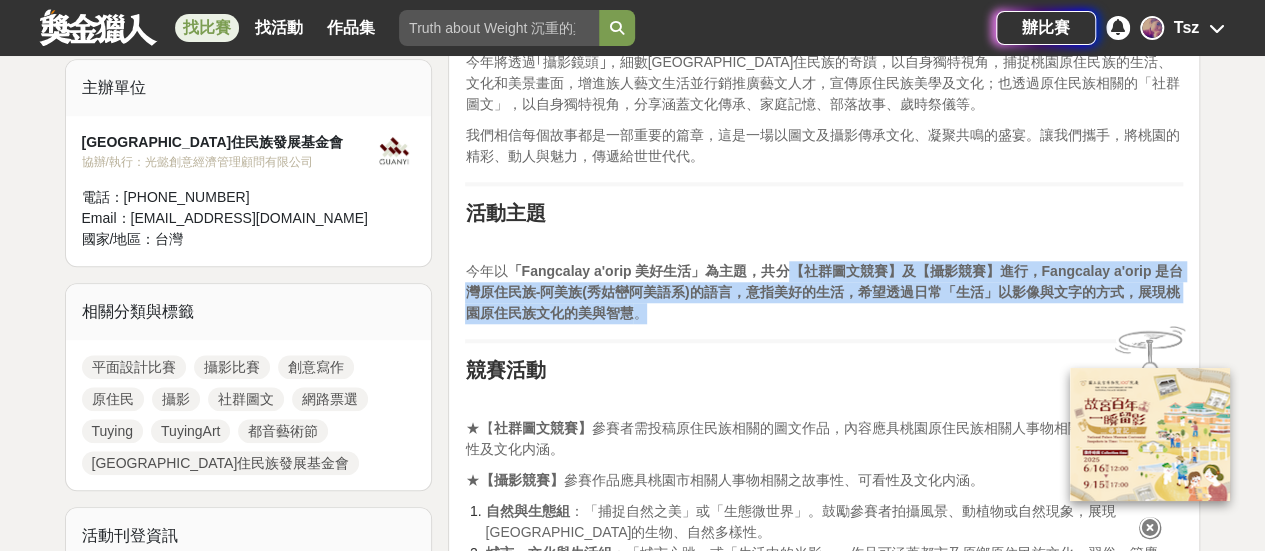 click on "「Fangcalay a'orip 美好生活」為主題，共分【社群圖文競賽】及【攝影競賽】進行，Fangcalay a'orip 是台灣原住民族-阿美族(秀姑巒阿美語系)的語言，意指美好的生活，希望透過日常「生活」以影像與文字的方式，展現桃園原住民族文化的美與智慧" at bounding box center [824, 292] 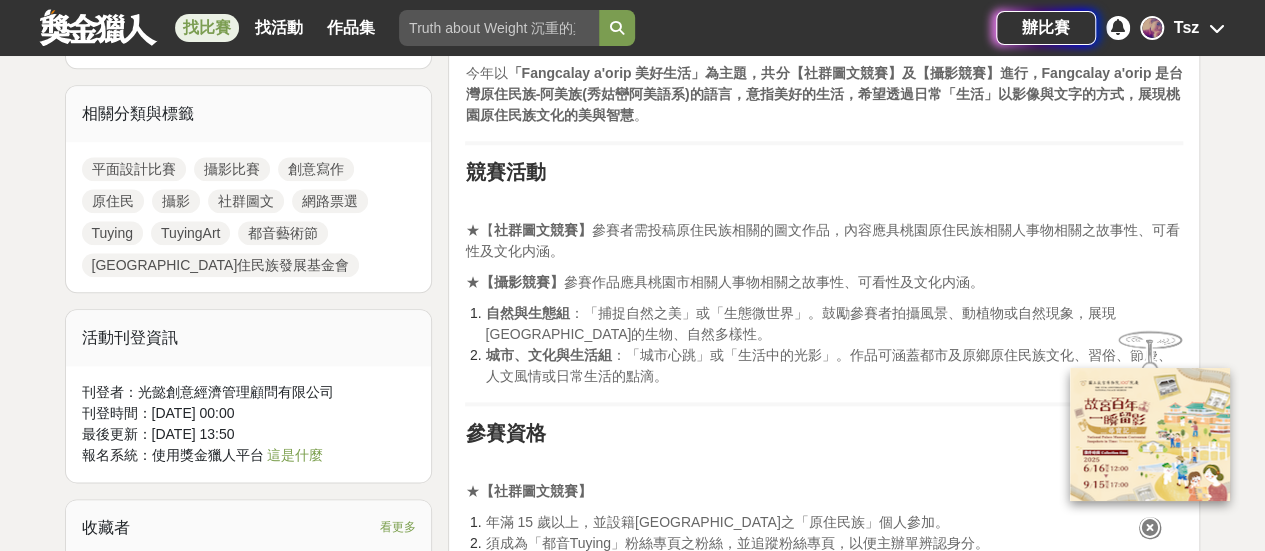 scroll, scrollTop: 1000, scrollLeft: 0, axis: vertical 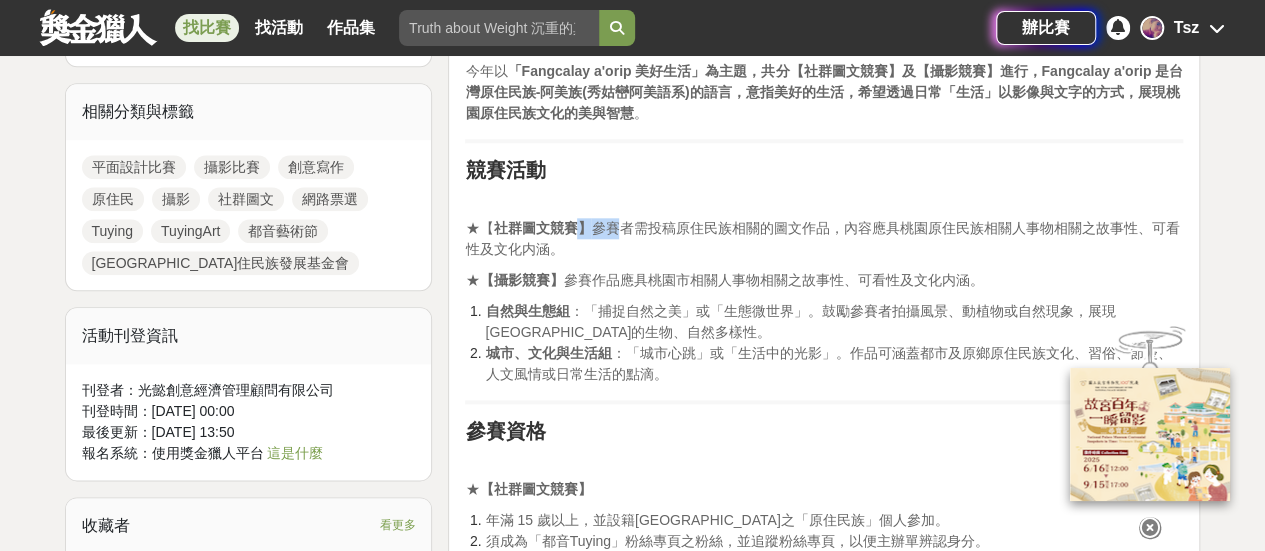 drag, startPoint x: 582, startPoint y: 227, endPoint x: 694, endPoint y: 227, distance: 112 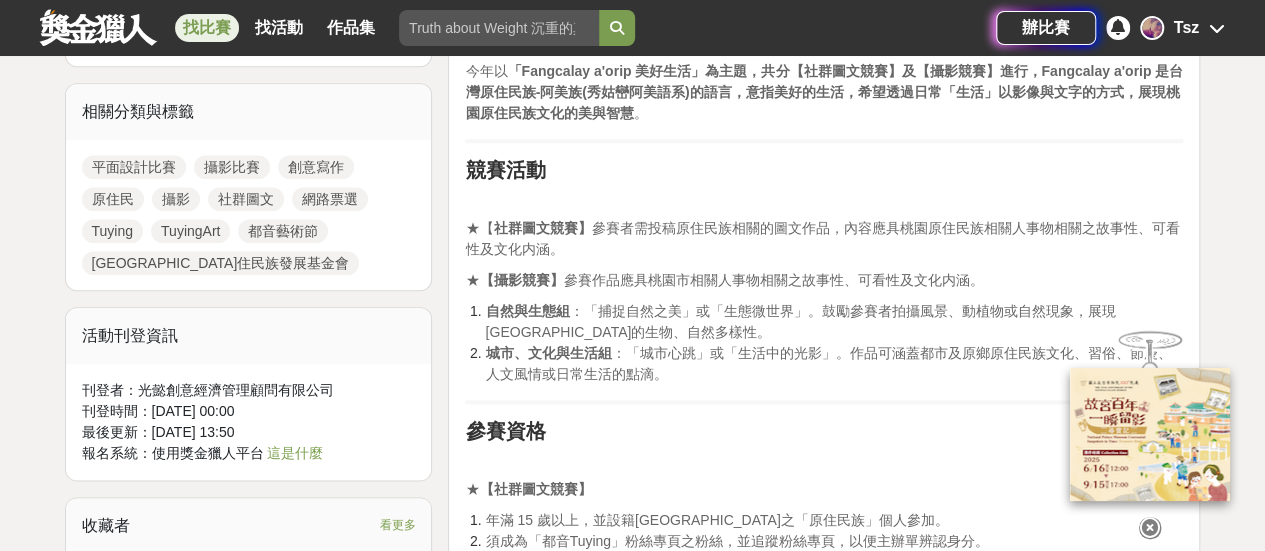 click on "★【 社群圖文競賽】 參賽者需投稿原住民族相關的圖文作品，內容應具桃園原住民族相關人事物相關之故事性、可看性及文化内涵。" at bounding box center [822, 238] 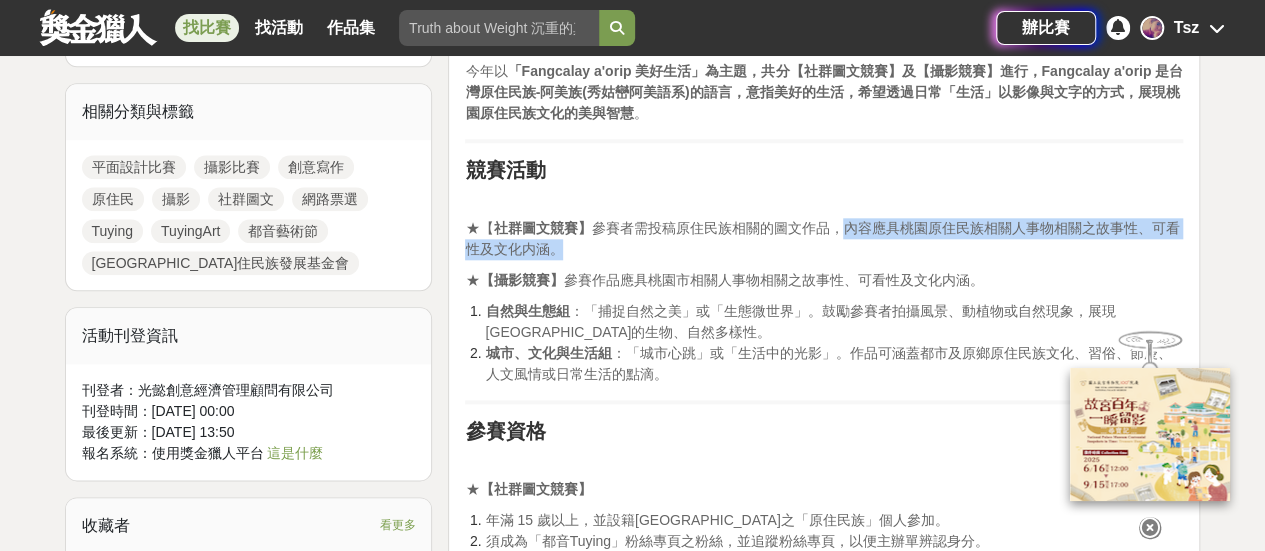 drag, startPoint x: 841, startPoint y: 217, endPoint x: 674, endPoint y: 249, distance: 170.03824 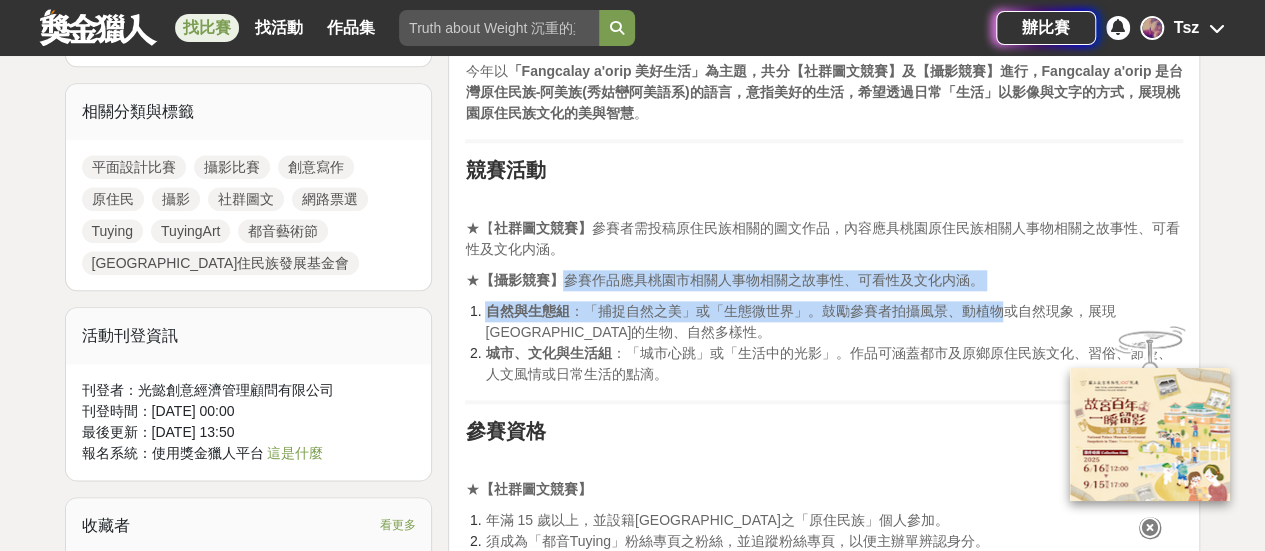 drag, startPoint x: 560, startPoint y: 275, endPoint x: 989, endPoint y: 308, distance: 430.26736 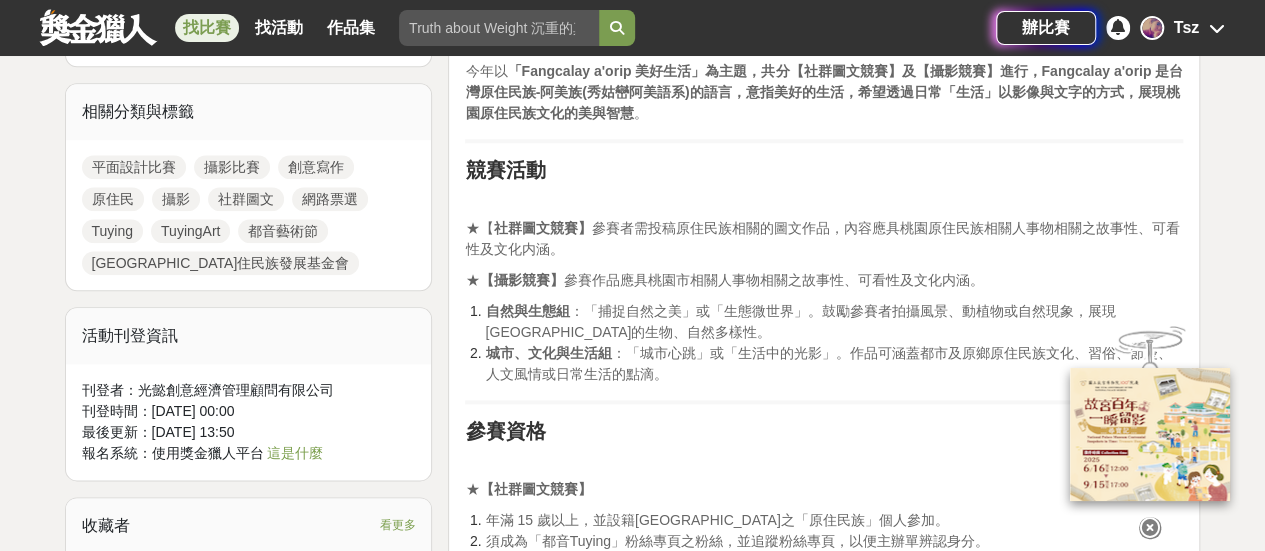 click on "自然與生態組 ：「捕捉自然之美」或「生態微世界」。鼓勵參賽者拍攝風景、動植物或自然現象，展現桃園市的生物、自然多樣性。" at bounding box center (834, 322) 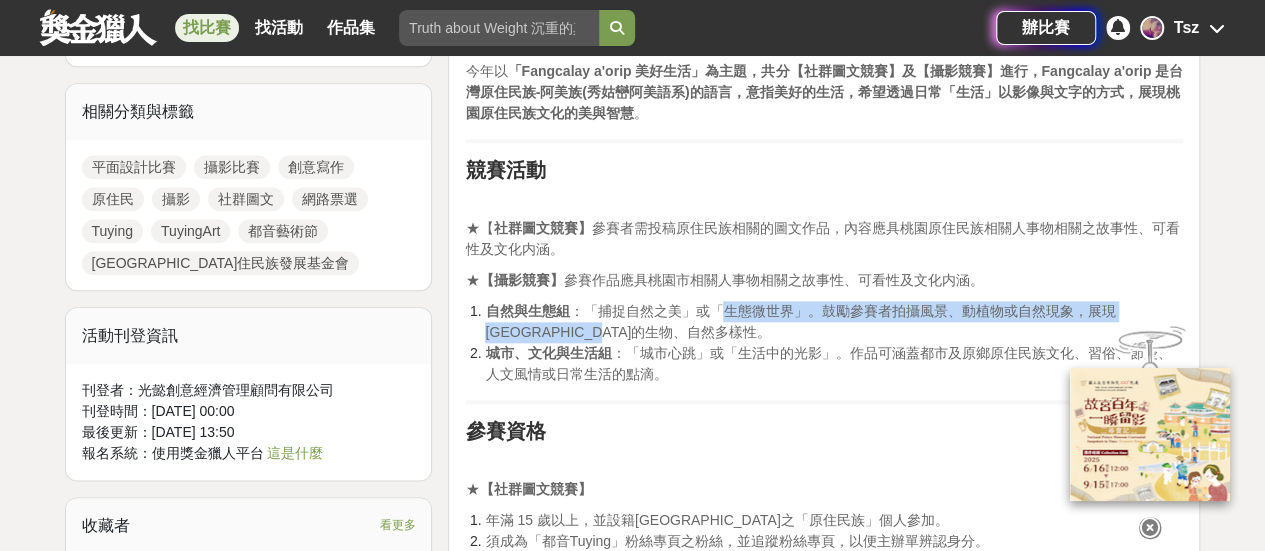 drag, startPoint x: 712, startPoint y: 314, endPoint x: 1040, endPoint y: 325, distance: 328.1844 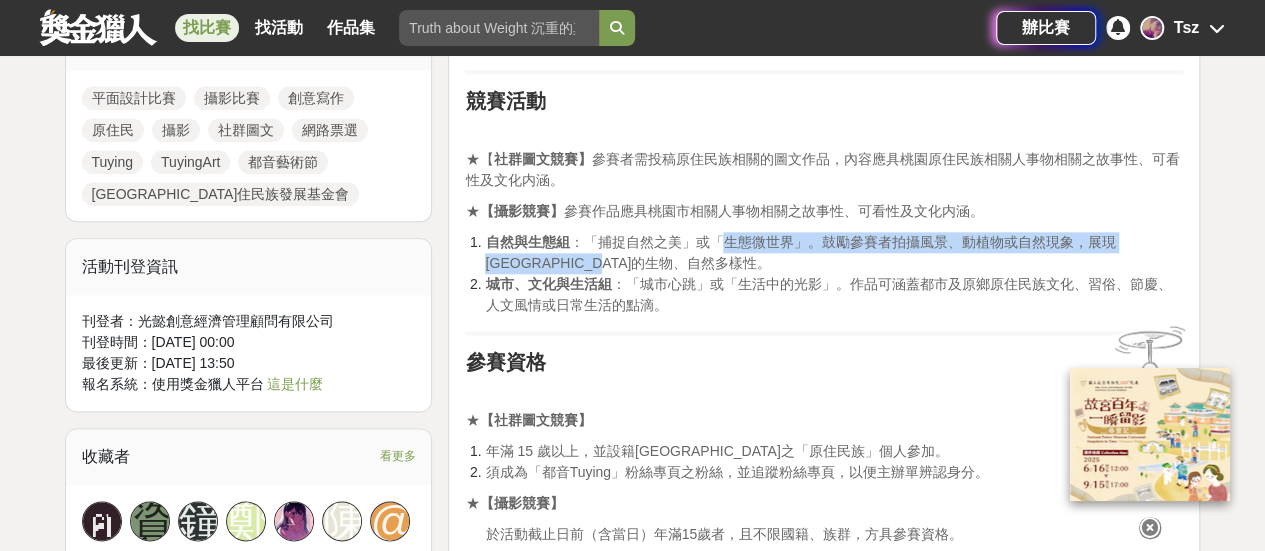 scroll, scrollTop: 1100, scrollLeft: 0, axis: vertical 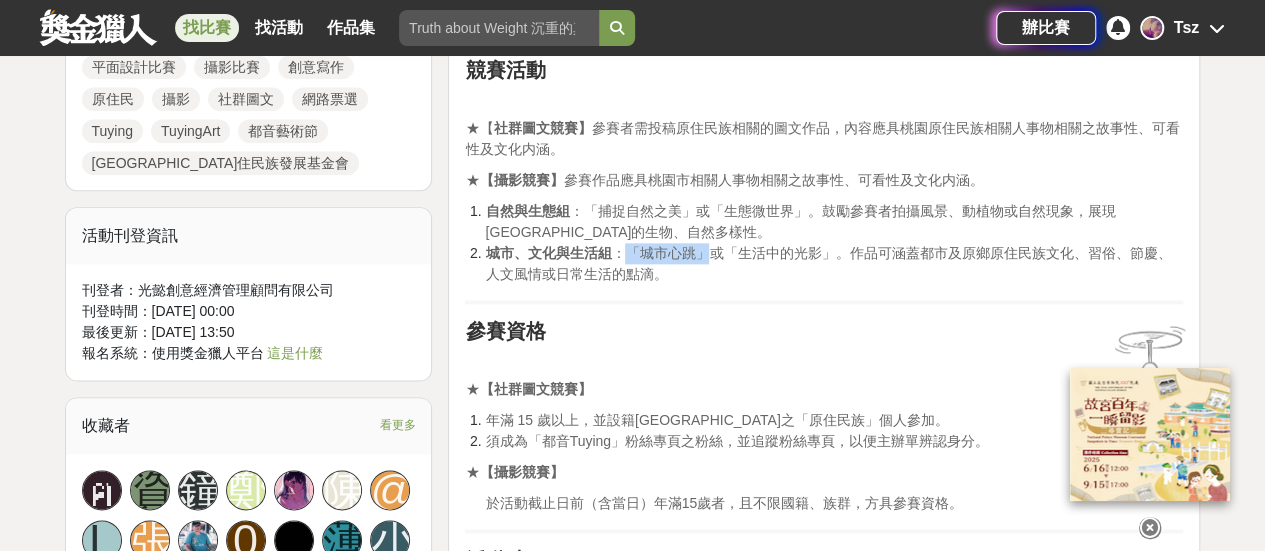 drag, startPoint x: 625, startPoint y: 251, endPoint x: 695, endPoint y: 254, distance: 70.064255 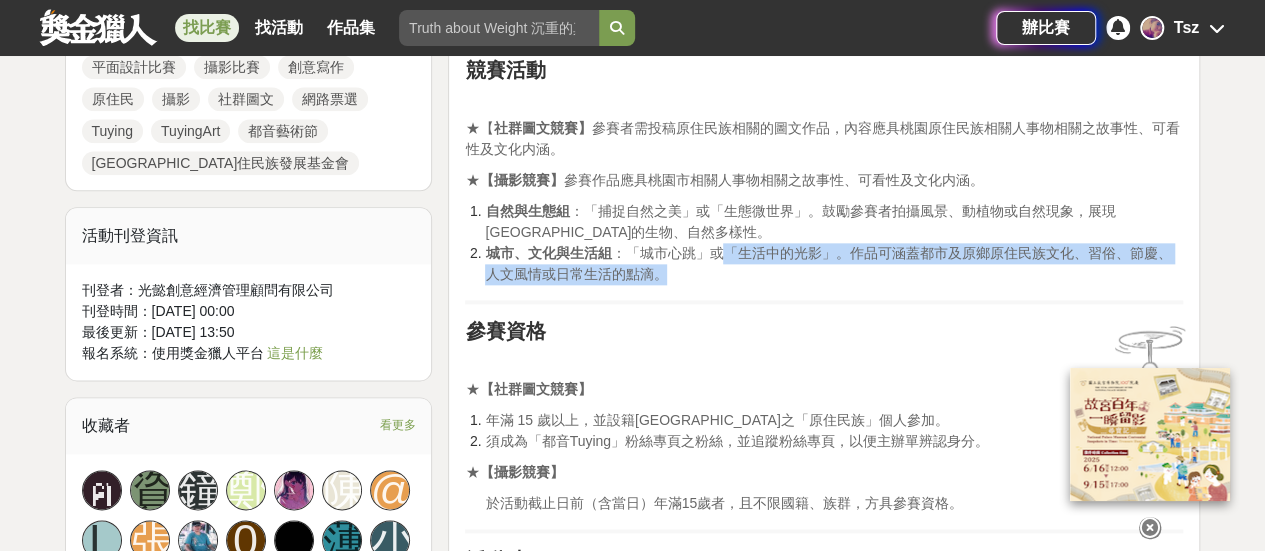 drag, startPoint x: 719, startPoint y: 254, endPoint x: 1076, endPoint y: 277, distance: 357.74014 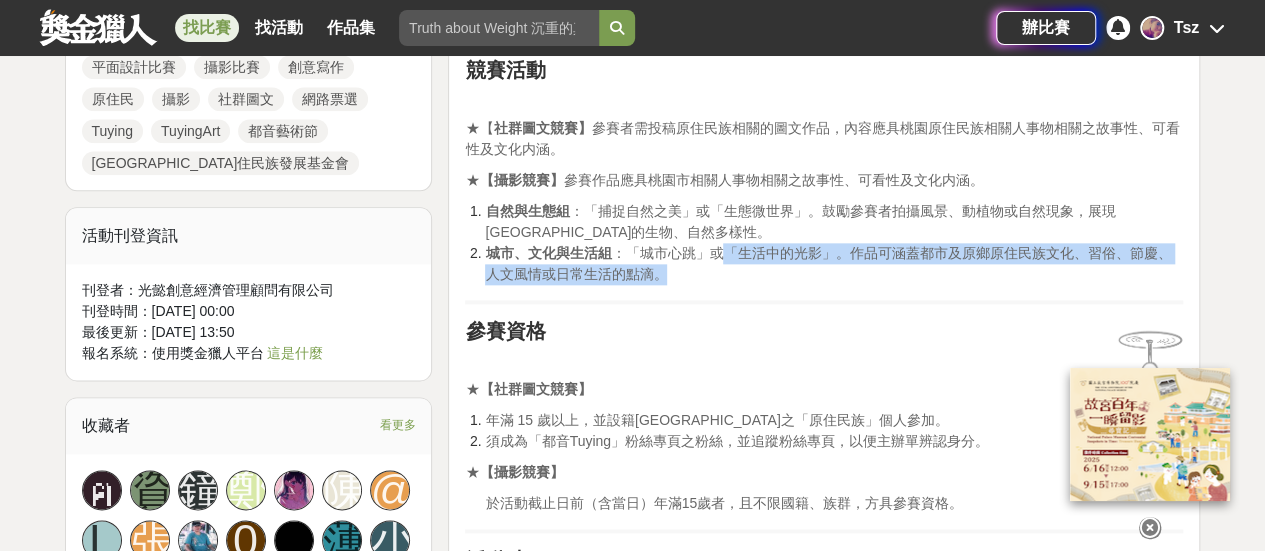 click on "城市、文化與生活組 ：「城市心跳」或「生活中的光影」。作品可涵蓋都市及原鄉原住民族文化、習俗、節慶、人文風情或日常生活的點滴。" at bounding box center [834, 264] 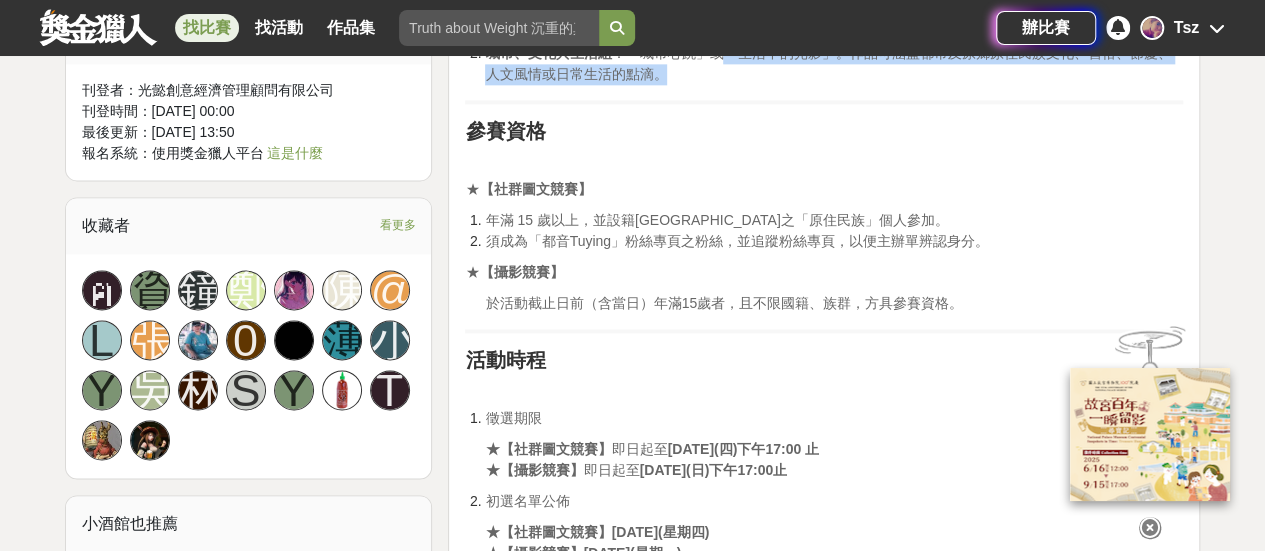 scroll, scrollTop: 1400, scrollLeft: 0, axis: vertical 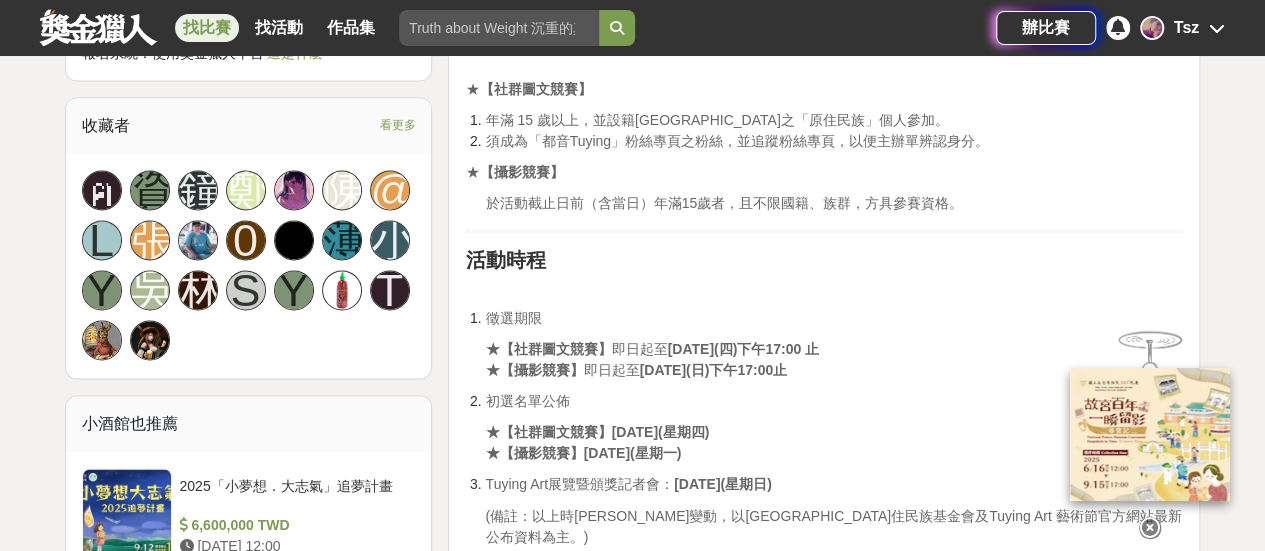 drag, startPoint x: 606, startPoint y: 345, endPoint x: 881, endPoint y: 357, distance: 275.2617 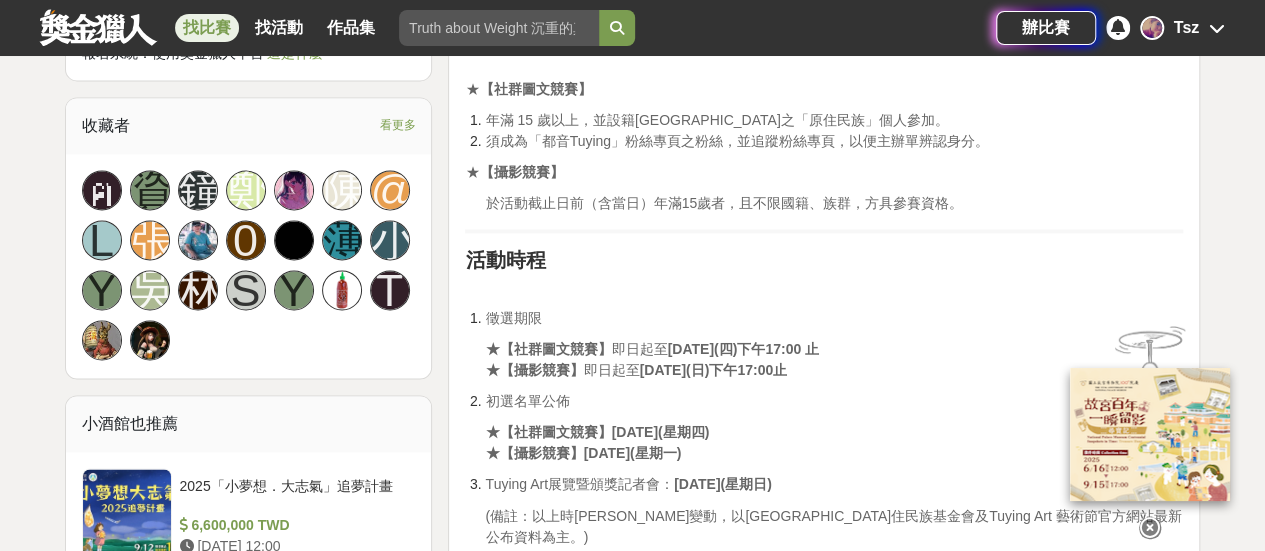 click on "★【社群圖文競賽】 即日起至 2025年7月31(四)下午17:00 止 ★【攝影競賽】 即日起至 2025年8月10日(日)下午17:00止" at bounding box center [834, 360] 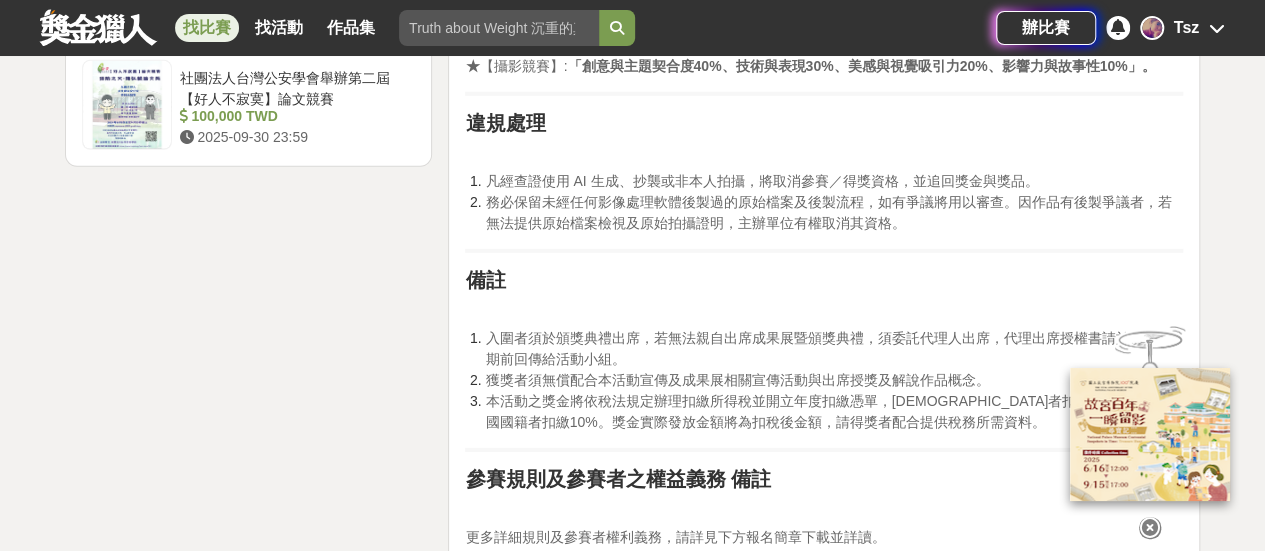 scroll, scrollTop: 3200, scrollLeft: 0, axis: vertical 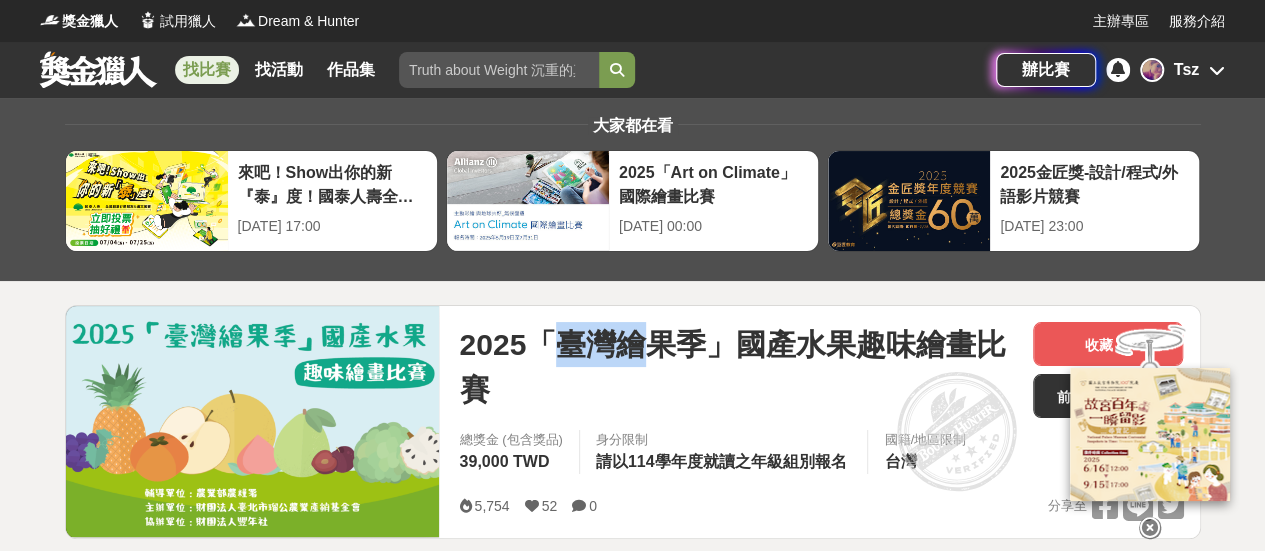 drag, startPoint x: 572, startPoint y: 339, endPoint x: 707, endPoint y: 341, distance: 135.01482 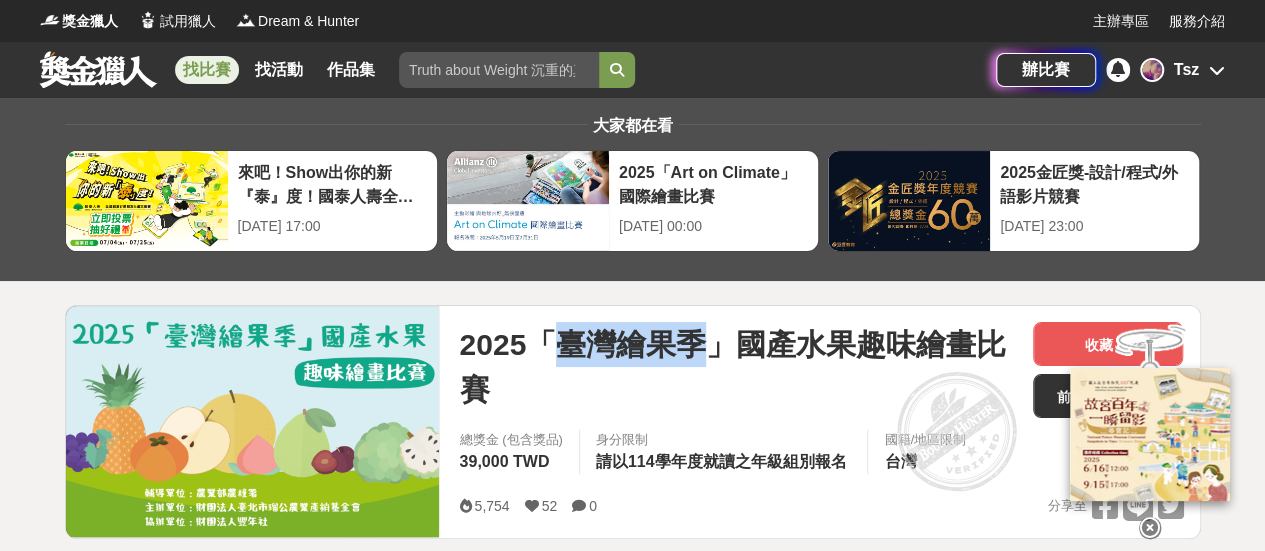 click on "2025「臺灣繪果季」國產水果趣味繪畫比賽" at bounding box center [738, 367] 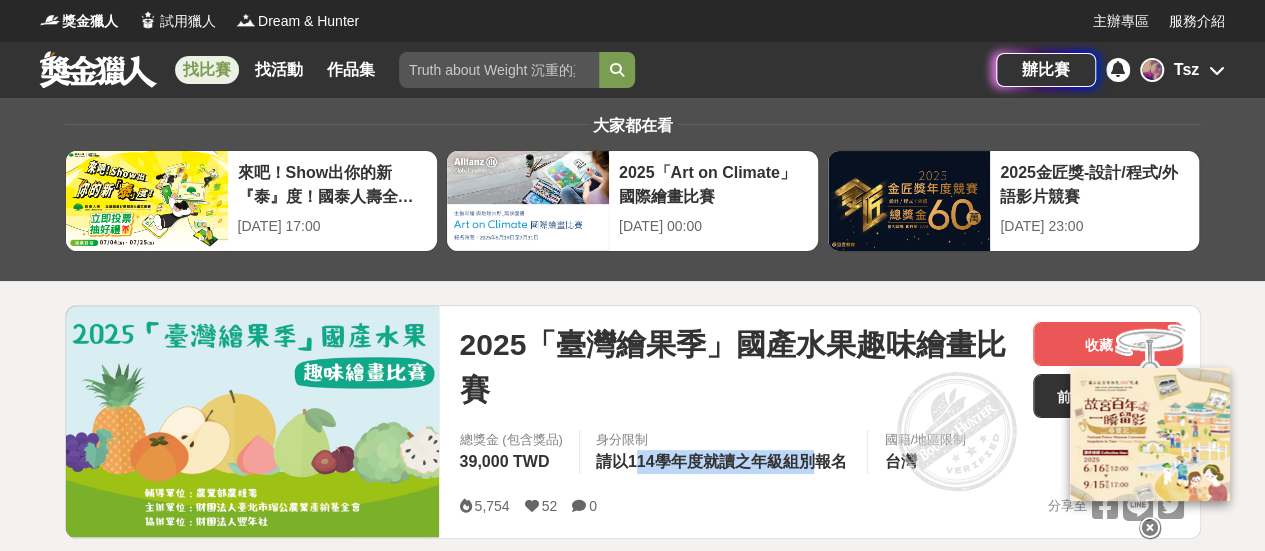 drag, startPoint x: 632, startPoint y: 466, endPoint x: 820, endPoint y: 461, distance: 188.06648 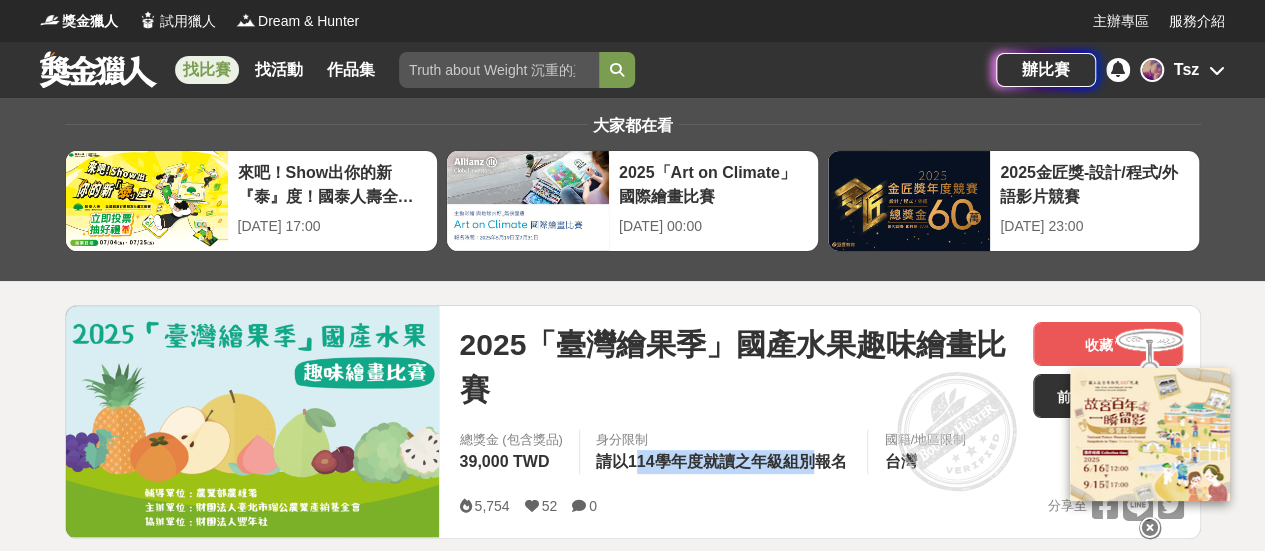 click on "請以114學年度就讀之年級組別報名" at bounding box center [721, 461] 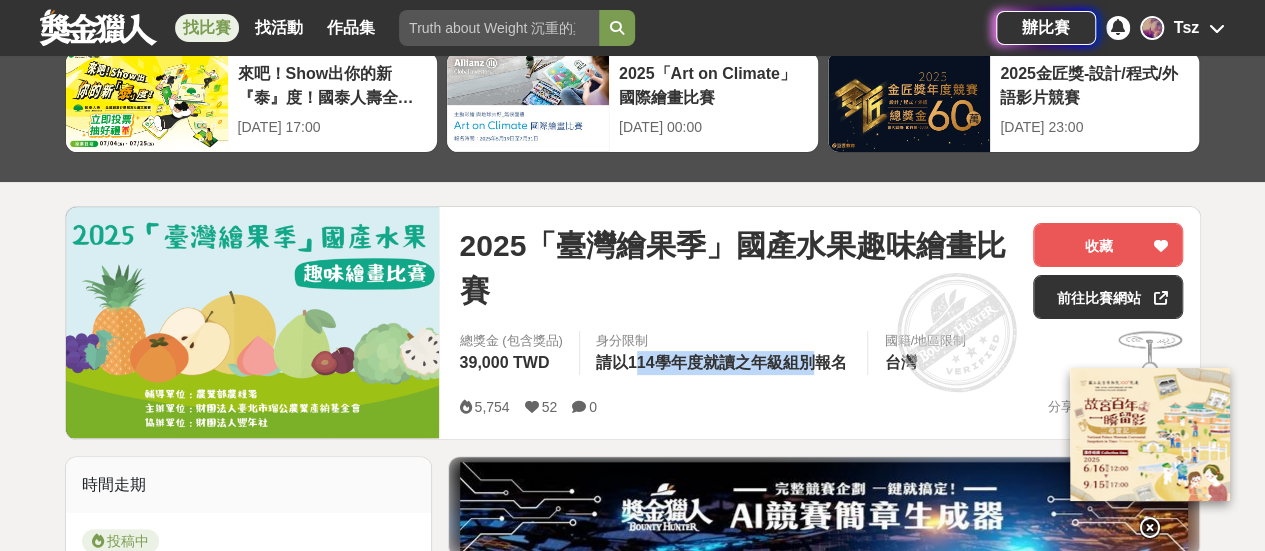 scroll, scrollTop: 200, scrollLeft: 0, axis: vertical 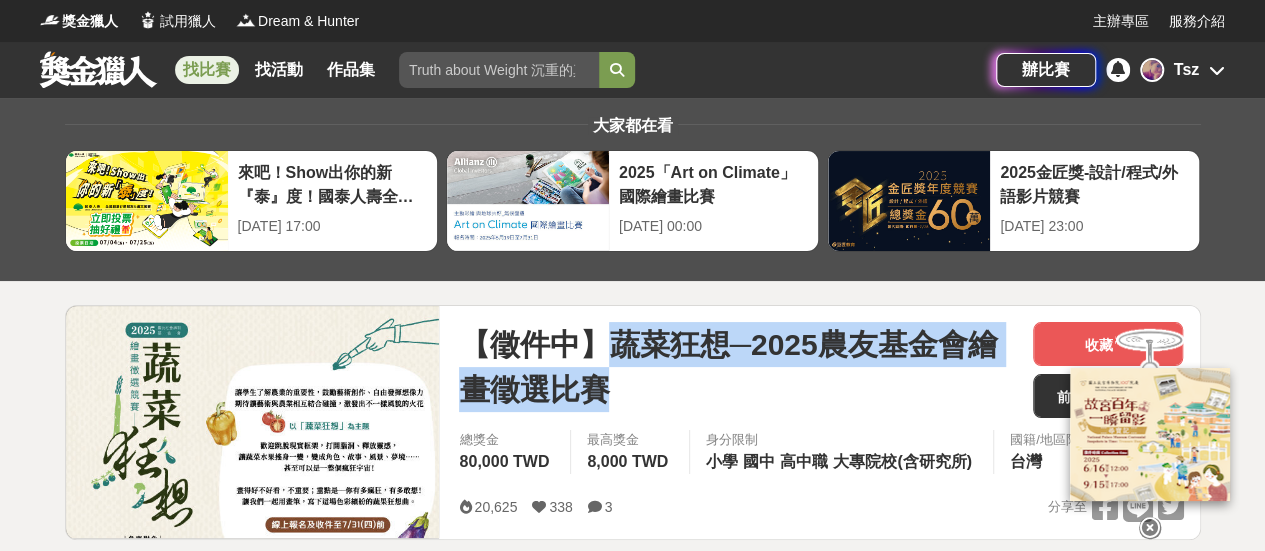 drag, startPoint x: 612, startPoint y: 355, endPoint x: 926, endPoint y: 365, distance: 314.1592 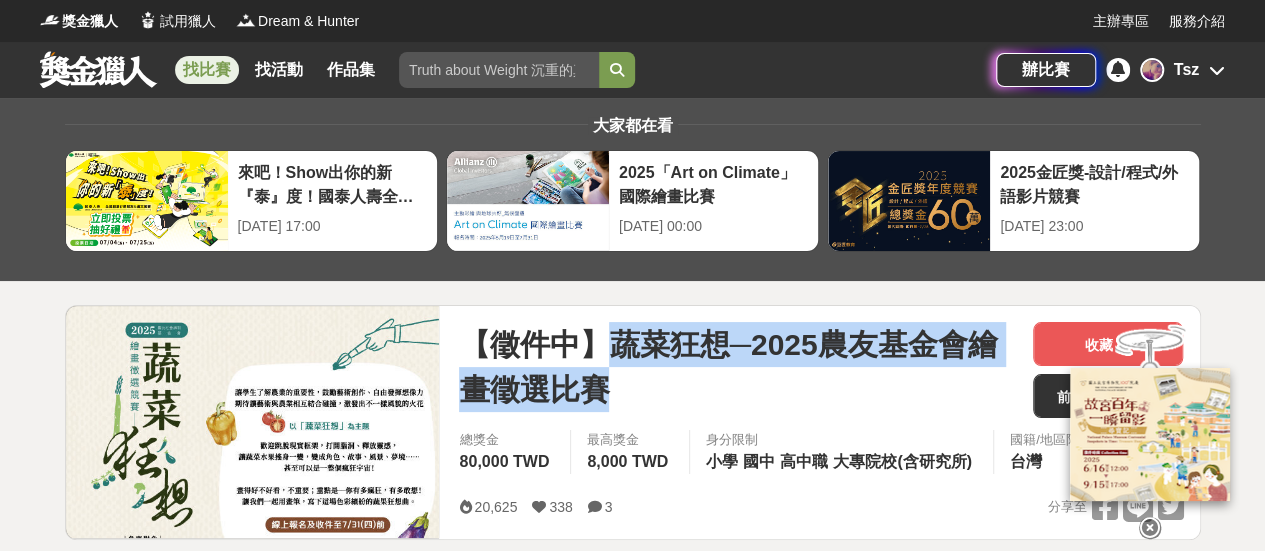 click on "【徵件中】蔬菜狂想─2025農友基金會繪畫徵選比賽" at bounding box center [738, 367] 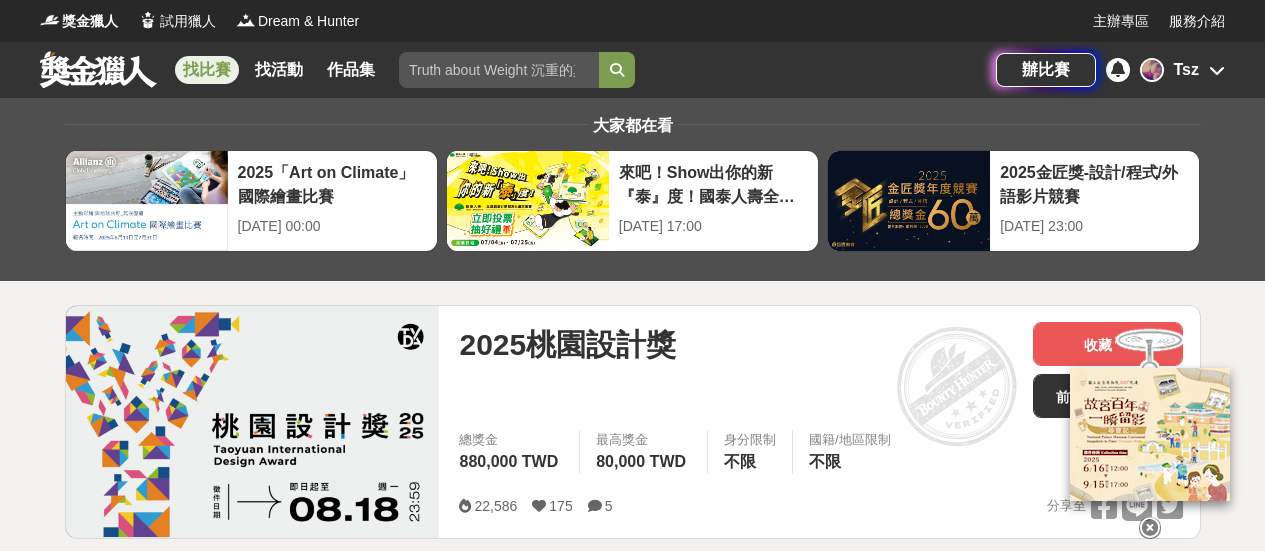 scroll, scrollTop: 0, scrollLeft: 0, axis: both 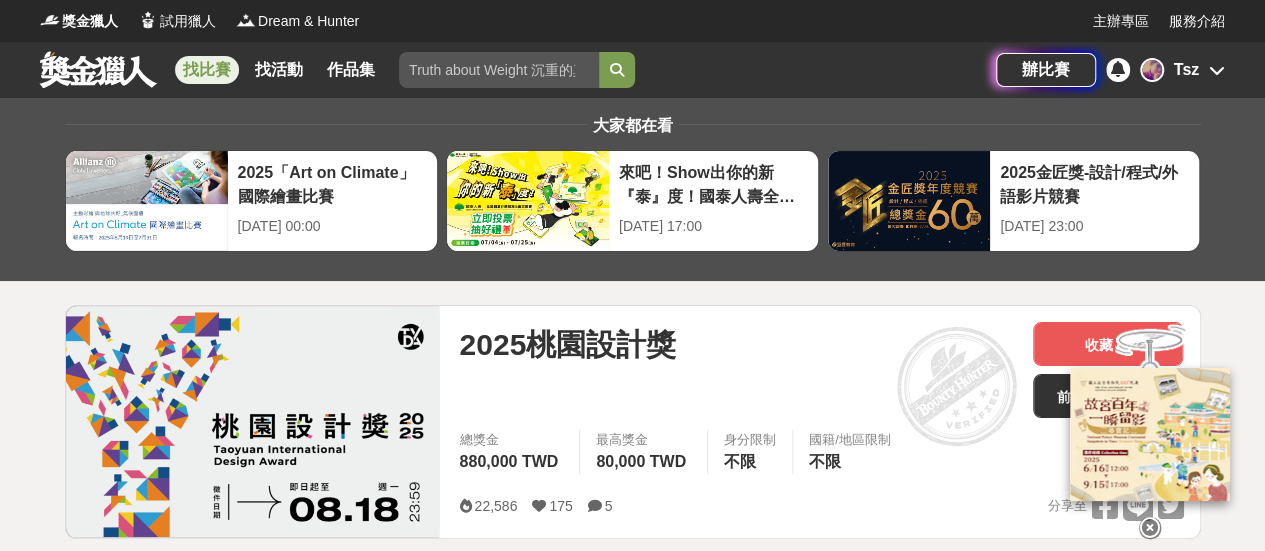 click on "2025桃園設計獎" at bounding box center (567, 344) 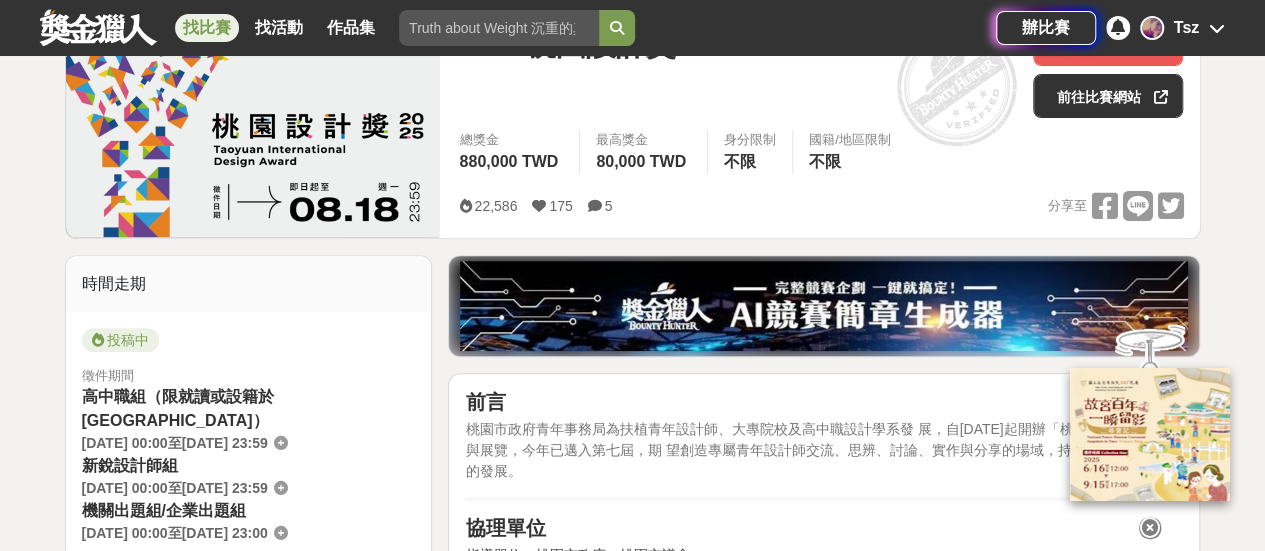 scroll, scrollTop: 400, scrollLeft: 0, axis: vertical 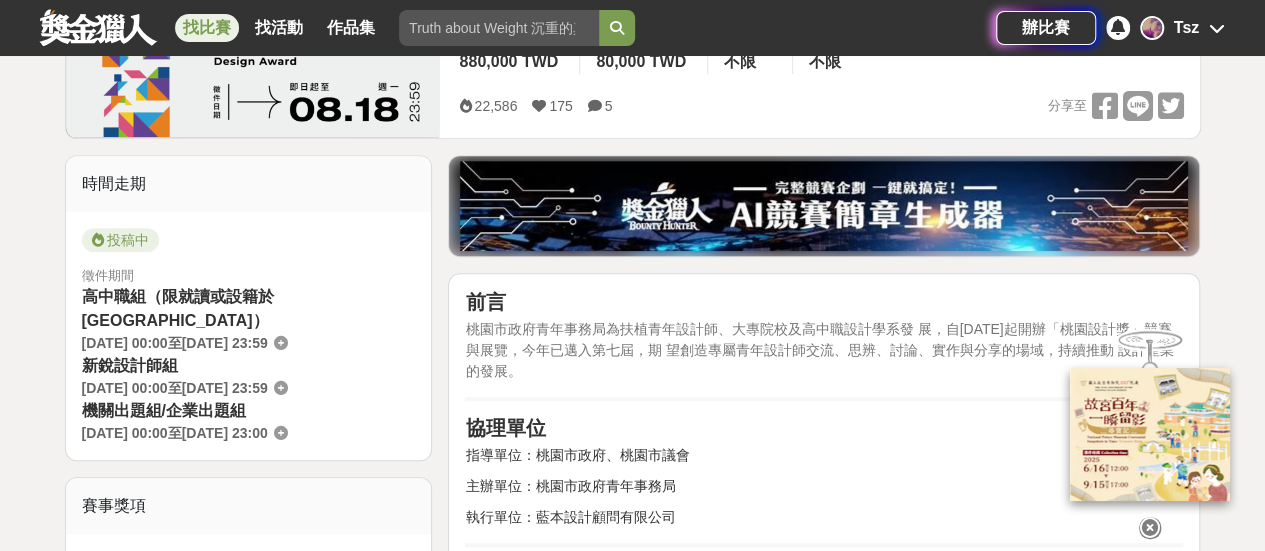 click on "桃園市政府青年事務局為扶植青年設計師、大專院校及高中職設計學系發 展，自108年起開辦「桃園設計獎」競賽與展覽，今年已邁入第七屆，期 望創造專屬青年設計師交流、思辨、討論、實作與分享的場域，持續推動 設計產業的發展。" at bounding box center (819, 350) 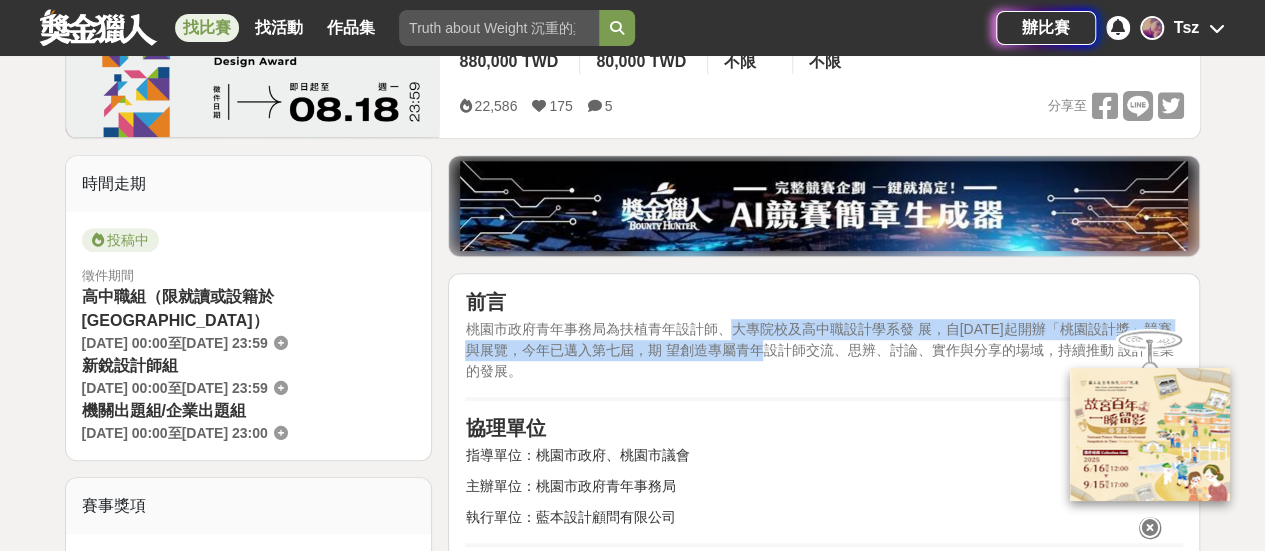 drag, startPoint x: 724, startPoint y: 327, endPoint x: 774, endPoint y: 346, distance: 53.488316 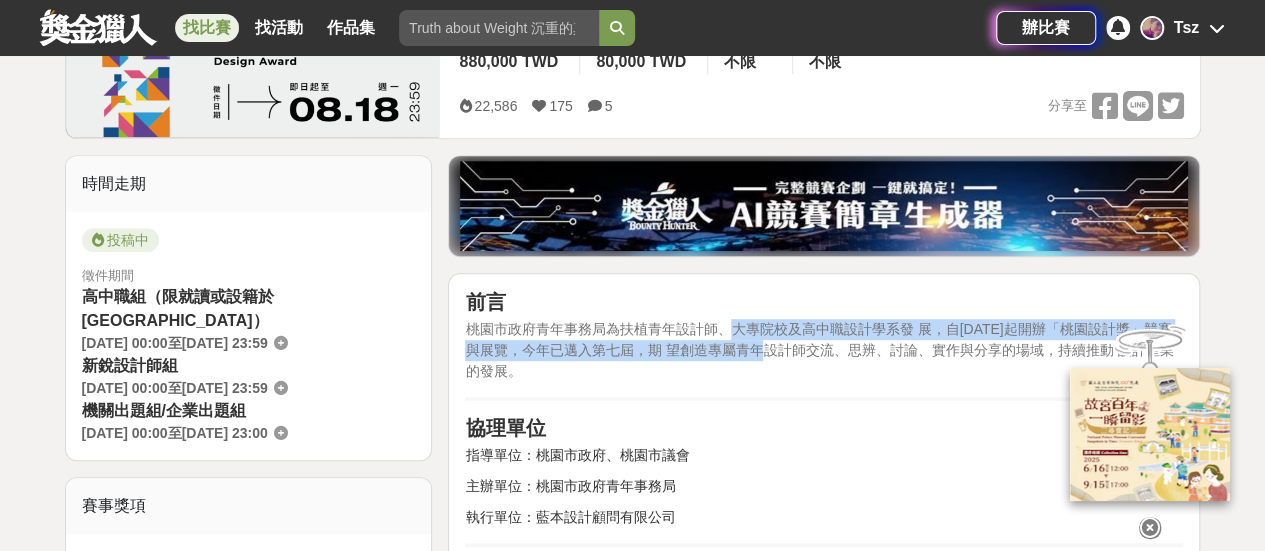 click on "桃園市政府青年事務局為扶植青年設計師、大專院校及高中職設計學系發 展，自108年起開辦「桃園設計獎」競賽與展覽，今年已邁入第七屆，期 望創造專屬青年設計師交流、思辨、討論、實作與分享的場域，持續推動 設計產業的發展。" at bounding box center (819, 350) 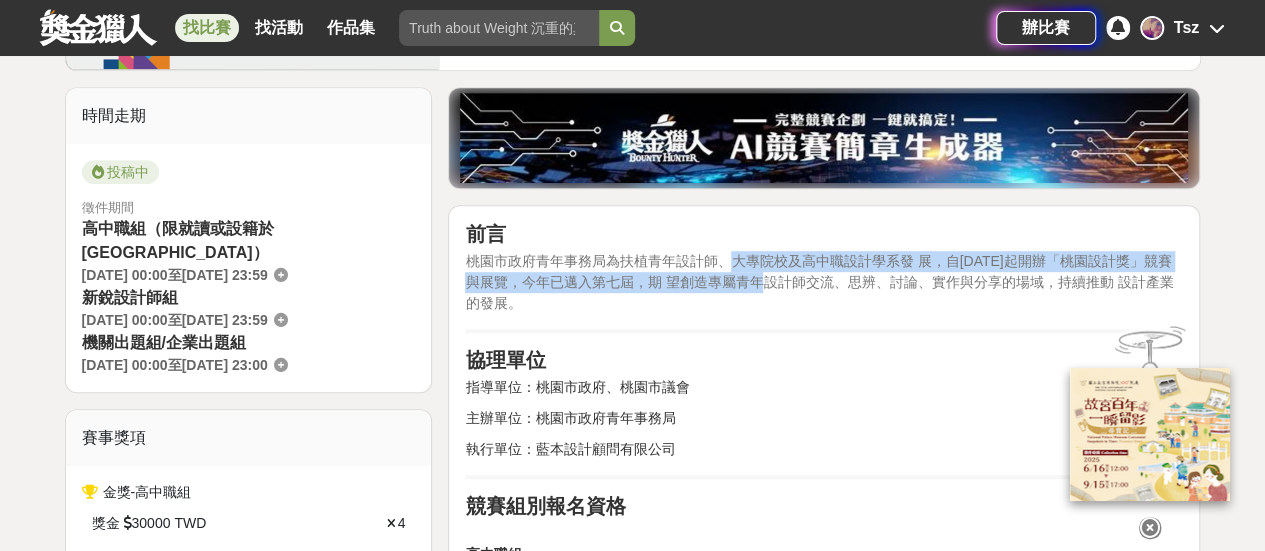 scroll, scrollTop: 500, scrollLeft: 0, axis: vertical 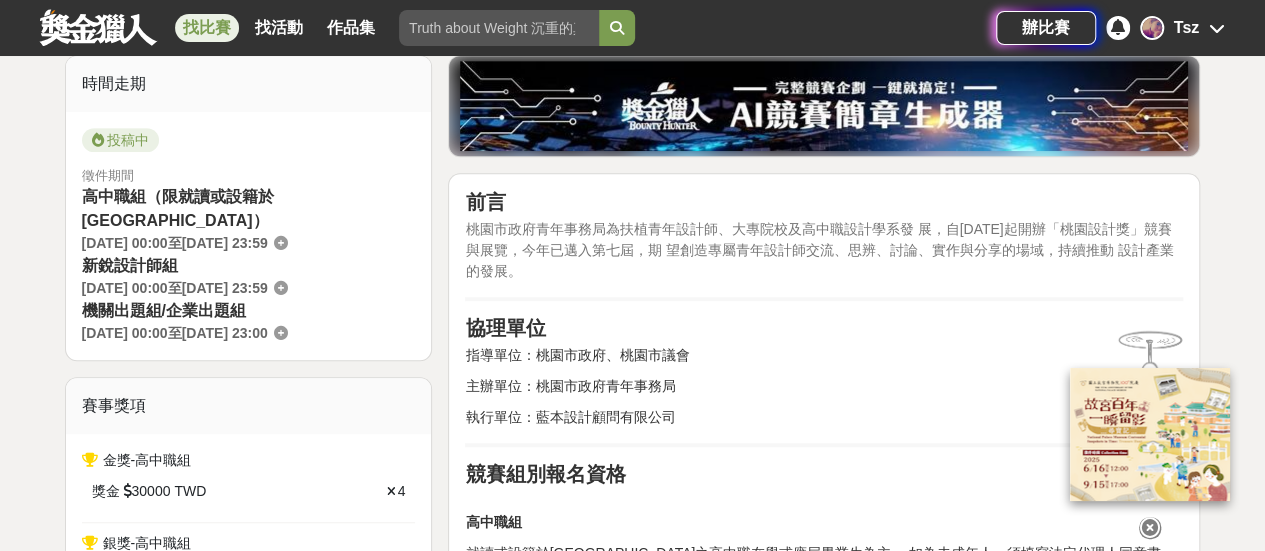 click on "指導單位：桃園市政府、桃園市議會" at bounding box center (824, 355) 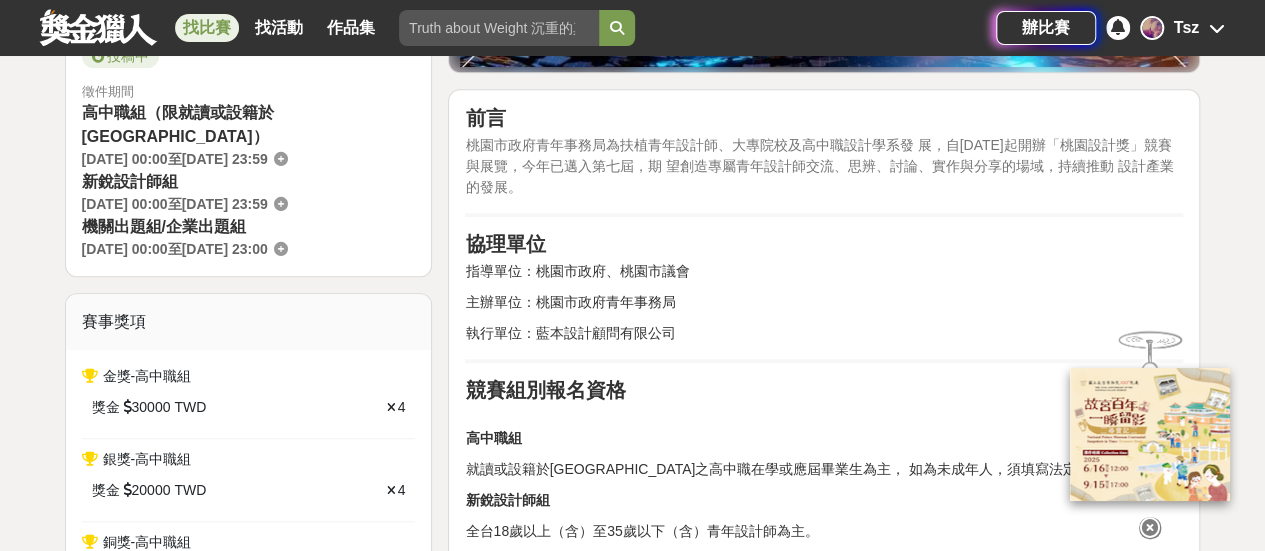 scroll, scrollTop: 800, scrollLeft: 0, axis: vertical 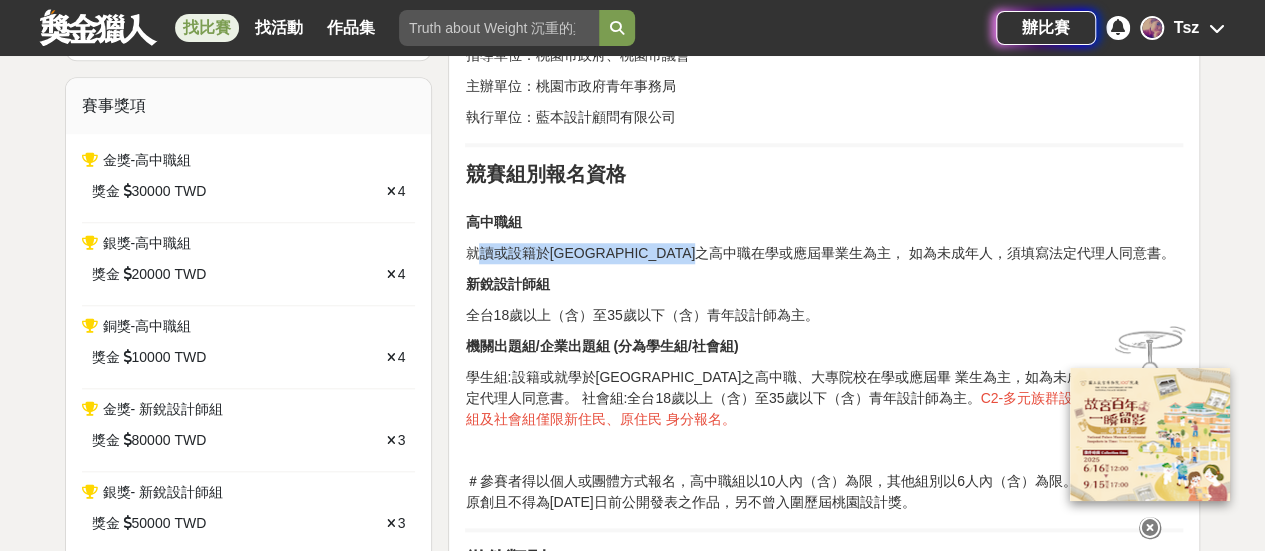 drag, startPoint x: 484, startPoint y: 256, endPoint x: 787, endPoint y: 253, distance: 303.01486 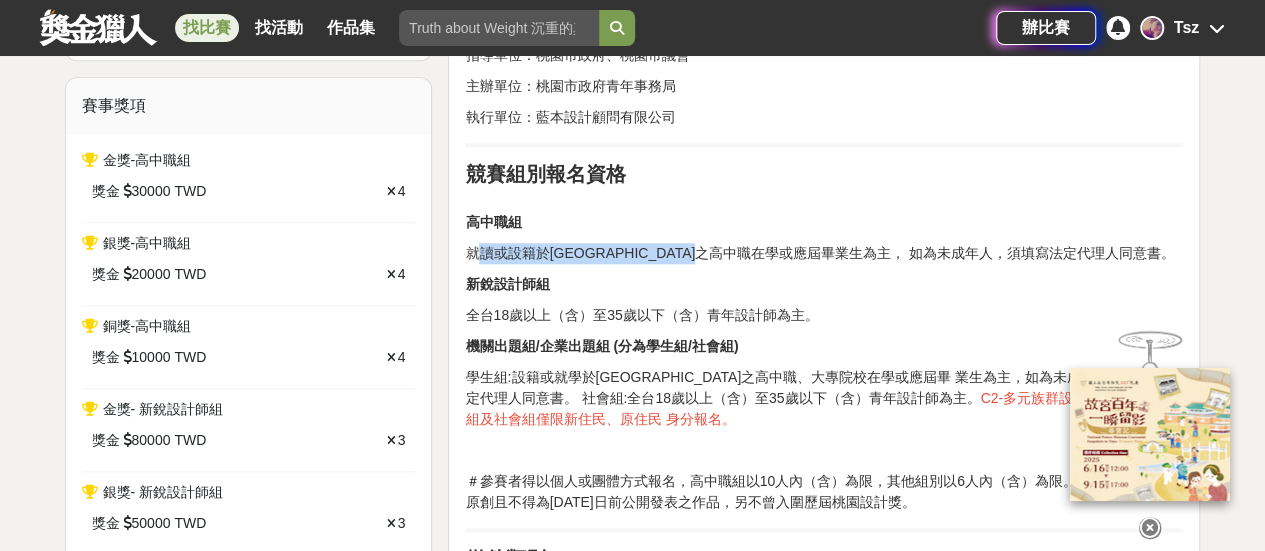 click on "就讀或設籍於桃園市之高中職在學或應屆畢業生為主， 如為未成年人，須填寫法定代理人同意書。" at bounding box center [824, 253] 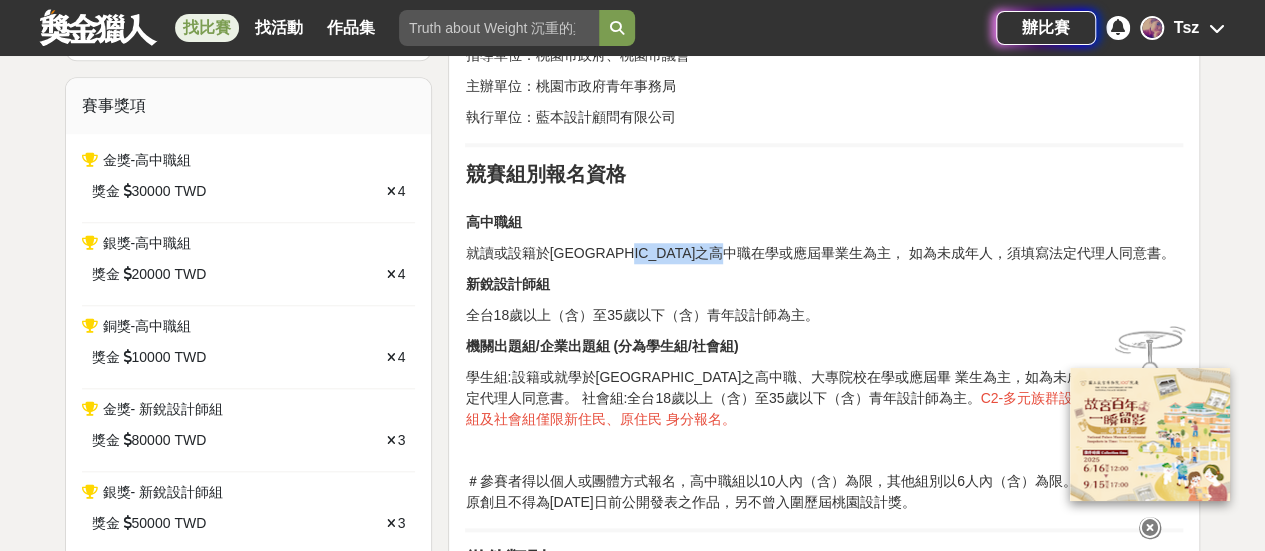 drag, startPoint x: 803, startPoint y: 246, endPoint x: 673, endPoint y: 254, distance: 130.24593 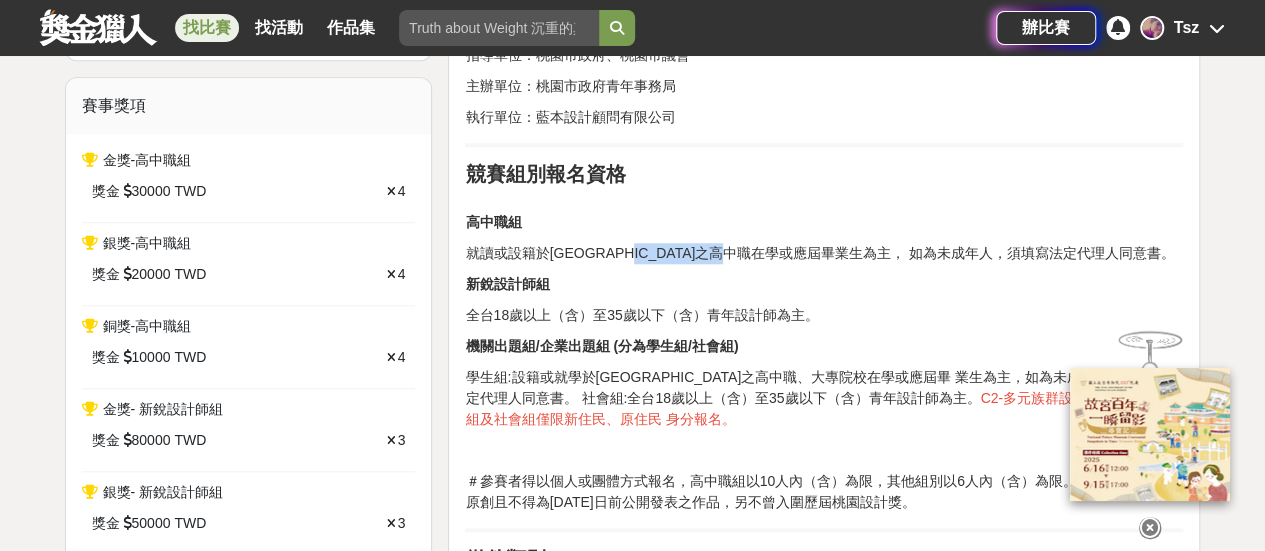 click on "就讀或設籍於桃園市之高中職在學或應屆畢業生為主， 如為未成年人，須填寫法定代理人同意書。" at bounding box center [824, 253] 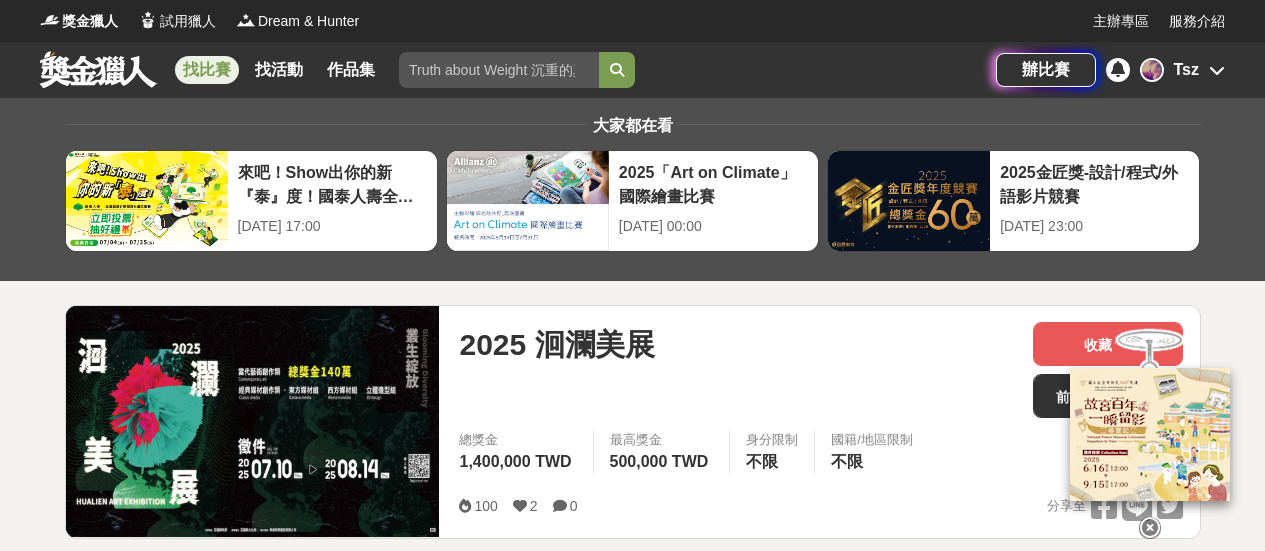 scroll, scrollTop: 0, scrollLeft: 0, axis: both 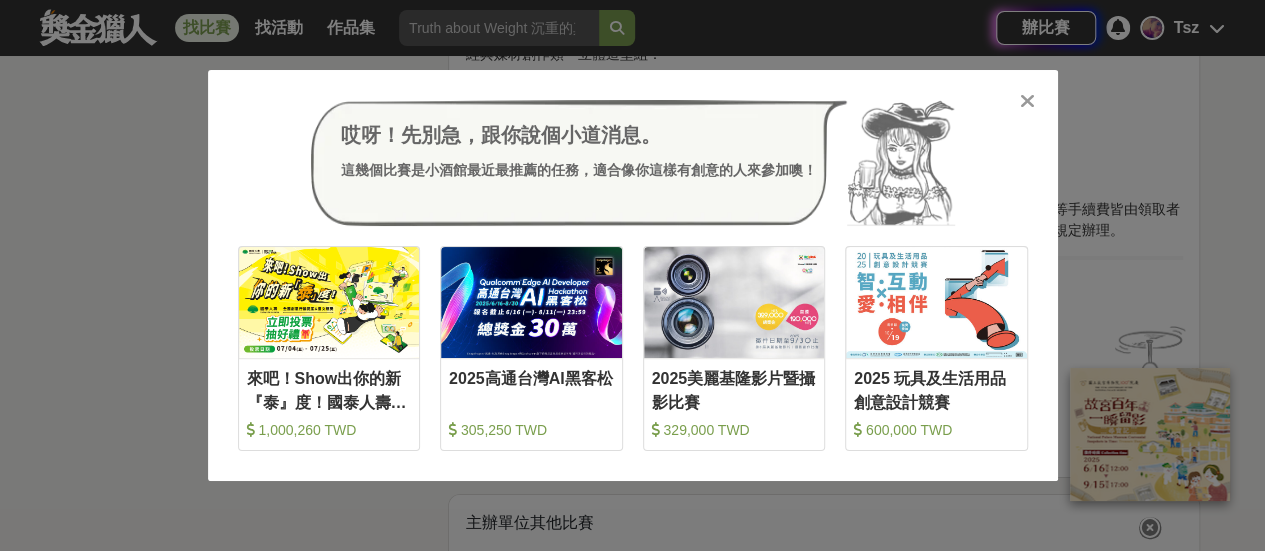 click at bounding box center [1027, 101] 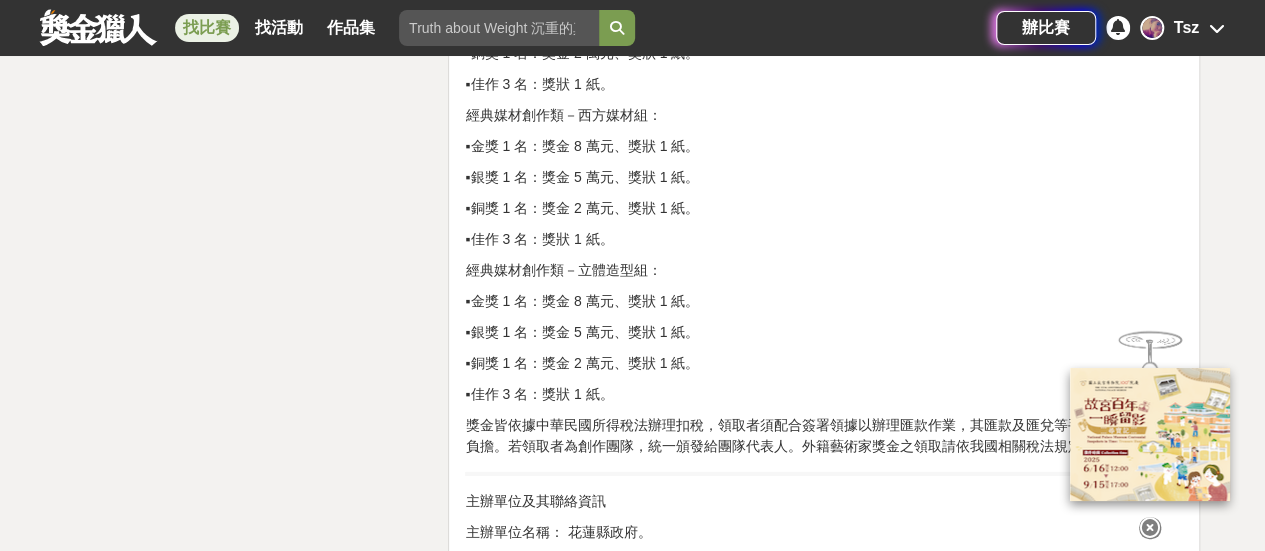 scroll, scrollTop: 3200, scrollLeft: 0, axis: vertical 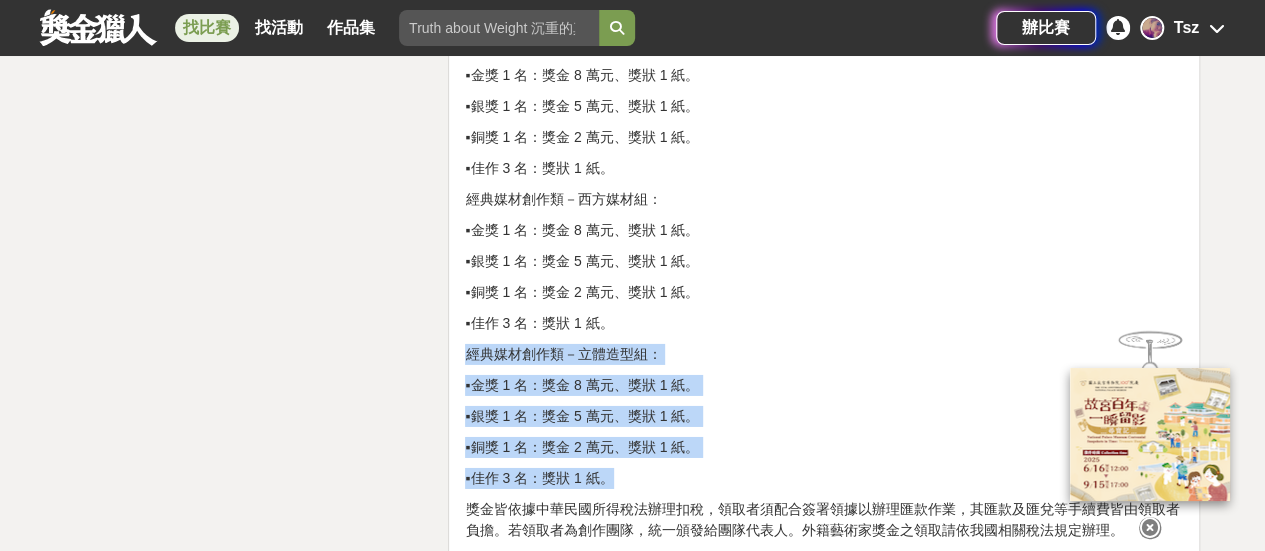 drag, startPoint x: 466, startPoint y: 334, endPoint x: 698, endPoint y: 456, distance: 262.1221 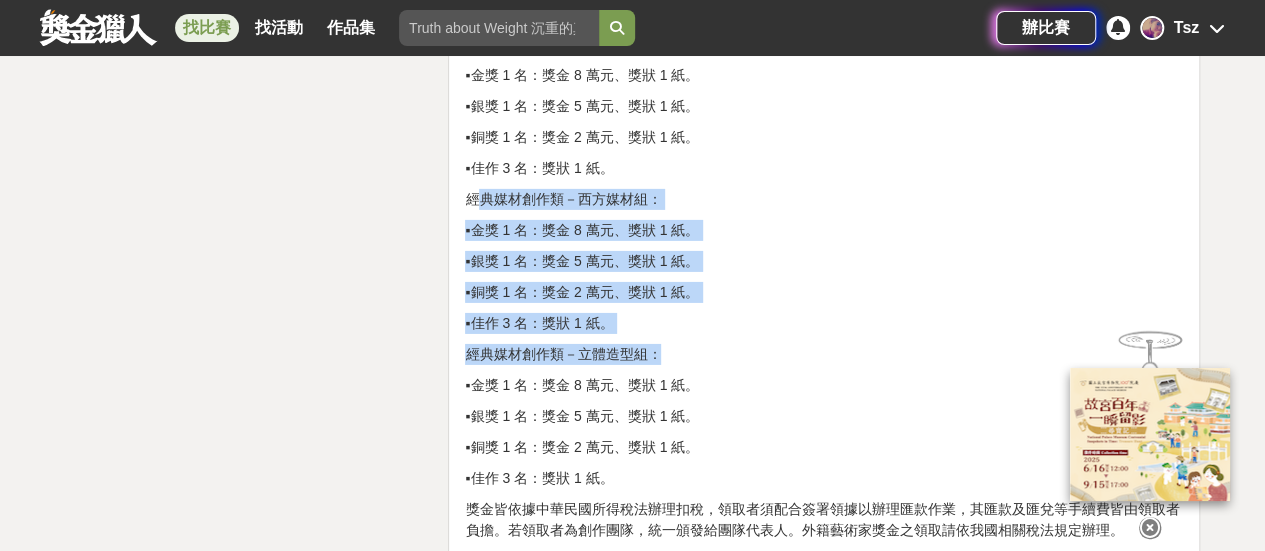 drag, startPoint x: 472, startPoint y: 181, endPoint x: 711, endPoint y: 325, distance: 279.0287 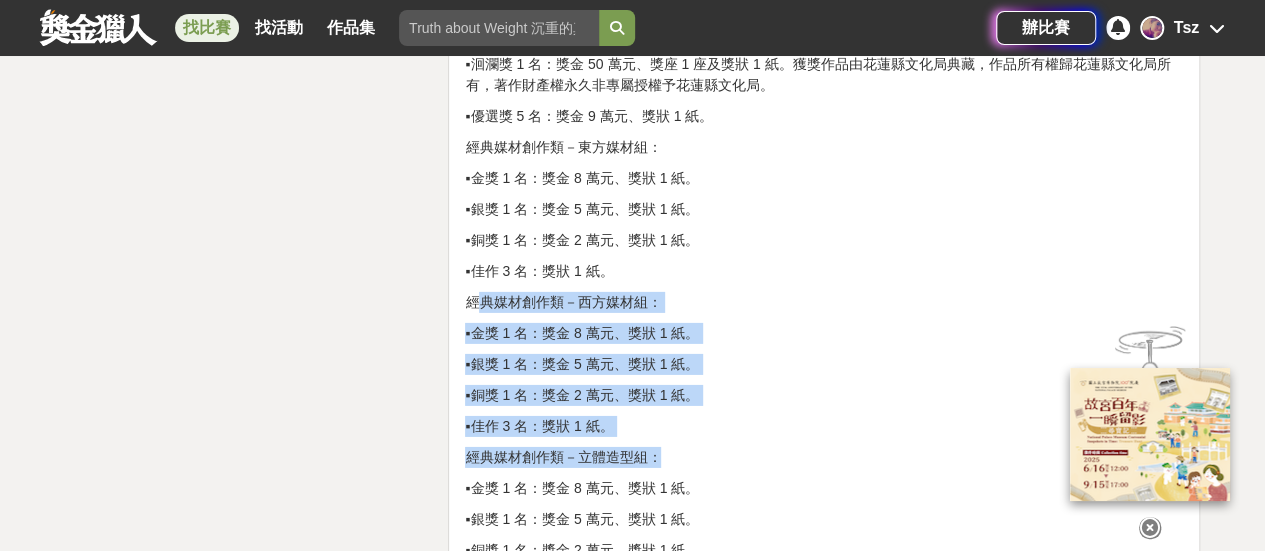 scroll, scrollTop: 3000, scrollLeft: 0, axis: vertical 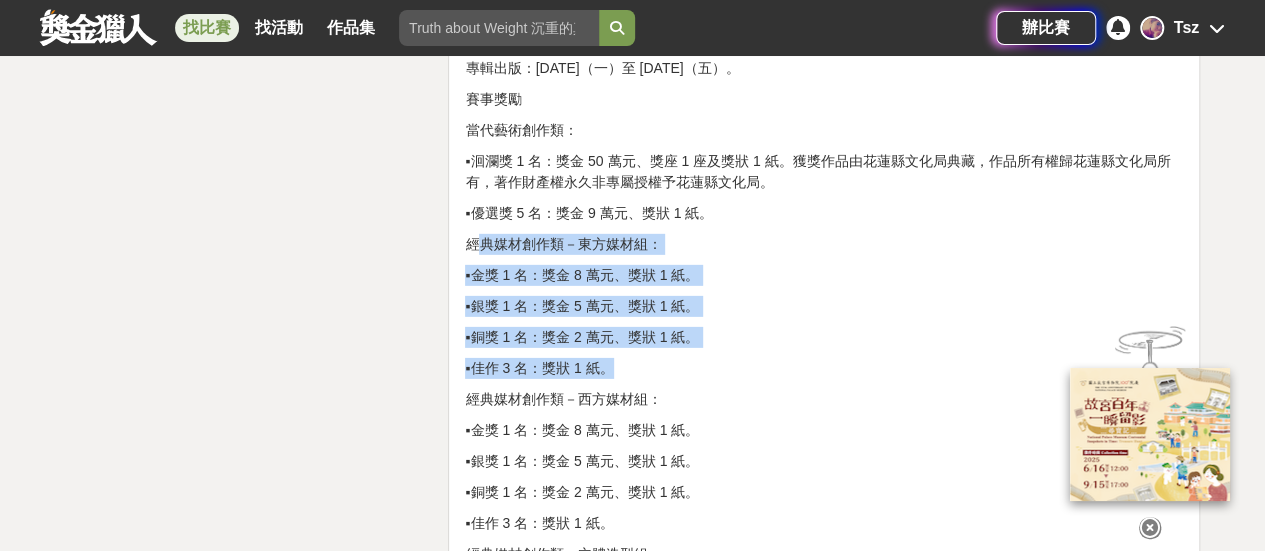 drag, startPoint x: 476, startPoint y: 221, endPoint x: 704, endPoint y: 343, distance: 258.58847 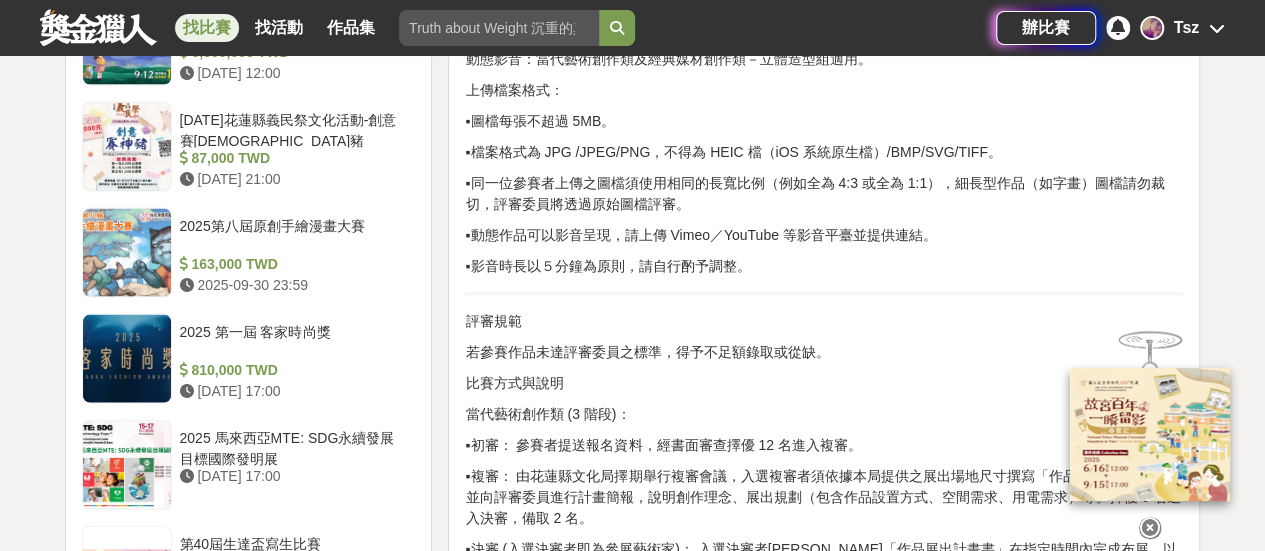 scroll, scrollTop: 1900, scrollLeft: 0, axis: vertical 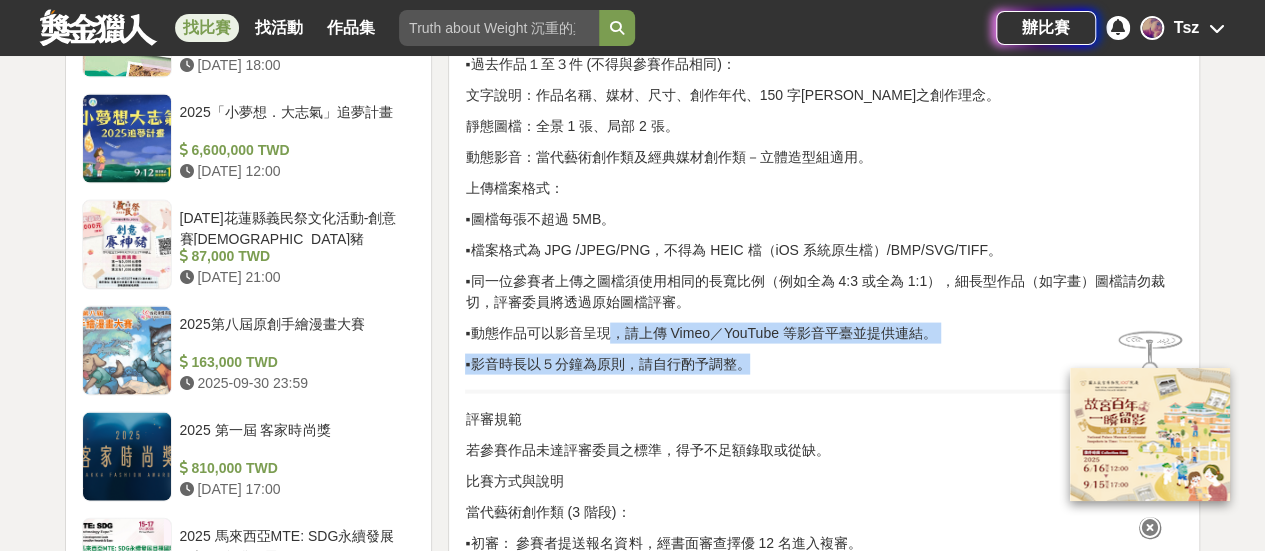 drag, startPoint x: 624, startPoint y: 329, endPoint x: 980, endPoint y: 371, distance: 358.46896 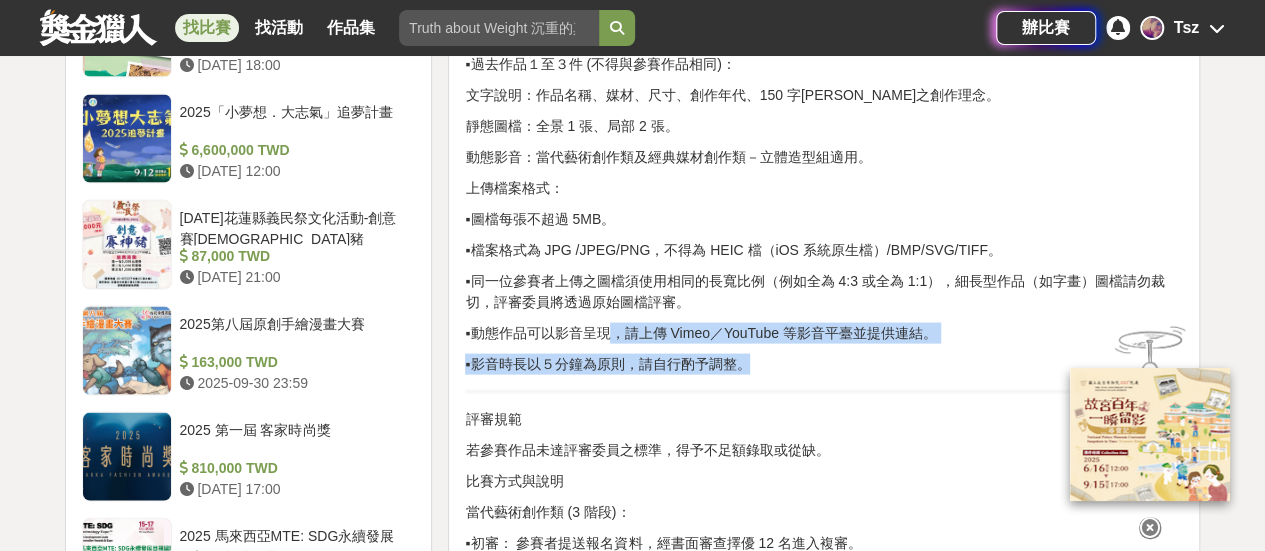 click on "活動主題 宗旨：為鼓勵藝術創作，探索藝術內涵及表現，回應時代精神，特此設立洄瀾美展。 作品內容：主題不限，可就個人之花蓮經驗反映於創作，期待具有花蓮在地意涵。   參賽資格 不限族群、國籍，歡迎海內外之個人或創作團隊參加競賽。 可以個人或團隊報名，惟個人創作者不得同時加入創作團隊報名。 團隊報名須詳列成員名單，並推派代表人一名，由代表人統籌參賽事宜。 資格若有疑義者，由花蓮縣文化局認定之。 比賽組別 當代藝術創作類：作品不限媒材，得為任何可呈現藝術概念形態之創作。 經典媒材創作類： ▪東方媒材組：水墨、膠彩、書法、篆刻或同類型複合媒材等平面創作。 ▪西方媒材組：油畫、壓克力、水彩、粉彩、素描、版畫、攝影、電腦繪圖或同類型複合媒材等平面創作。 報名方式 公開徵件，一律採線上報名。 徵件規則 評審規範" at bounding box center [824, 420] 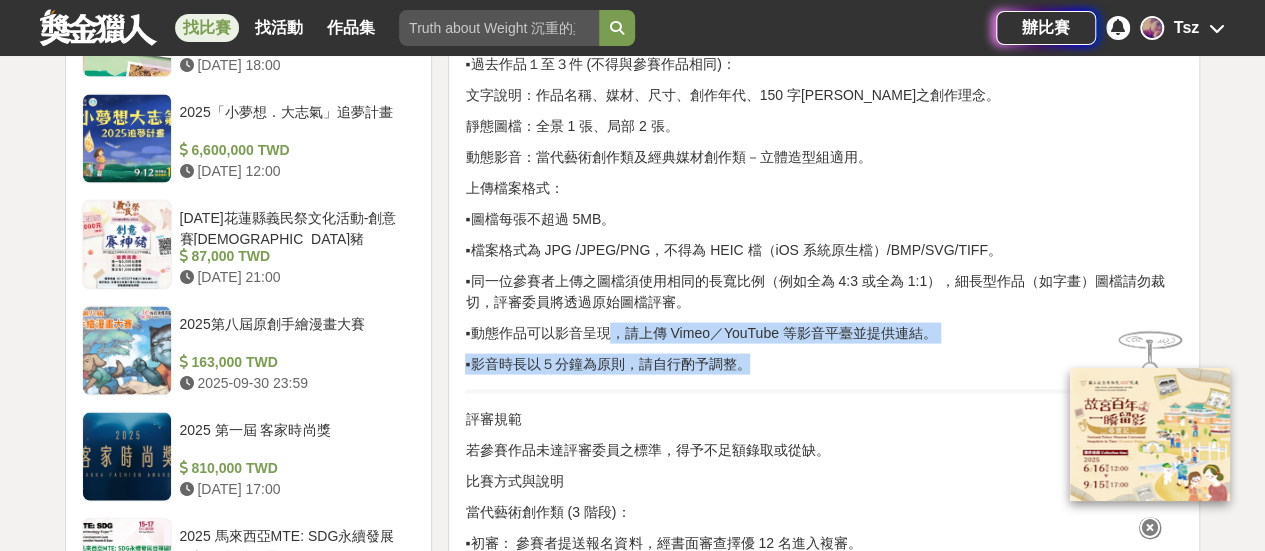 click on "活動主題 宗旨：為鼓勵藝術創作，探索藝術內涵及表現，回應時代精神，特此設立洄瀾美展。 作品內容：主題不限，可就個人之花蓮經驗反映於創作，期待具有花蓮在地意涵。   參賽資格 不限族群、國籍，歡迎海內外之個人或創作團隊參加競賽。 可以個人或團隊報名，惟個人創作者不得同時加入創作團隊報名。 團隊報名須詳列成員名單，並推派代表人一名，由代表人統籌參賽事宜。 資格若有疑義者，由花蓮縣文化局認定之。 比賽組別 當代藝術創作類：作品不限媒材，得為任何可呈現藝術概念形態之創作。 經典媒材創作類： ▪東方媒材組：水墨、膠彩、書法、篆刻或同類型複合媒材等平面創作。 ▪西方媒材組：油畫、壓克力、水彩、粉彩、素描、版畫、攝影、電腦繪圖或同類型複合媒材等平面創作。 報名方式 公開徵件，一律採線上報名。 徵件規則 評審規範" at bounding box center [824, 420] 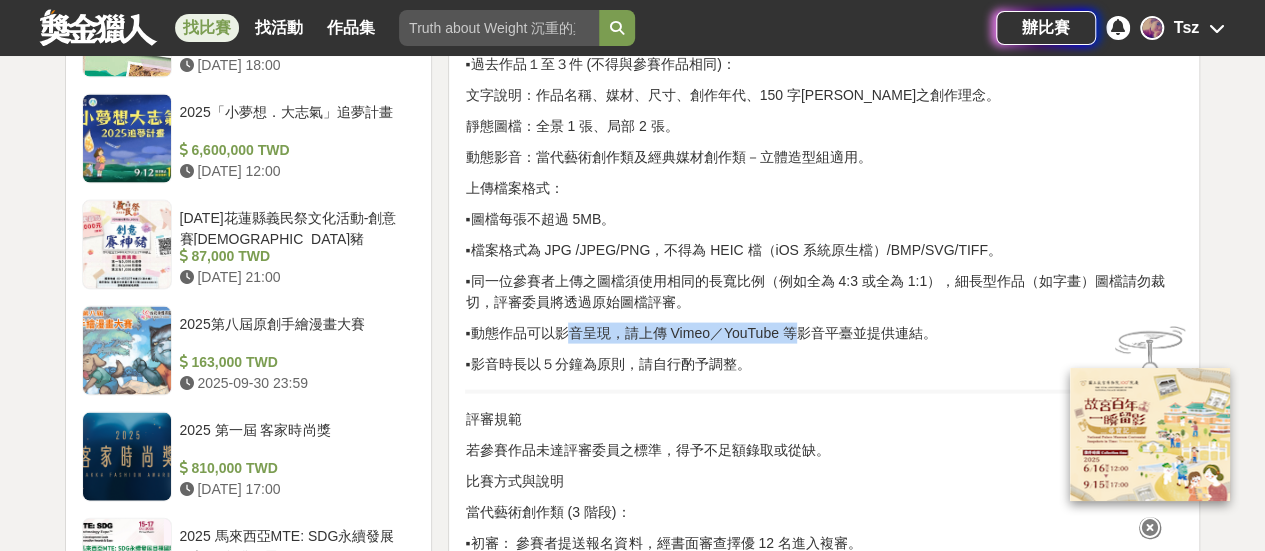 drag, startPoint x: 575, startPoint y: 329, endPoint x: 808, endPoint y: 329, distance: 233 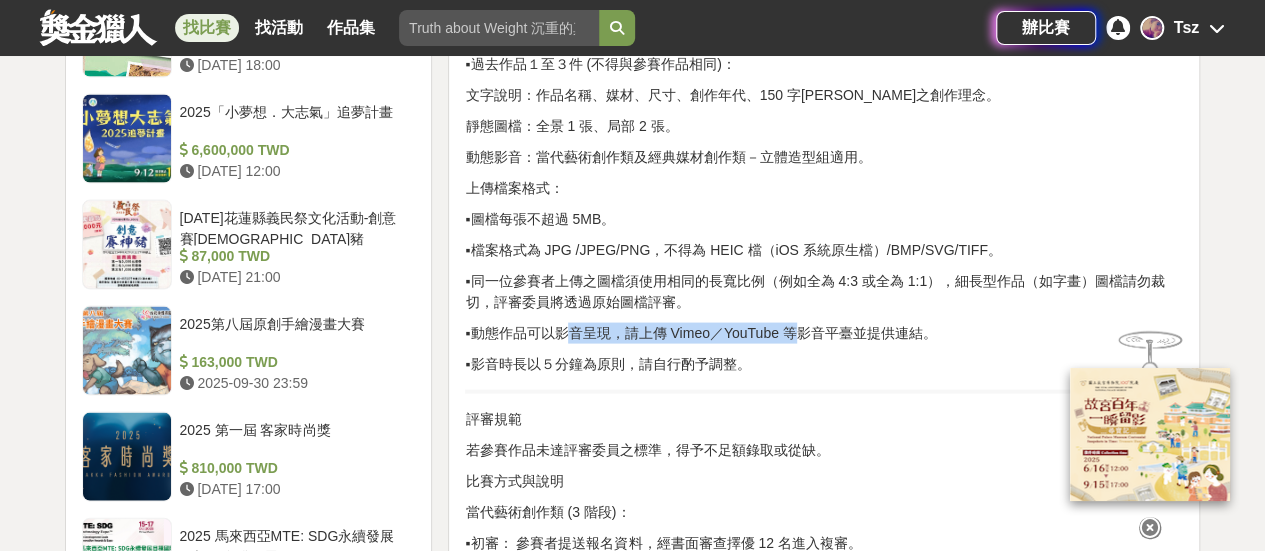 click on "▪動態作品可以影音呈現，請上傳 Vimeo／YouTube 等影音平臺並提供連結。" at bounding box center (824, 333) 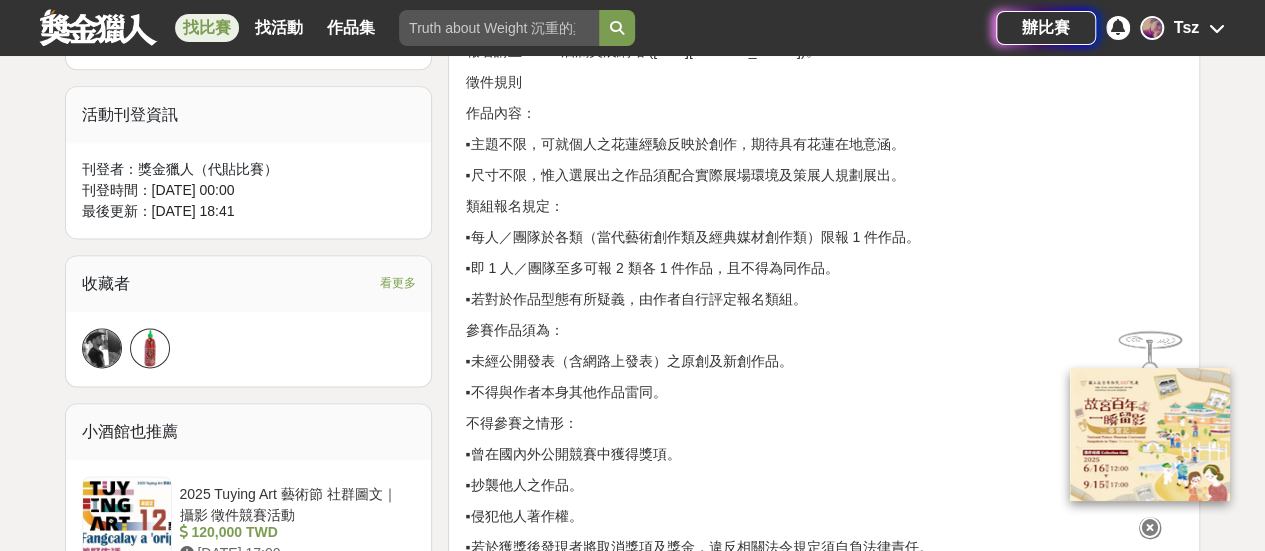 scroll, scrollTop: 1200, scrollLeft: 0, axis: vertical 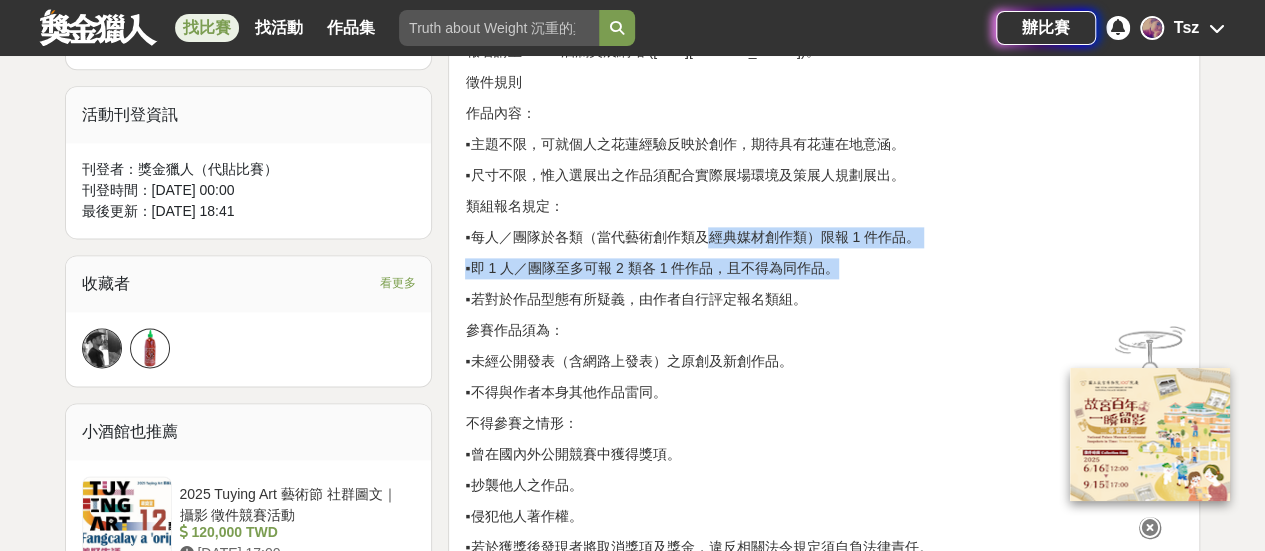 drag, startPoint x: 714, startPoint y: 243, endPoint x: 871, endPoint y: 246, distance: 157.02866 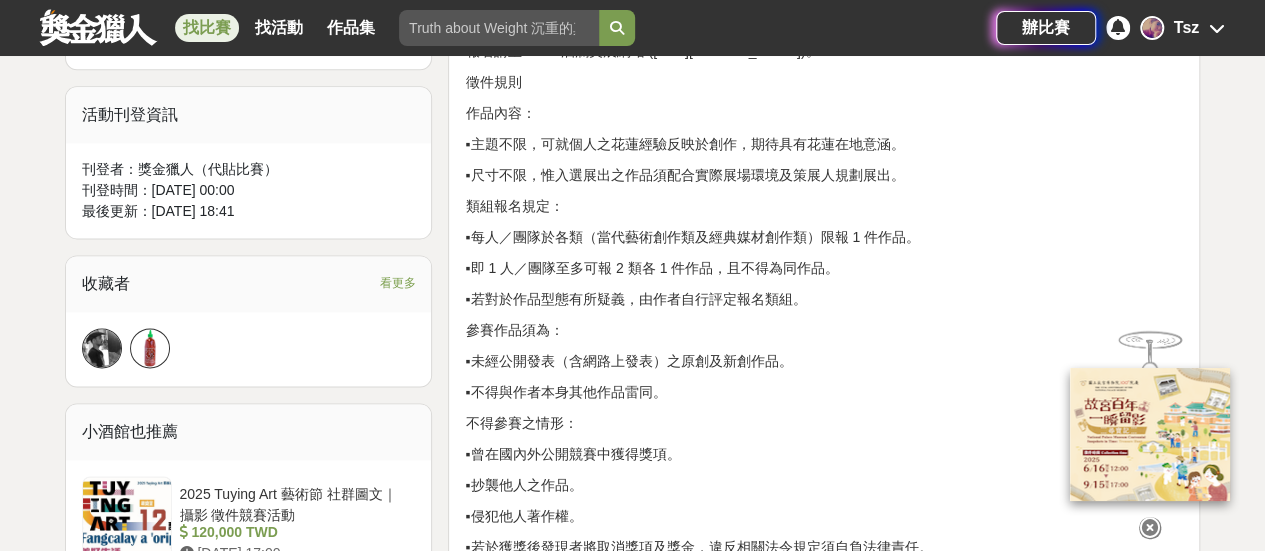 click on "活動主題 宗旨：為鼓勵藝術創作，探索藝術內涵及表現，回應時代精神，特此設立洄瀾美展。 作品內容：主題不限，可就個人之花蓮經驗反映於創作，期待具有花蓮在地意涵。   參賽資格 不限族群、國籍，歡迎海內外之個人或創作團隊參加競賽。 可以個人或團隊報名，惟個人創作者不得同時加入創作團隊報名。 團隊報名須詳列成員名單，並推派代表人一名，由代表人統籌參賽事宜。 資格若有疑義者，由花蓮縣文化局認定之。 比賽組別 當代藝術創作類：作品不限媒材，得為任何可呈現藝術概念形態之創作。 經典媒材創作類： ▪東方媒材組：水墨、膠彩、書法、篆刻或同類型複合媒材等平面創作。 ▪西方媒材組：油畫、壓克力、水彩、粉彩、素描、版畫、攝影、電腦繪圖或同類型複合媒材等平面創作。 報名方式 公開徵件，一律採線上報名。 徵件規則 評審規範" at bounding box center (824, 1120) 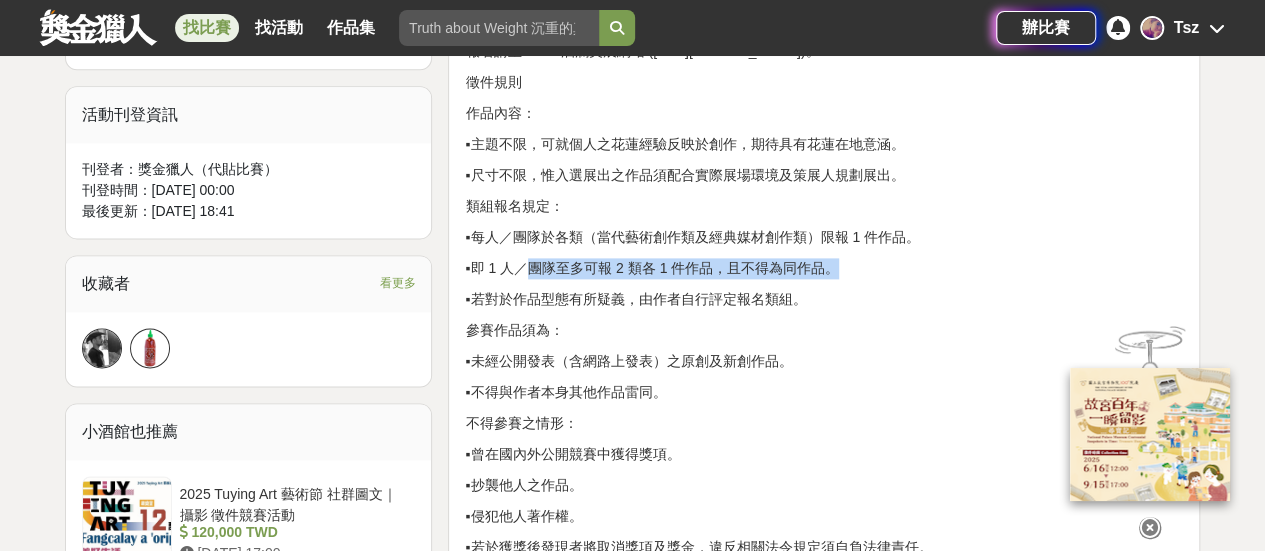 drag, startPoint x: 530, startPoint y: 265, endPoint x: 881, endPoint y: 265, distance: 351 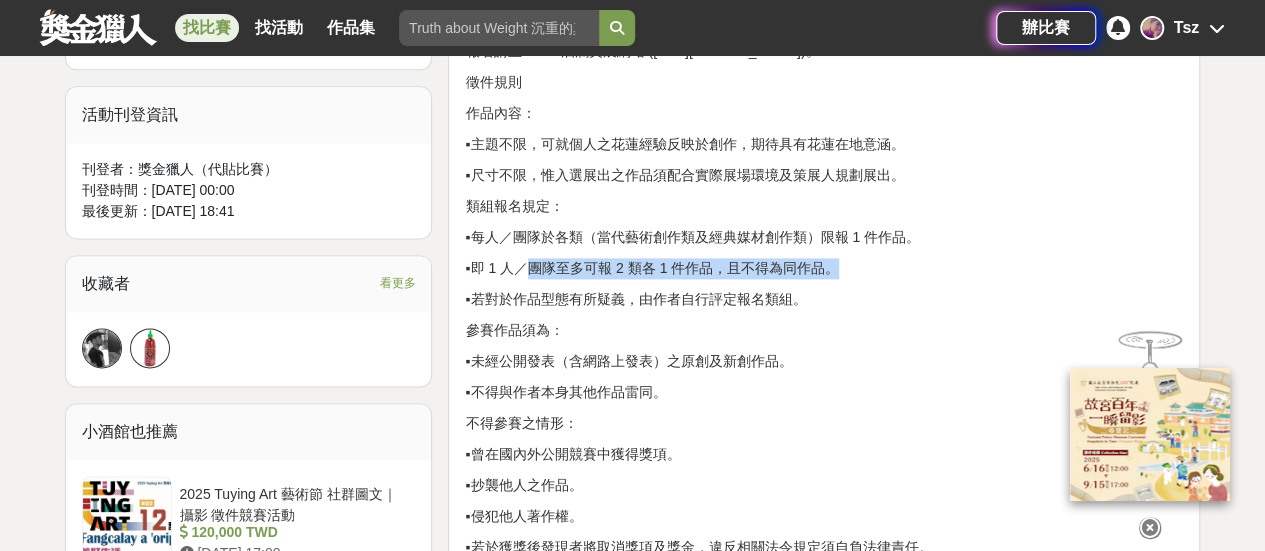 click on "▪即 1 人／團隊至多可報 2 類各 1 件作品，且不得為同作品。" at bounding box center (824, 268) 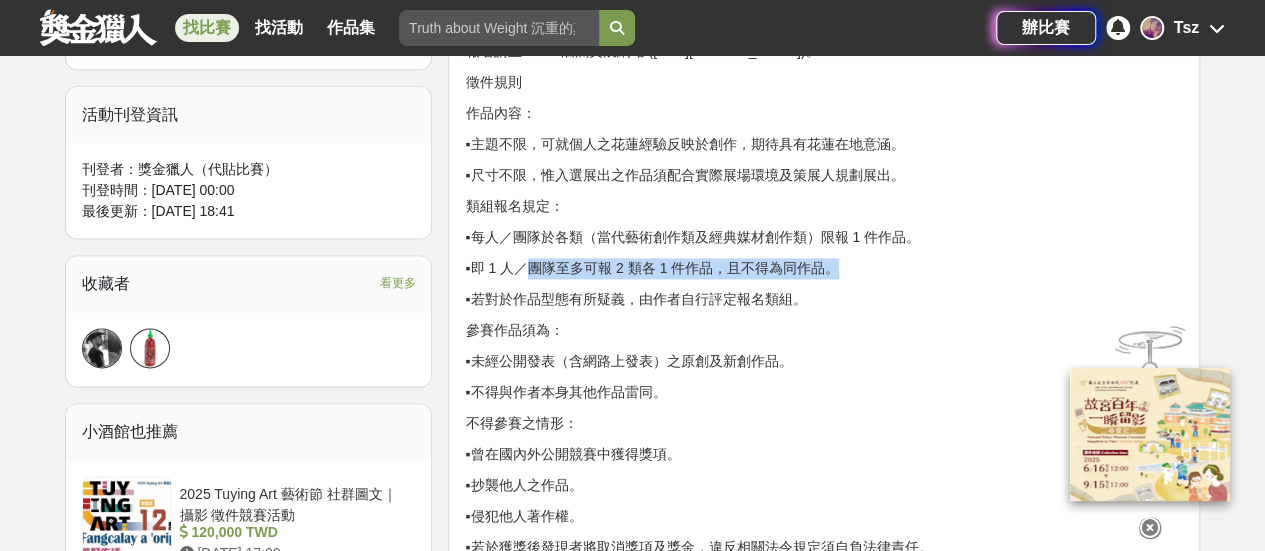 click on "▪即 1 人／團隊至多可報 2 類各 1 件作品，且不得為同作品。" at bounding box center (824, 268) 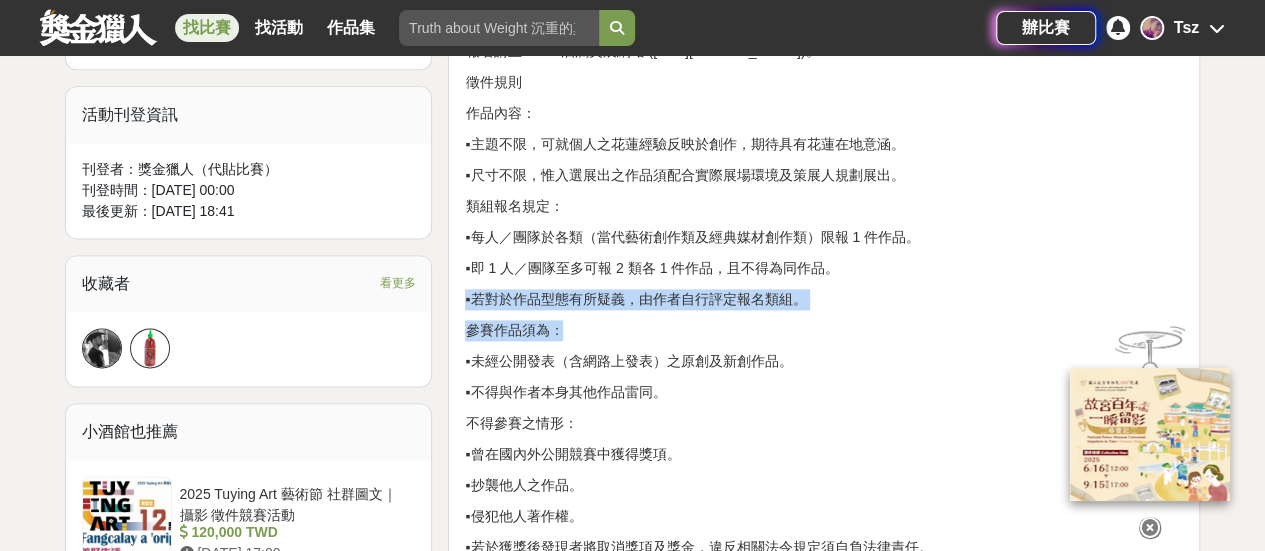 drag, startPoint x: 843, startPoint y: 273, endPoint x: 585, endPoint y: 329, distance: 264.00757 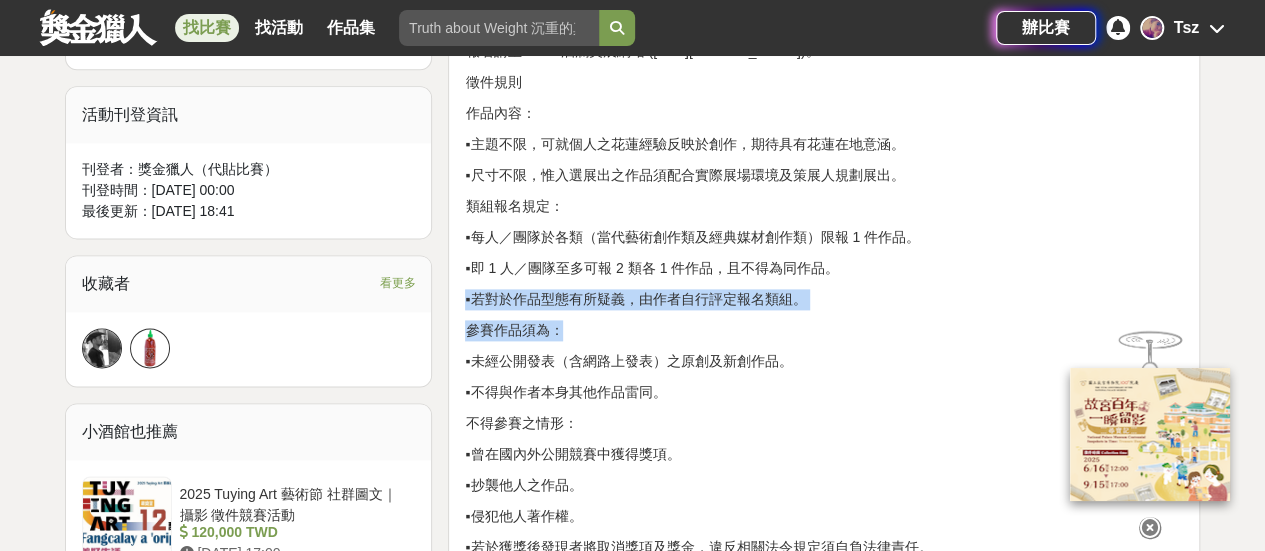 click on "參賽作品須為：" at bounding box center (824, 330) 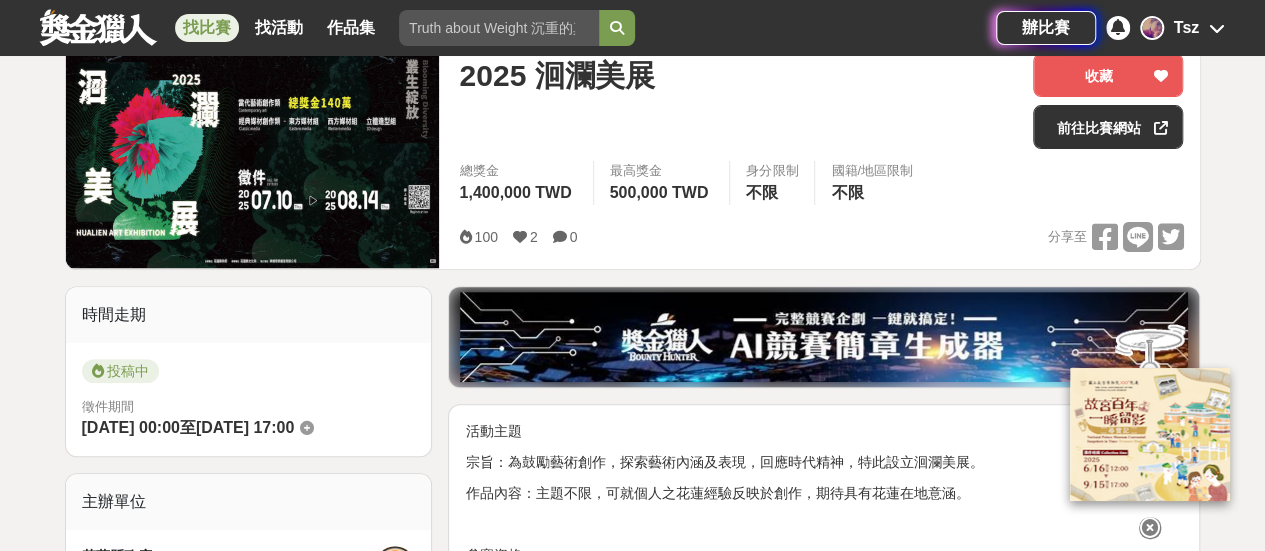 scroll, scrollTop: 100, scrollLeft: 0, axis: vertical 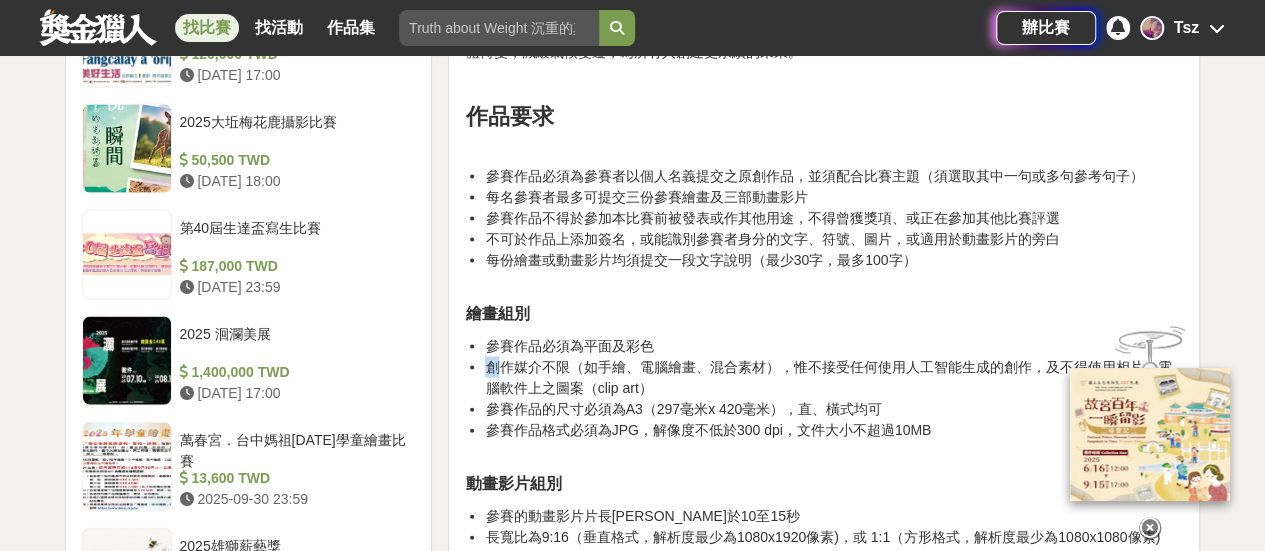drag, startPoint x: 495, startPoint y: 340, endPoint x: 778, endPoint y: 332, distance: 283.11304 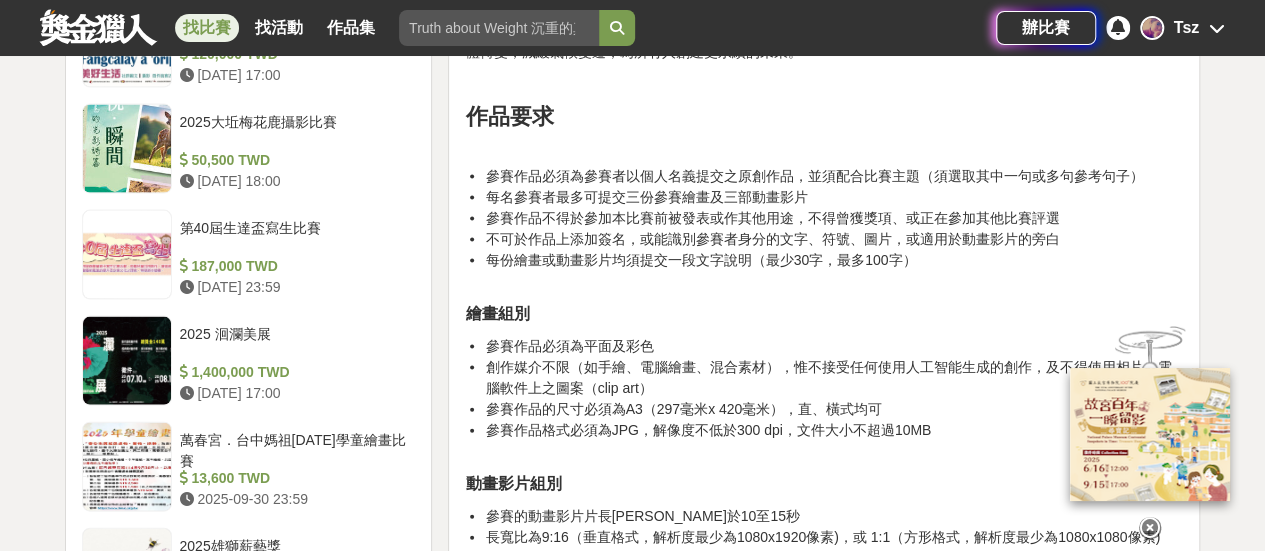 click on "創作媒介不限（如手繪、電腦繪畫、混合素材），惟不接受任何使用人工智能生成的創作，及不得使用相片或電腦軟件上之圖案（clip art）" at bounding box center (828, 377) 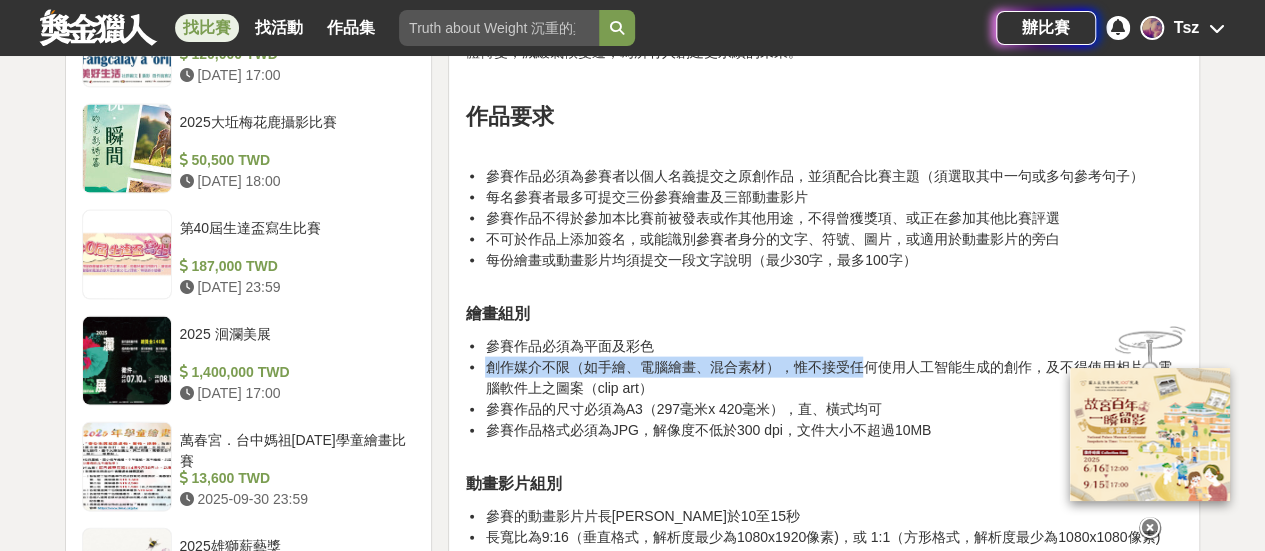 drag, startPoint x: 852, startPoint y: 335, endPoint x: 1014, endPoint y: 333, distance: 162.01234 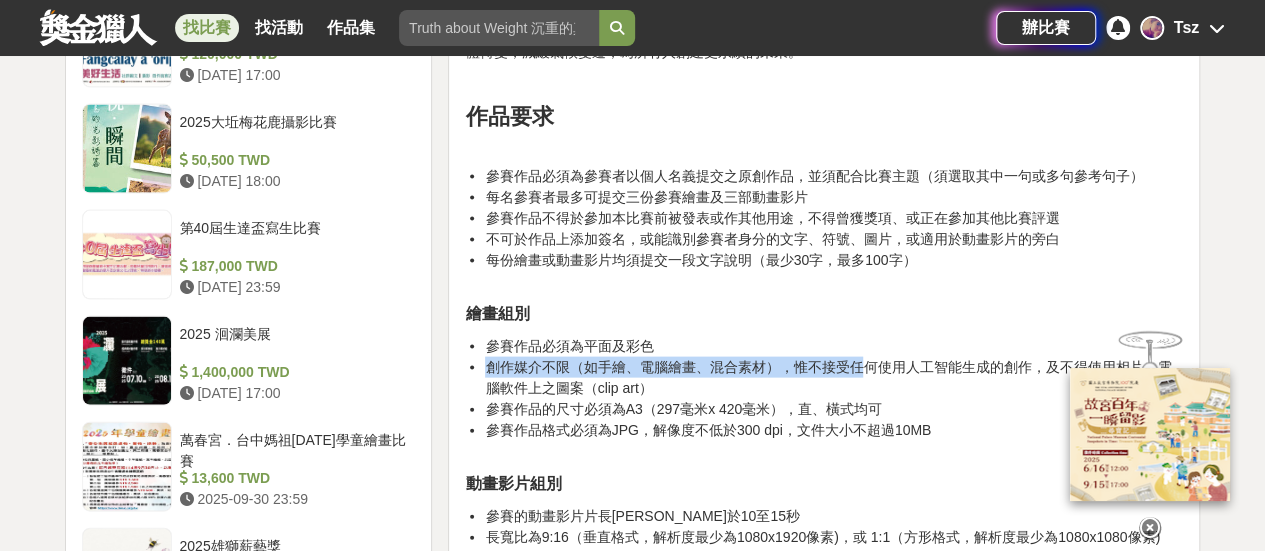 click on "創作媒介不限（如手繪、電腦繪畫、混合素材），惟不接受任何使用人工智能生成的創作，及不得使用相片或電腦軟件上之圖案（clip art）" at bounding box center [828, 377] 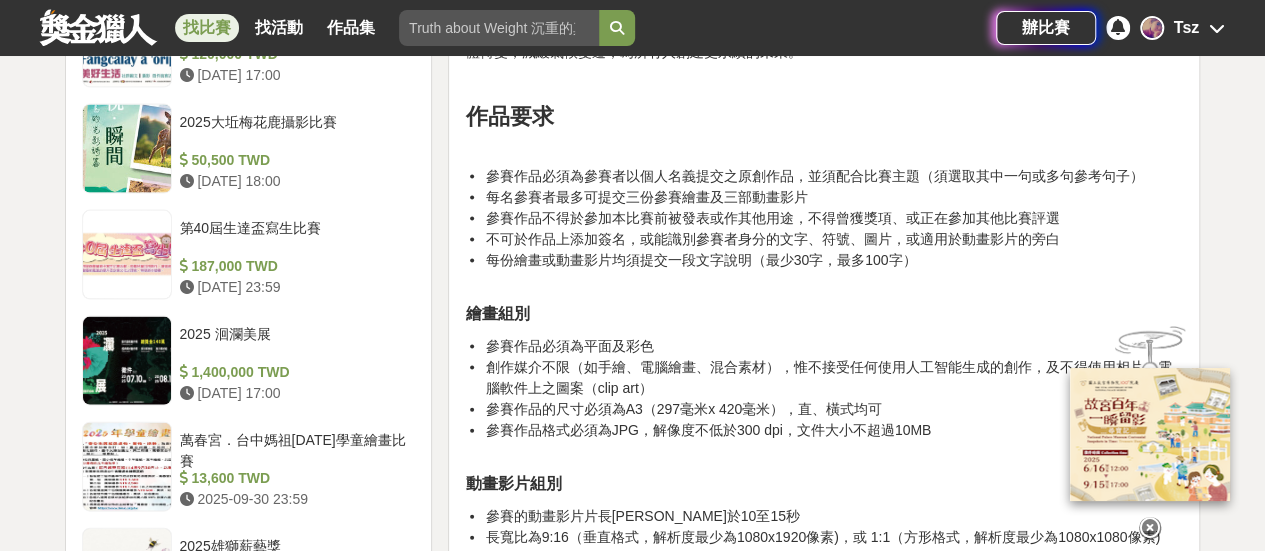 click on "創作媒介不限（如手繪、電腦繪畫、混合素材），惟不接受任何使用人工智能生成的創作，及不得使用相片或電腦軟件上之圖案（clip art）" at bounding box center (828, 377) 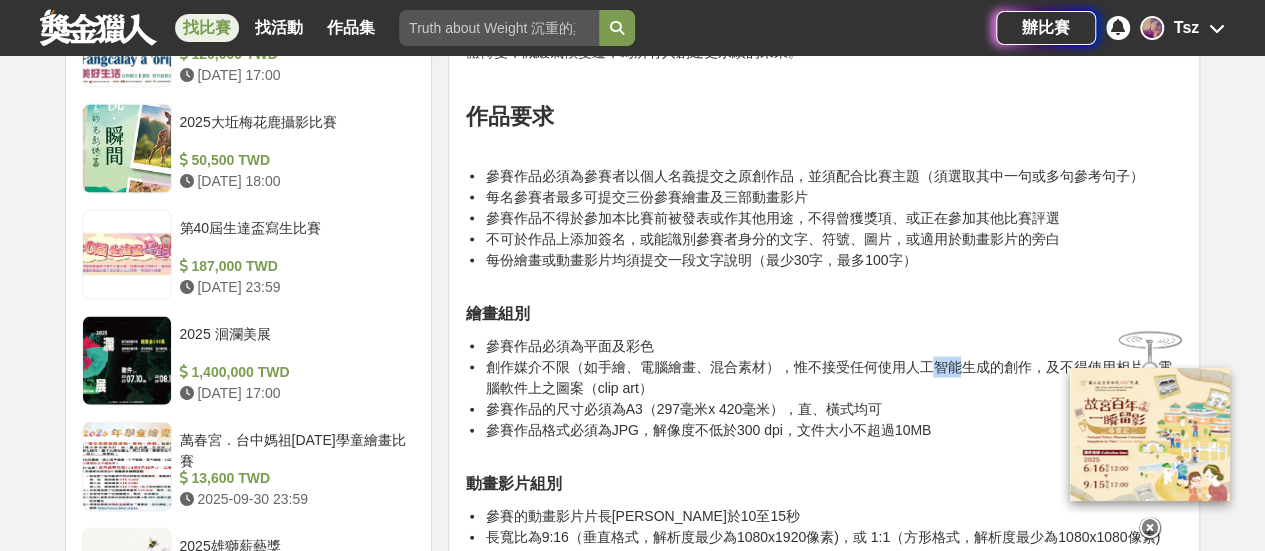 click on "創作媒介不限（如手繪、電腦繪畫、混合素材），惟不接受任何使用人工智能生成的創作，及不得使用相片或電腦軟件上之圖案（clip art）" at bounding box center [828, 377] 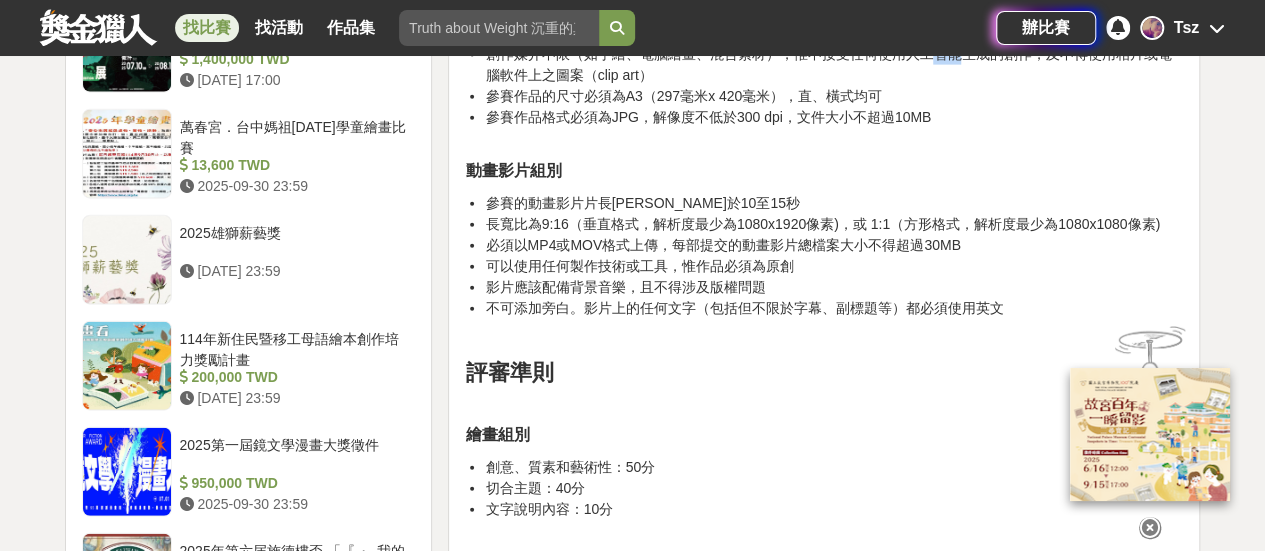 scroll, scrollTop: 2400, scrollLeft: 0, axis: vertical 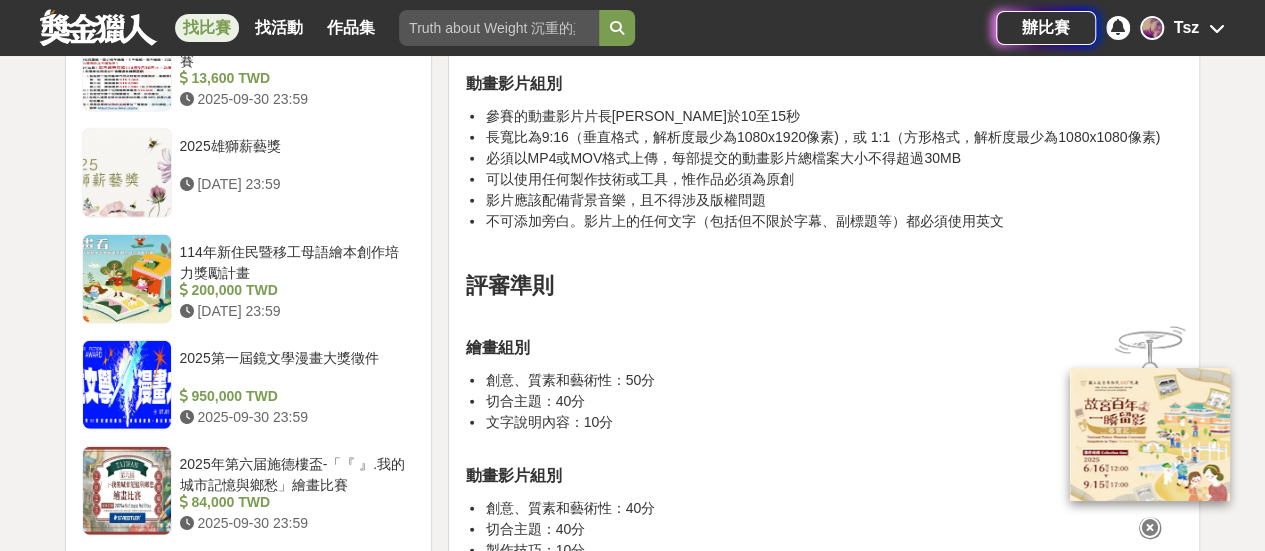 click on "2025「Art on Climate」國際繪畫比賽 | 安聯投信 面對氣候變遷  以創意提永續解方 氣候變遷迫在眉睫，現在正是作出改變的時候。我們必須立刻採取行動，要緩解氣候變遷的影響，每一個人都可以出一分力。透過永續行動方法、減少碳足跡，並提倡變革，我們可以主動發揮影響力。憑藉現代科技，你更可以輕易地將緩解氣候變遷的願景及方法與全球分享，啟發他人，一同為我們的未來環境努力！ 我們邀請才華洋溢的繪畫家參與，以氣候變遷為主題創作。此次比賽目標是：建立一個交流氣候變遷方案的平台，進而激發你我在日常生活上作出改變，共同面對這個全球性的挑戰。   「Art on Climate」國際繪畫比賽 | 安聯投信 比賽主題：主動彩繪 與地球共好_氣候變遷 參賽資格：18歲或以上（含）*所有地區熱愛繪畫及影片創作的人士均可參與 獎項︰有機會贏得高達2,000歐元*" at bounding box center (824, -254) 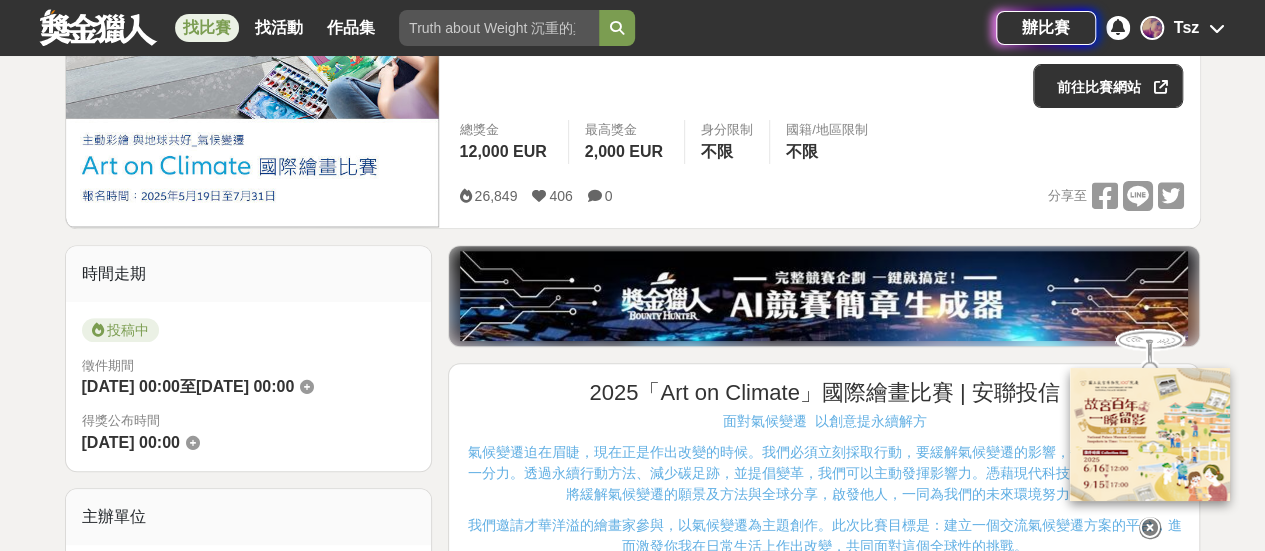 scroll, scrollTop: 100, scrollLeft: 0, axis: vertical 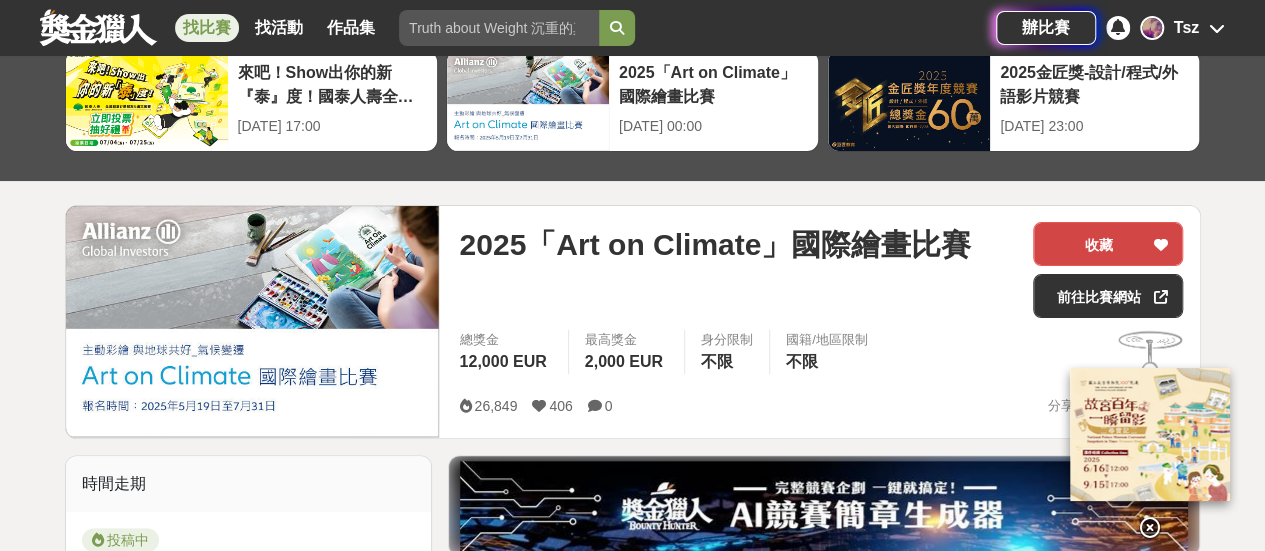 click on "收藏" at bounding box center (1108, 244) 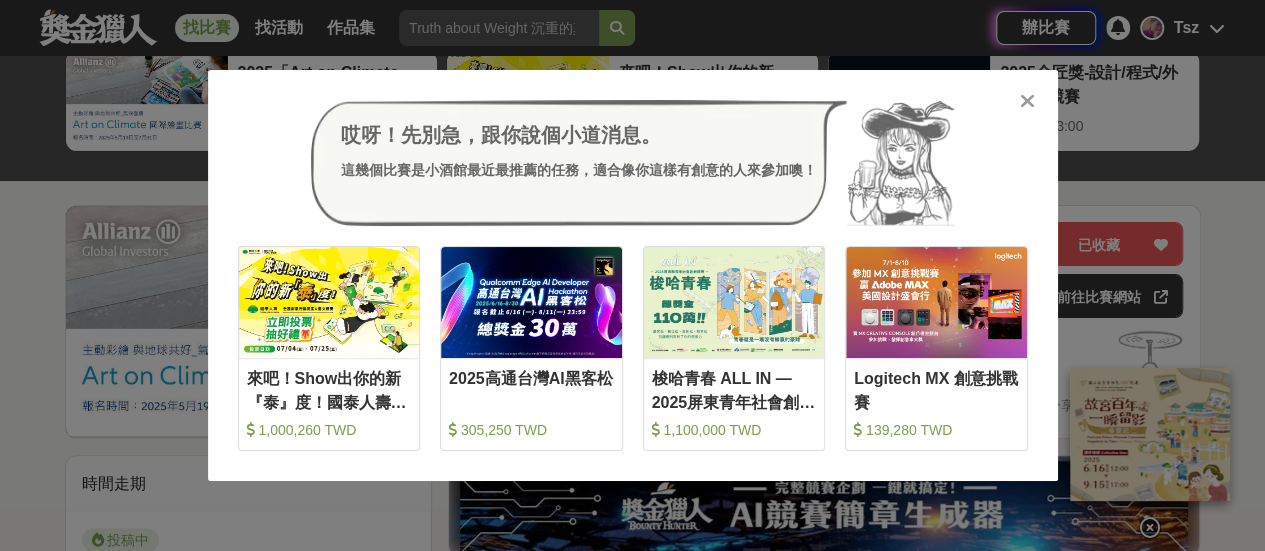 click at bounding box center (1027, 101) 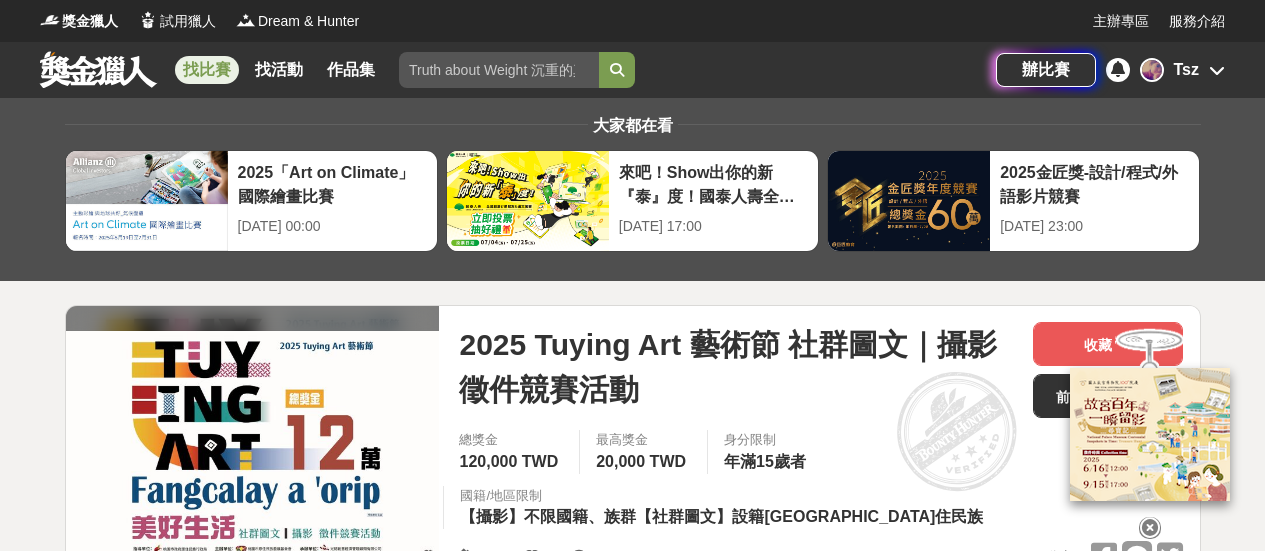 scroll, scrollTop: 0, scrollLeft: 0, axis: both 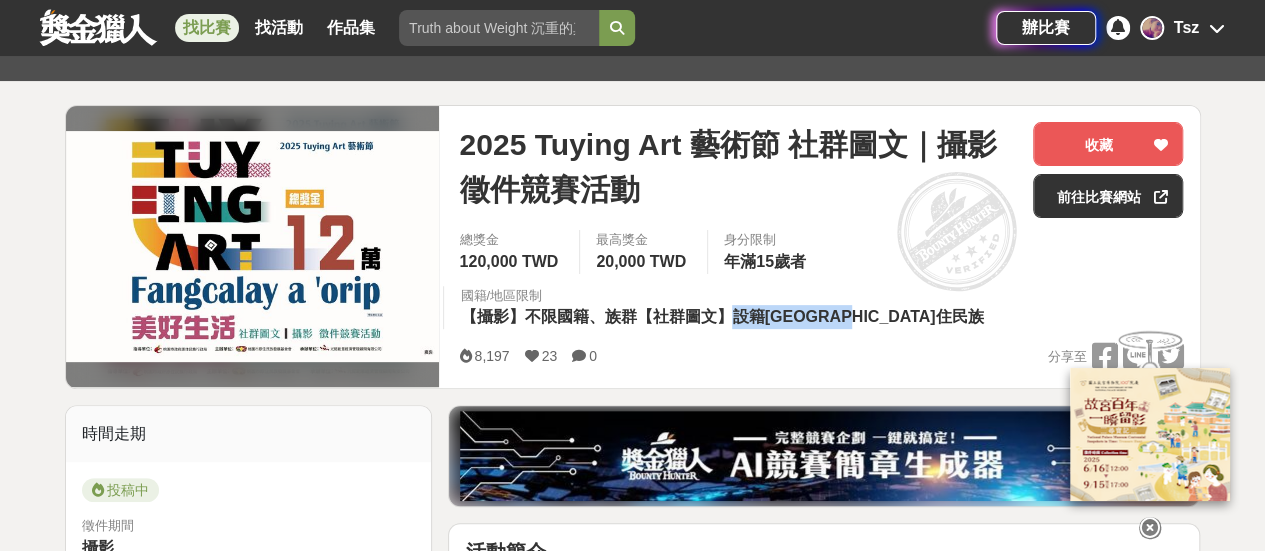 drag, startPoint x: 726, startPoint y: 311, endPoint x: 886, endPoint y: 319, distance: 160.19987 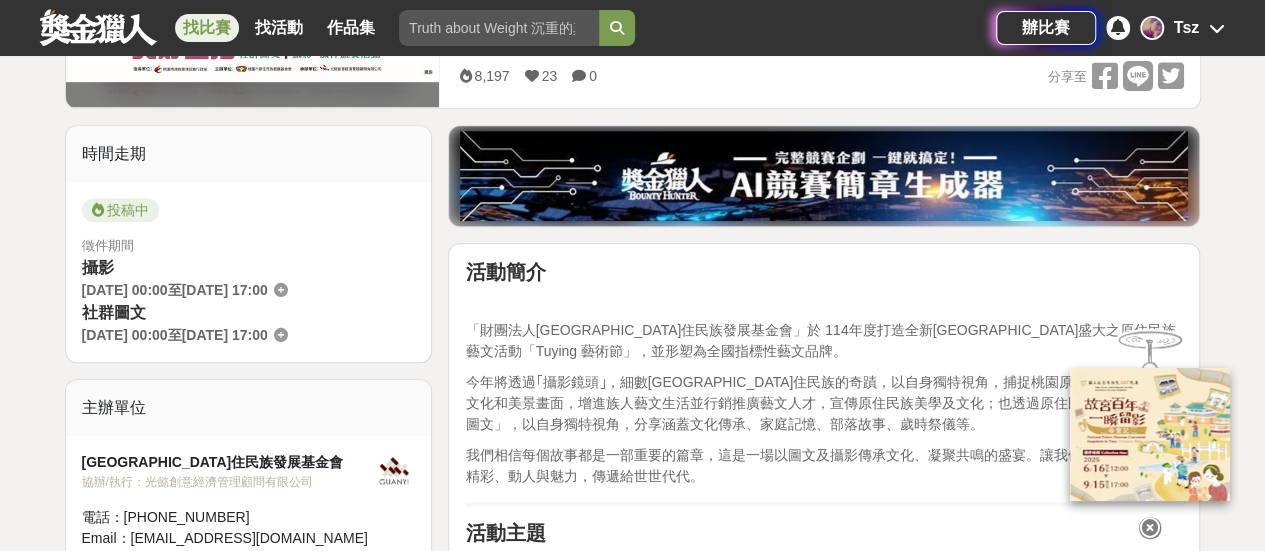 scroll, scrollTop: 500, scrollLeft: 0, axis: vertical 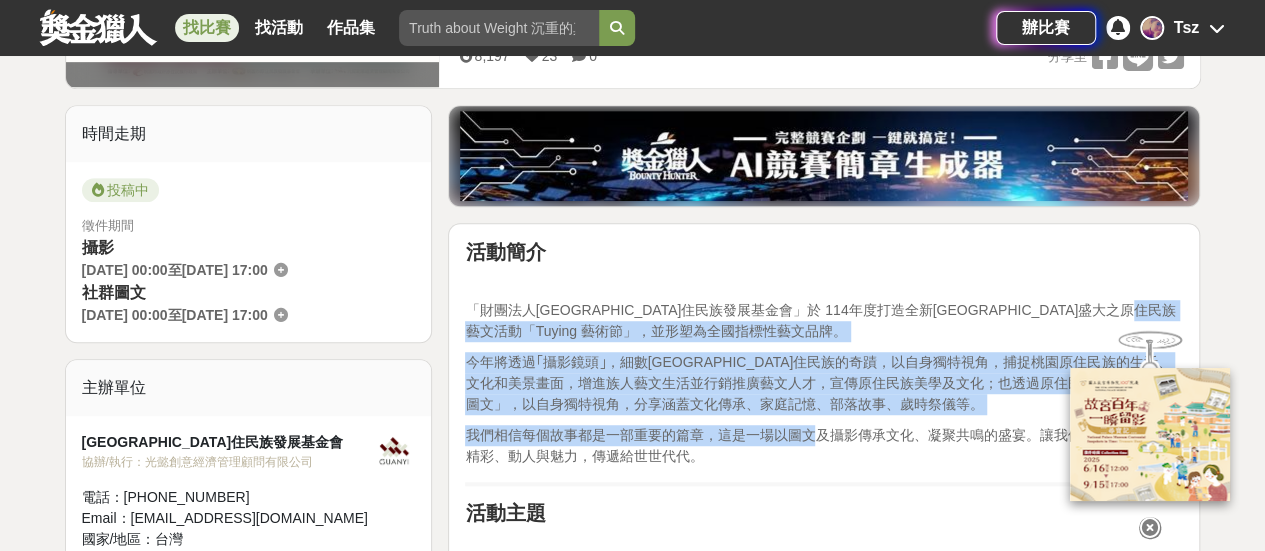 drag, startPoint x: 552, startPoint y: 326, endPoint x: 813, endPoint y: 435, distance: 282.84625 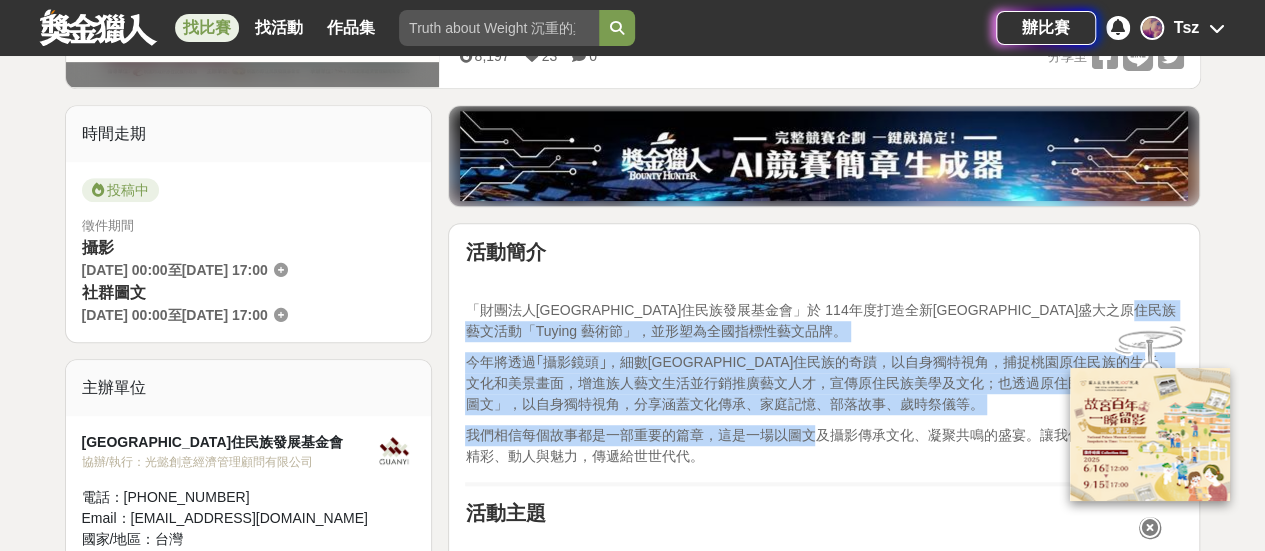 click on "活動簡介   「財團法 人桃園市原住民族發展基金會」於 114年度打造全新桃園市盛大之原住民族藝文活動「Tuying 藝術節」，並形塑為全國指標性藝文品牌。 今年將透過｢攝影鏡頭｣，細數桃園市原住民族的奇蹟，以自身獨特視角，捕捉桃園原住民族的生活、文化和美景畫面，增進族人藝文生活並行銷推廣藝文人才，宣傳原住民族美學及文化；也透過原住民族相關的「社群圖文」，以自身獨特視角，分享涵蓋文化傳承、家庭記憶、部落故事、歲時祭儀等。 我們相信每個故事都是一部重要的篇章，這是一場以圖文及攝影傳承文化、凝聚共鳴的盛宴。讓我們攜手，將桃園的精彩、動人與魅力，傳遞給世世代代。 活動主題    今年以 。 競賽活動    ★【 社群圖文競賽】 ★ 【攝影競賽】 參賽作品應具桃園市相關人事物相關之故事性、可看性及文化内涵。 自然與生態組" at bounding box center (824, 1783) 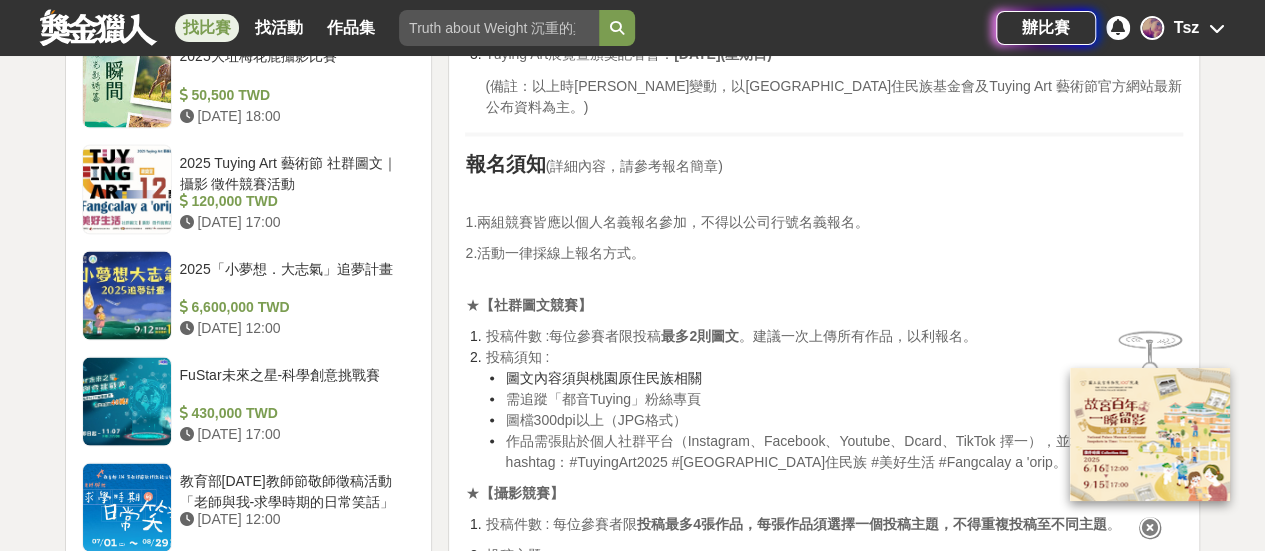scroll, scrollTop: 1900, scrollLeft: 0, axis: vertical 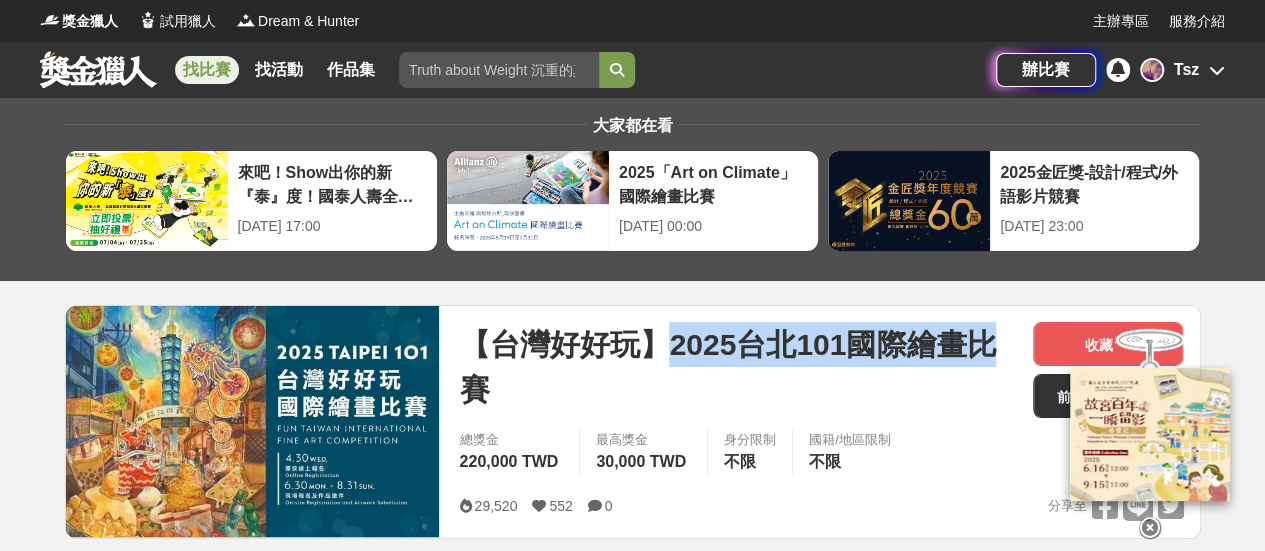 drag, startPoint x: 666, startPoint y: 343, endPoint x: 998, endPoint y: 350, distance: 332.0738 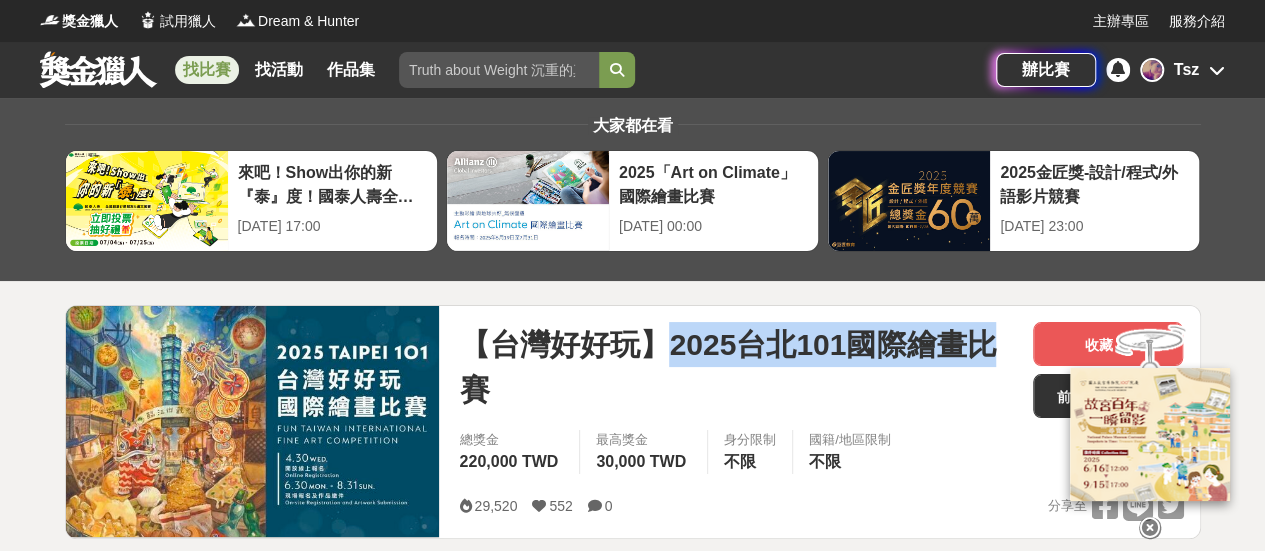 click on "【台灣好好玩】2025台北101國際繪畫比賽" at bounding box center [738, 367] 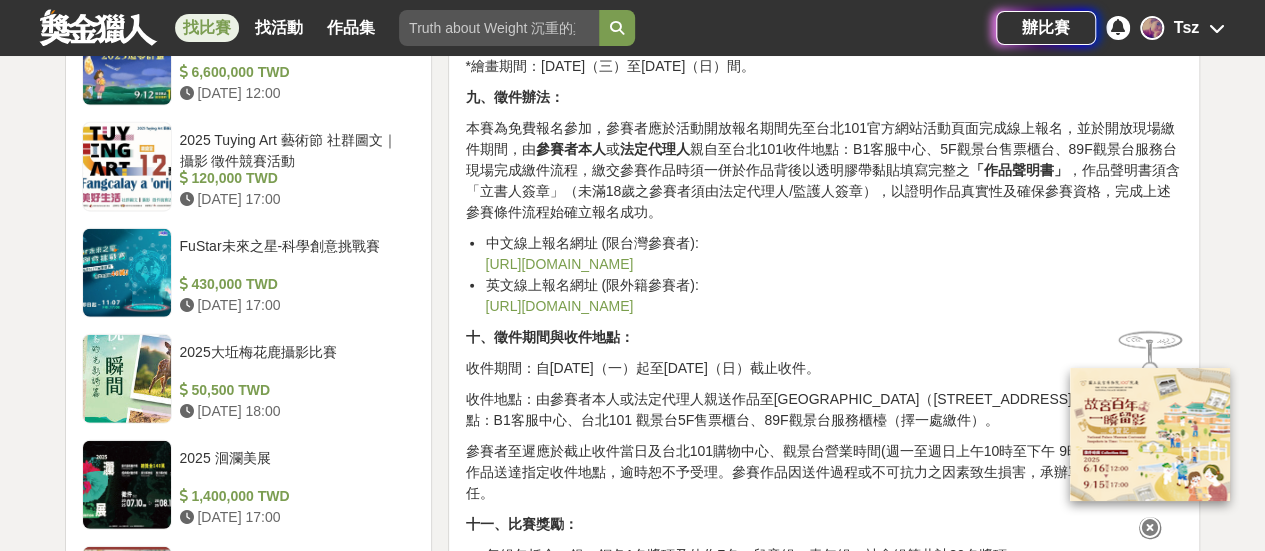 scroll, scrollTop: 2500, scrollLeft: 0, axis: vertical 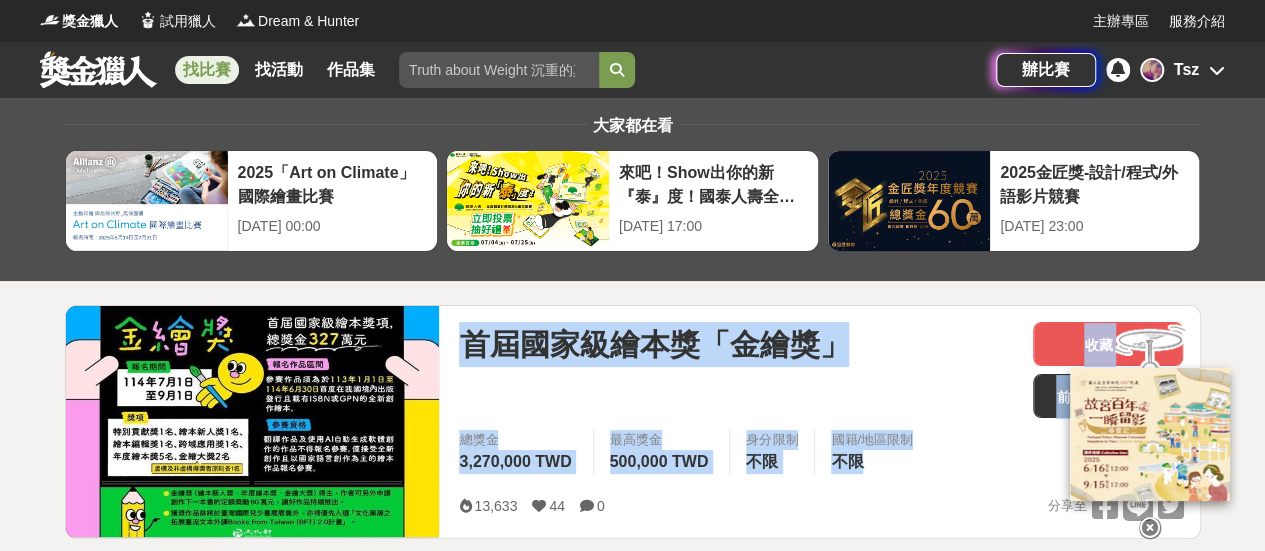 drag, startPoint x: 462, startPoint y: 348, endPoint x: 867, endPoint y: 465, distance: 421.56137 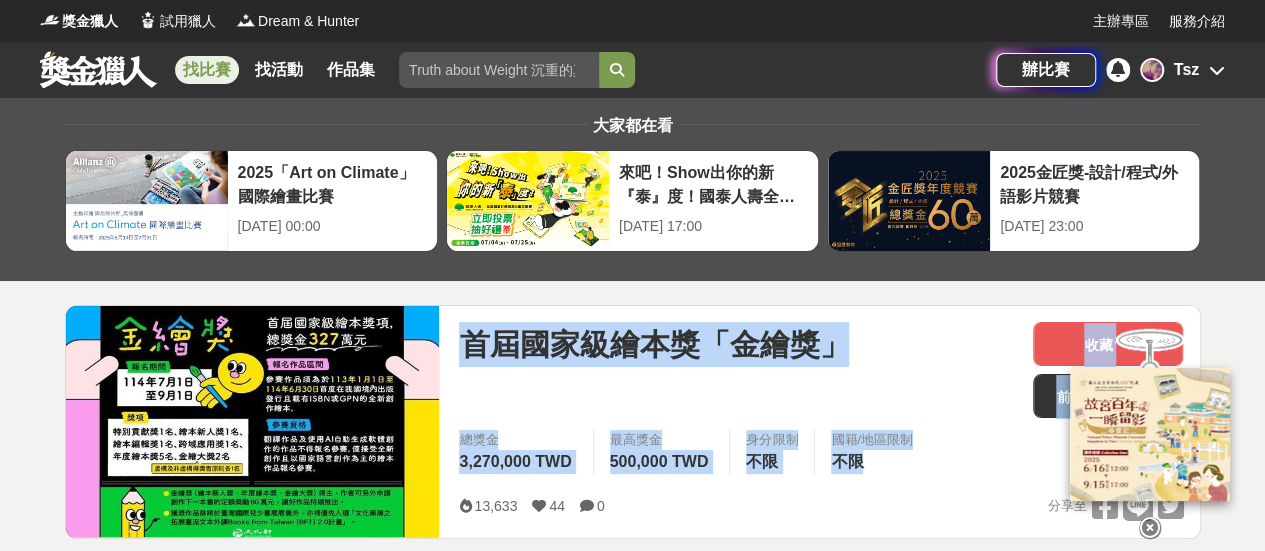 click on "首屆國家級繪本獎「金繪獎」" at bounding box center (738, 370) 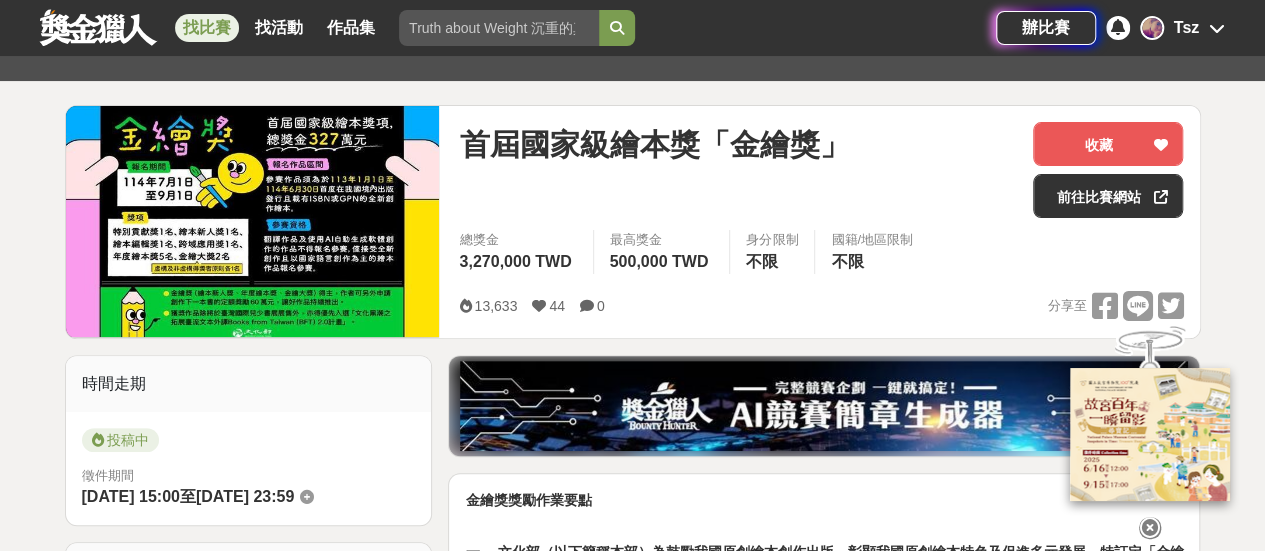 scroll, scrollTop: 500, scrollLeft: 0, axis: vertical 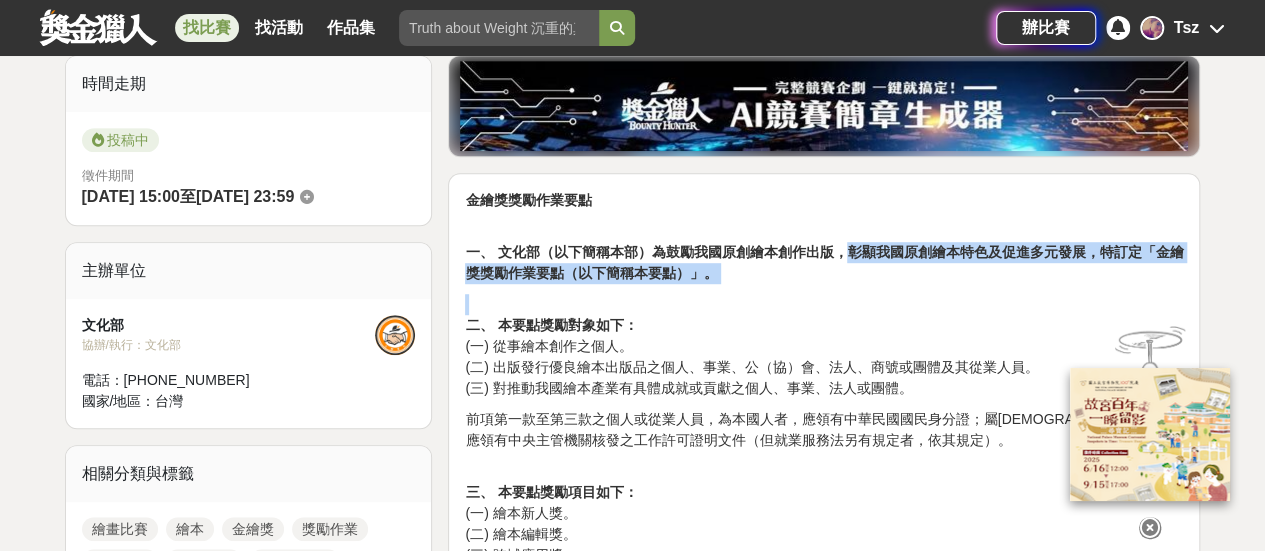 drag, startPoint x: 842, startPoint y: 251, endPoint x: 760, endPoint y: 283, distance: 88.02273 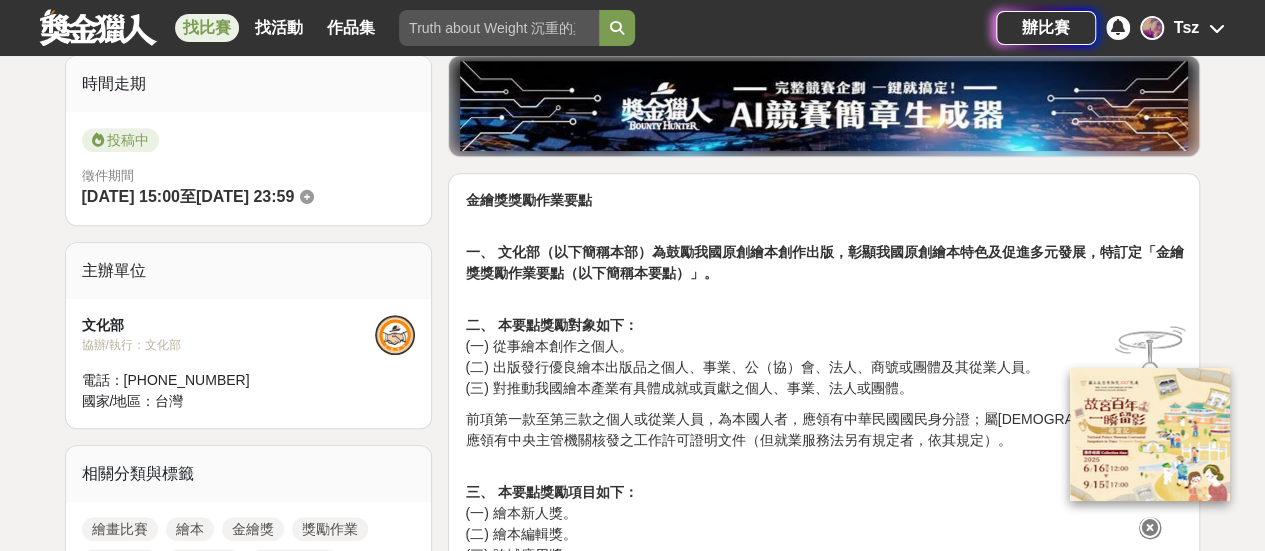 click on "二、 本要點獎勵對象如下： (一) 從事繪本創作之個人。 (二) 出版發行優良繪本出版品之個人、事業、公（協）會、法人、商號或團體及其從業人員。 (三) 對推動我國繪本產業有具體成就或貢獻之個人、事業、法人或團體。" at bounding box center (824, 346) 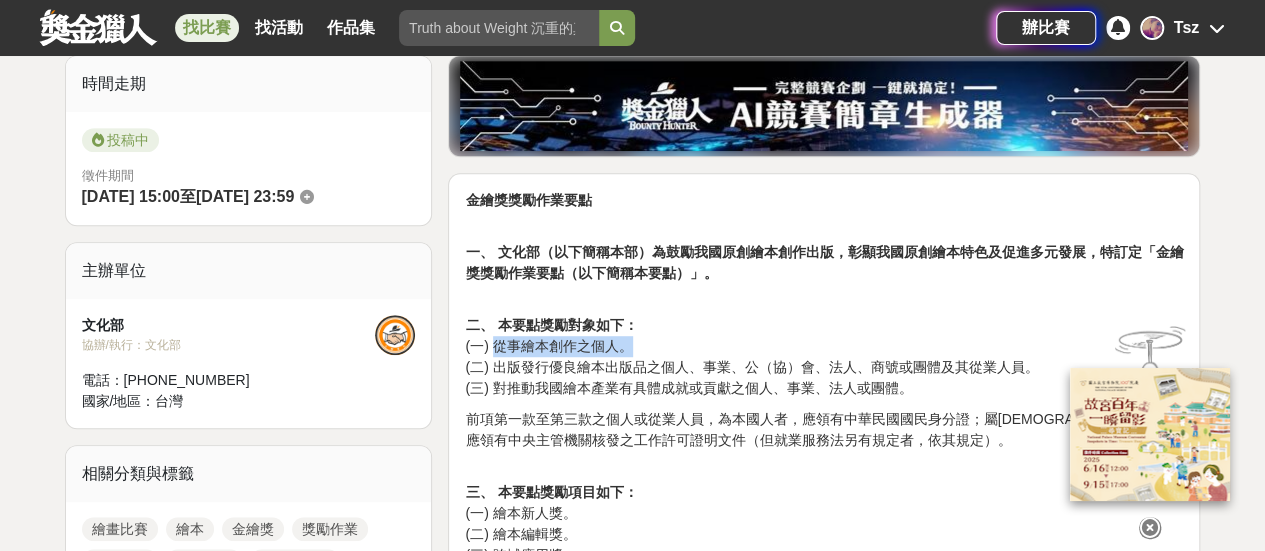 drag, startPoint x: 495, startPoint y: 340, endPoint x: 636, endPoint y: 340, distance: 141 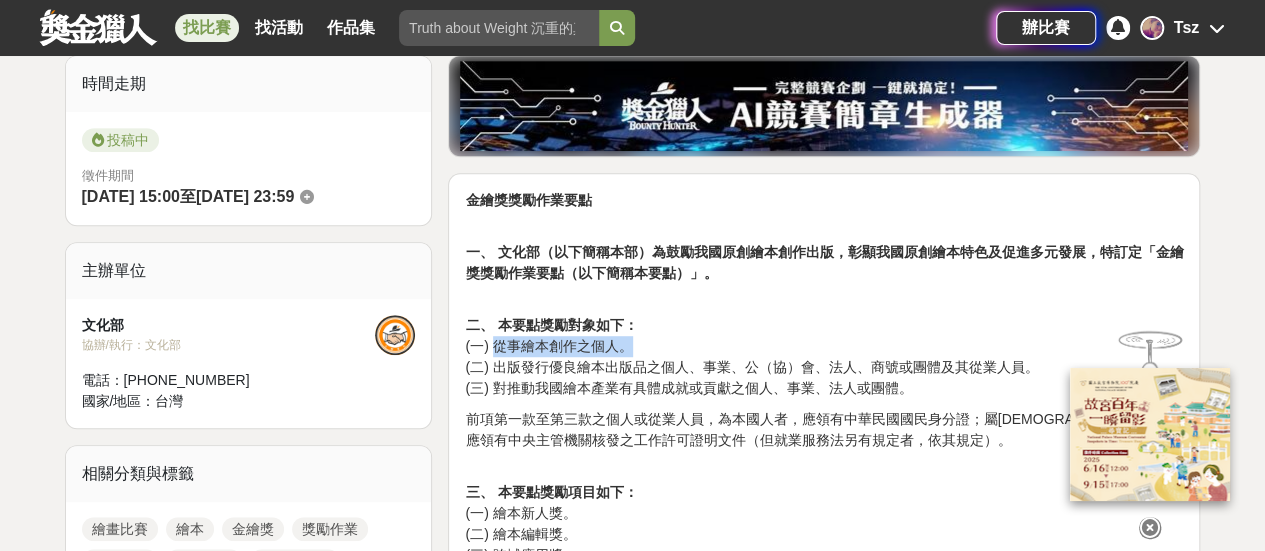 click on "二、 本要點獎勵對象如下： (一) 從事繪本創作之個人。 (二) 出版發行優良繪本出版品之個人、事業、公（協）會、法人、商號或團體及其從業人員。 (三) 對推動我國繪本產業有具體成就或貢獻之個人、事業、法人或團體。" at bounding box center (824, 346) 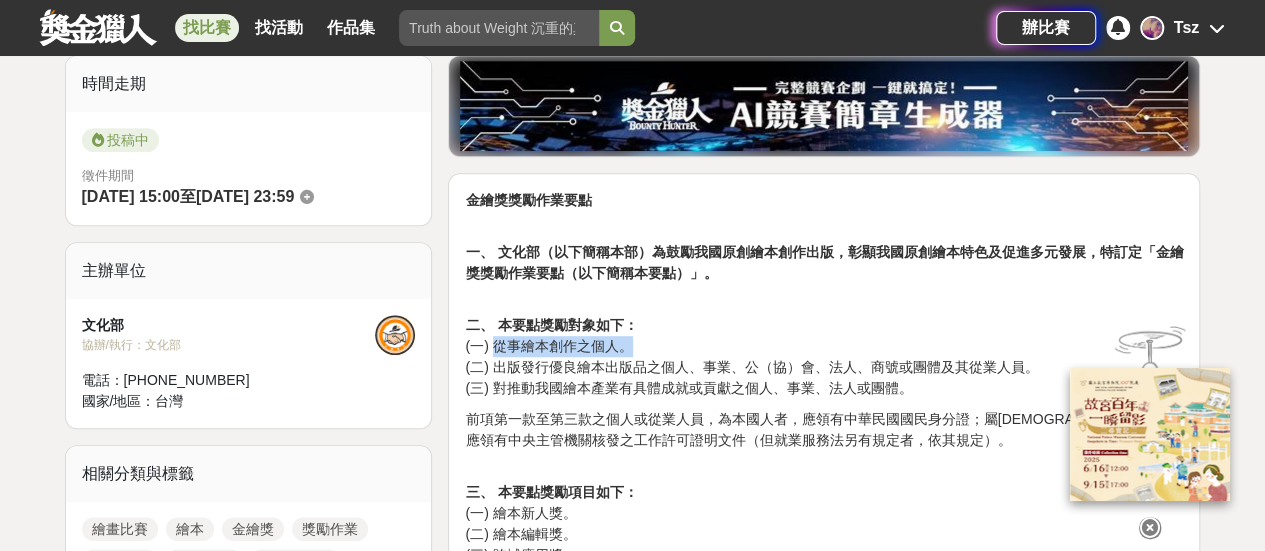 click on "二、 本要點獎勵對象如下： (一) 從事繪本創作之個人。 (二) 出版發行優良繪本出版品之個人、事業、公（協）會、法人、商號或團體及其從業人員。 (三) 對推動我國繪本產業有具體成就或貢獻之個人、事業、法人或團體。" at bounding box center [824, 346] 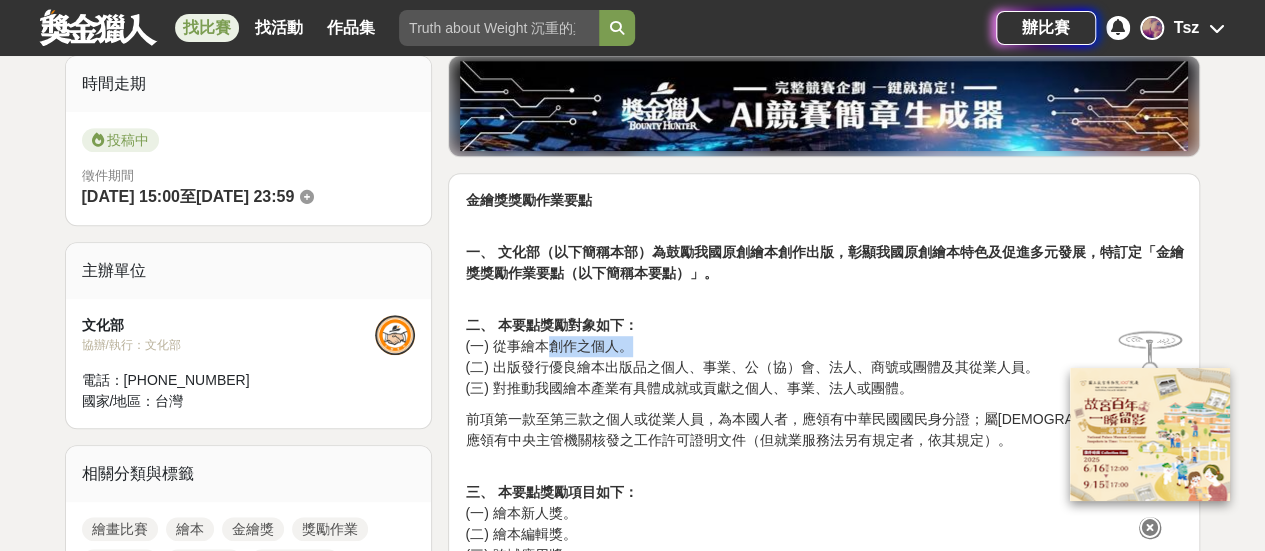 drag, startPoint x: 552, startPoint y: 335, endPoint x: 650, endPoint y: 335, distance: 98 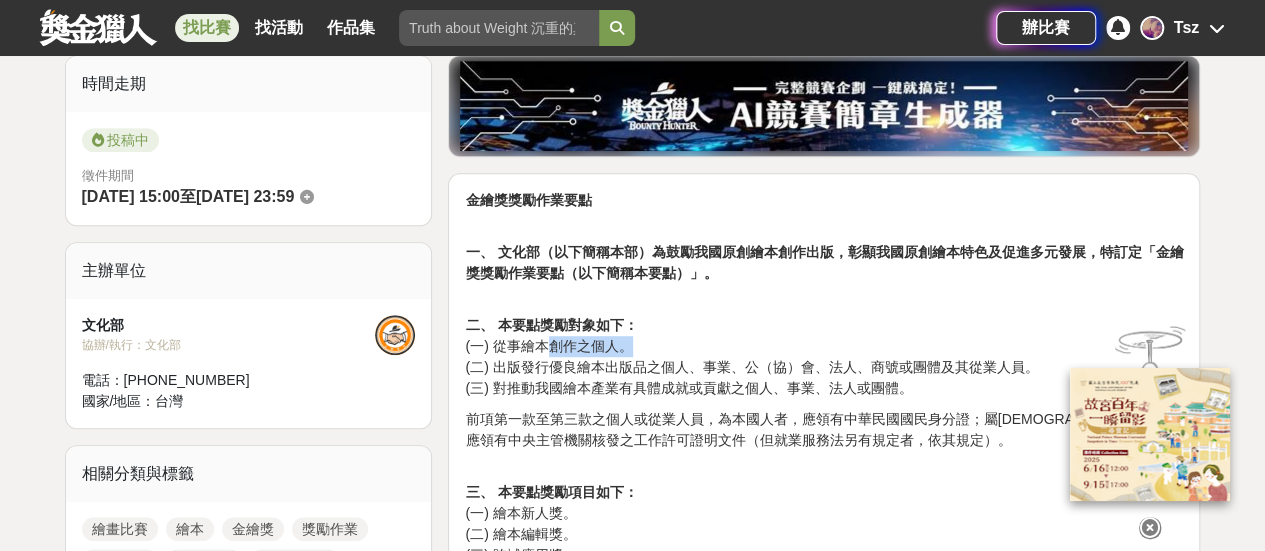 click on "二、 本要點獎勵對象如下： (一) 從事繪本創作之個人。 (二) 出版發行優良繪本出版品之個人、事業、公（協）會、法人、商號或團體及其從業人員。 (三) 對推動我國繪本產業有具體成就或貢獻之個人、事業、法人或團體。" at bounding box center (824, 346) 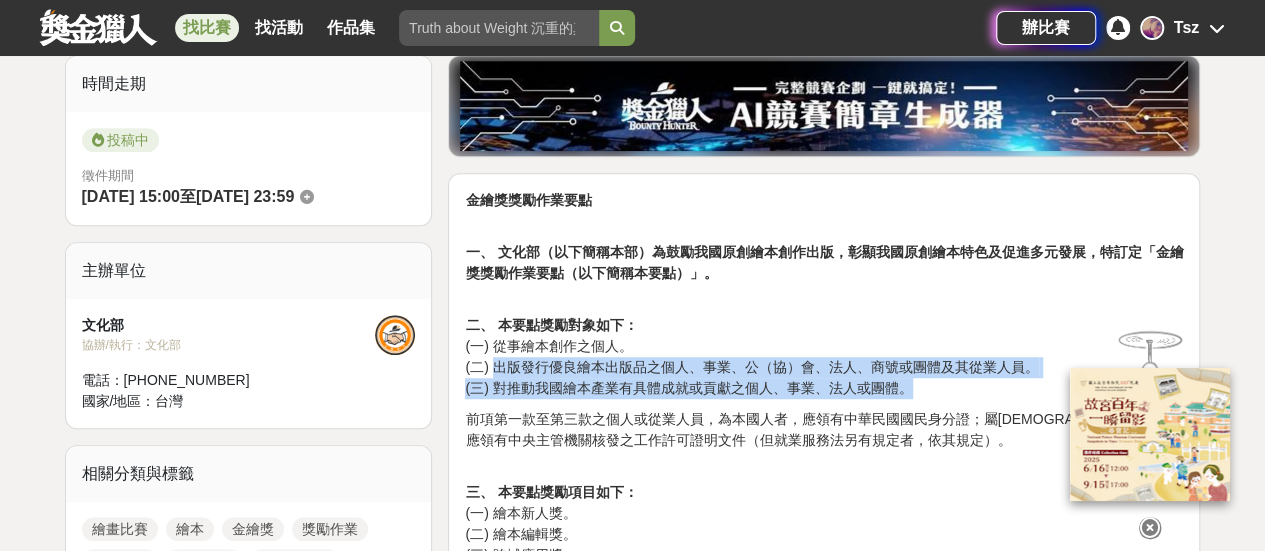 drag, startPoint x: 496, startPoint y: 359, endPoint x: 1031, endPoint y: 383, distance: 535.538 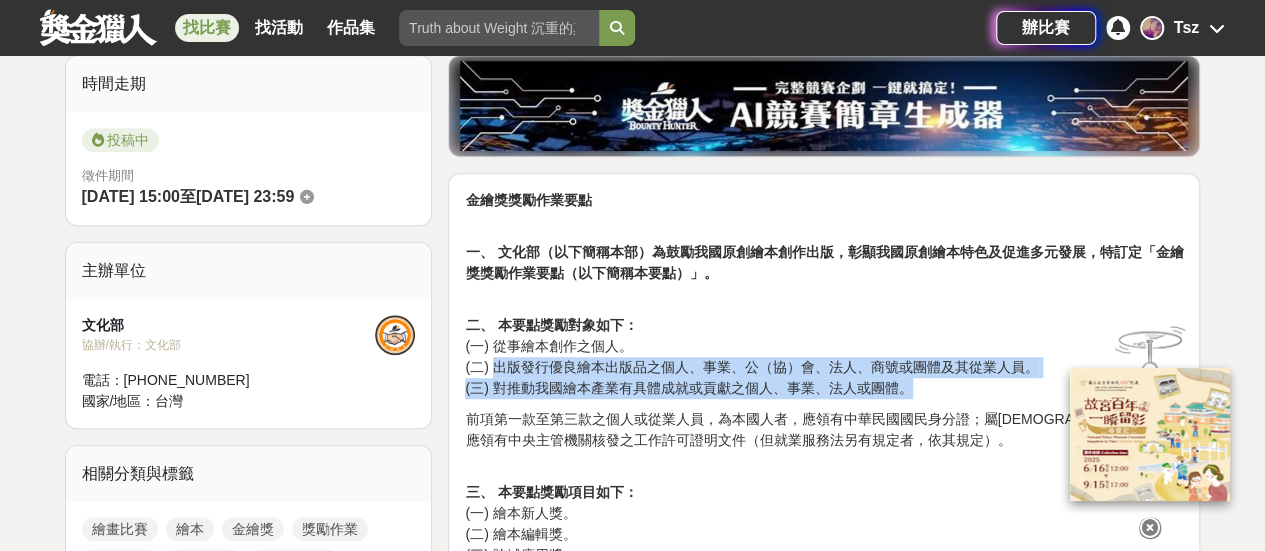 click on "二、 本要點獎勵對象如下： (一) 從事繪本創作之個人。 (二) 出版發行優良繪本出版品之個人、事業、公（協）會、法人、商號或團體及其從業人員。 (三) 對推動我國繪本產業有具體成就或貢獻之個人、事業、法人或團體。" at bounding box center [824, 346] 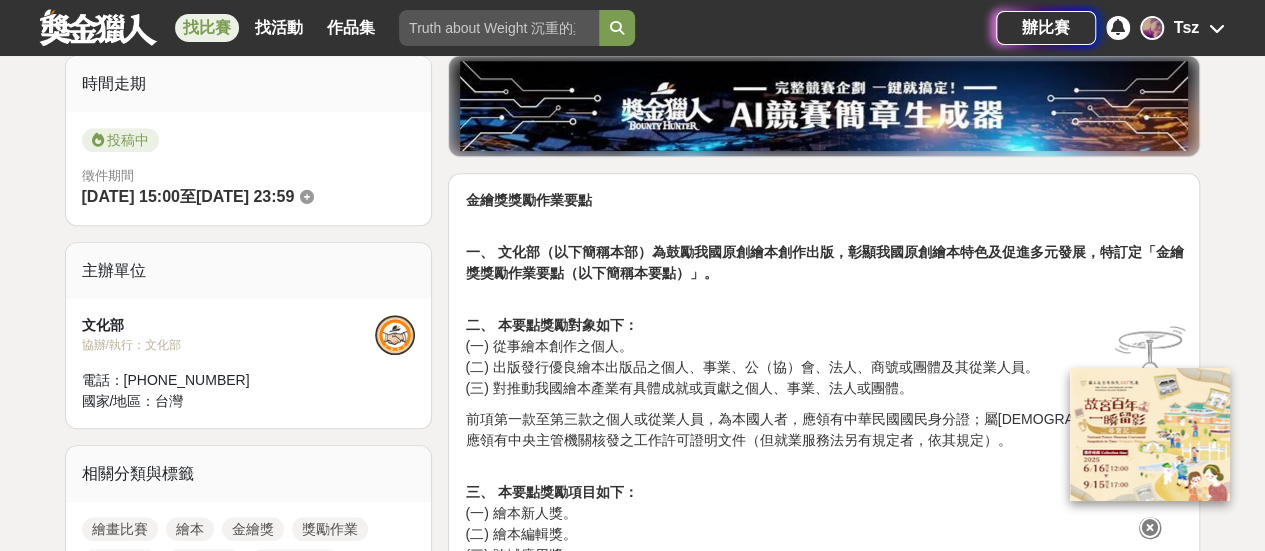 click on "金繪獎獎勵作業要點 一、 文化部（以下簡稱本部）為鼓勵我國原創繪本創作出版，彰顯我國原創繪本特色及促進多元發展，特訂定「金繪獎獎勵作業要點（以下簡稱本要點）」。 二、 本要點獎勵對象如下： (一) 從事繪本創作之個人。 (二) 出版發行優良繪本出版品之個人、事業、公（協）會、法人、商號或團體及其從業人員。 (三) 對推動我國繪本產業有具體成就或貢獻之個人、事業、法人或團體。 前項第一款至第三款之個人或從業人員，為本國人者，應領有中華民國國民身分證；屬外籍人士者，應領有中央主管機關核發之工作許可證明文件（但就業服務法另有規定者，依其規定）。 三、 本要點獎勵項目如下： (一) 繪本新人獎。 (二) 繪本編輯獎。 (三) 跨域應用獎。 (四) 年度繪本獎。 (五) 金繪大獎。 (六) 特別貢獻獎。 四、 獎勵方式： 五、 報名期間：" at bounding box center (824, 1877) 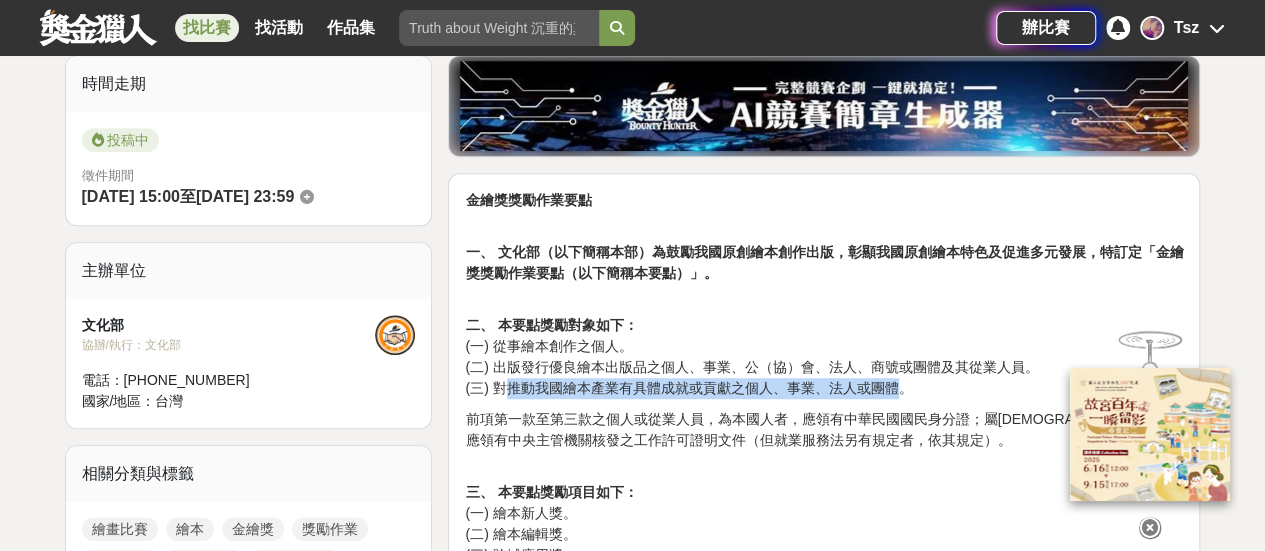 drag, startPoint x: 498, startPoint y: 384, endPoint x: 895, endPoint y: 381, distance: 397.01132 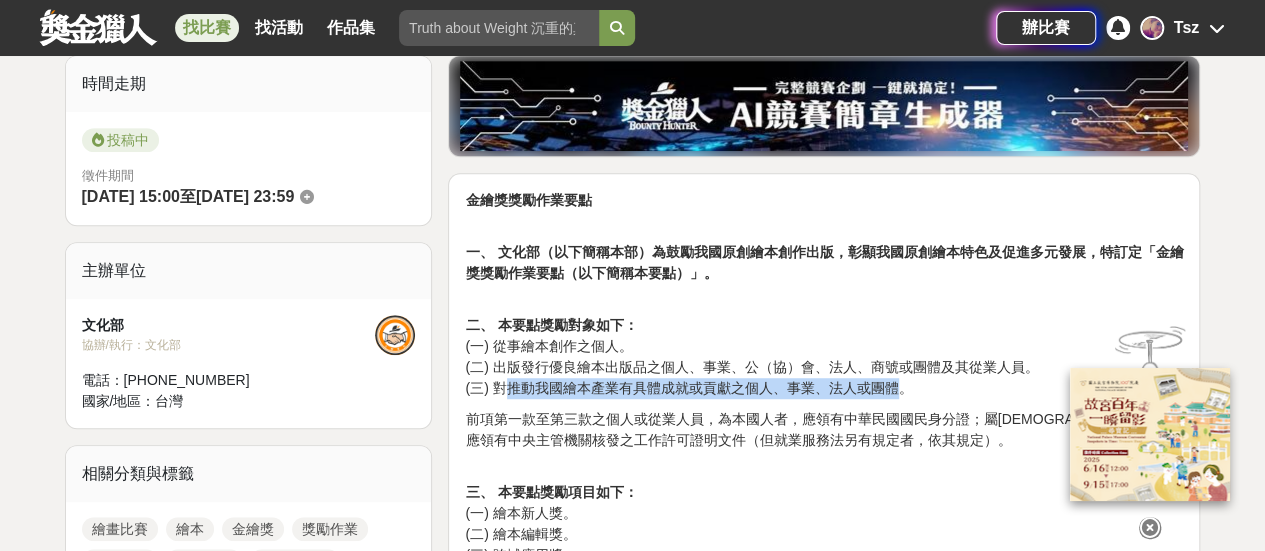 click on "二、 本要點獎勵對象如下： (一) 從事繪本創作之個人。 (二) 出版發行優良繪本出版品之個人、事業、公（協）會、法人、商號或團體及其從業人員。 (三) 對推動我國繪本產業有具體成就或貢獻之個人、事業、法人或團體。" at bounding box center [824, 346] 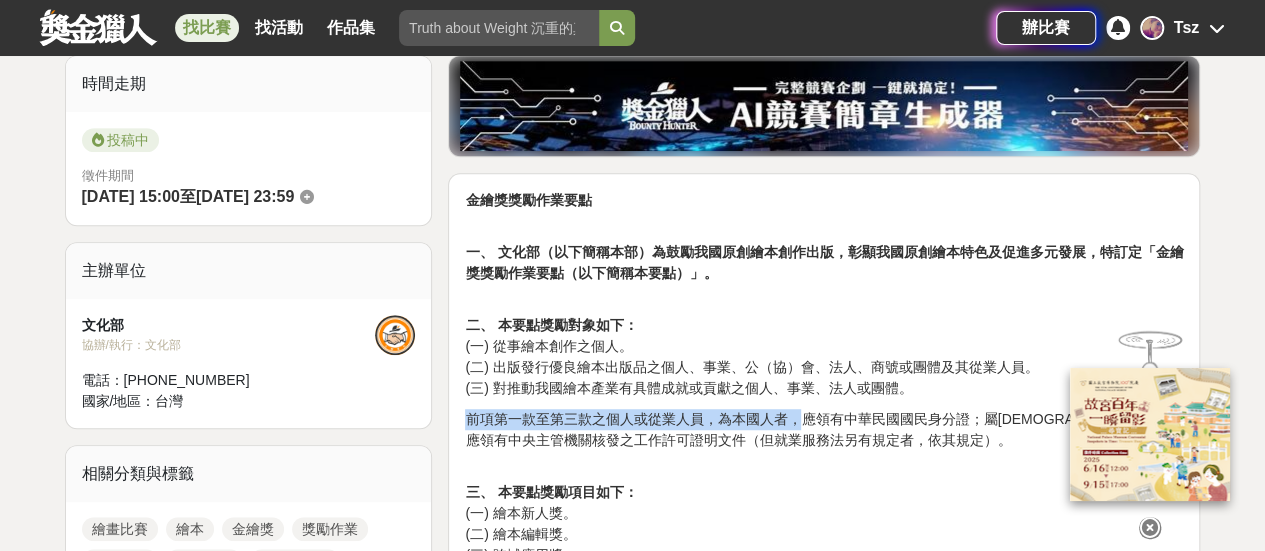 drag, startPoint x: 464, startPoint y: 415, endPoint x: 806, endPoint y: 411, distance: 342.02338 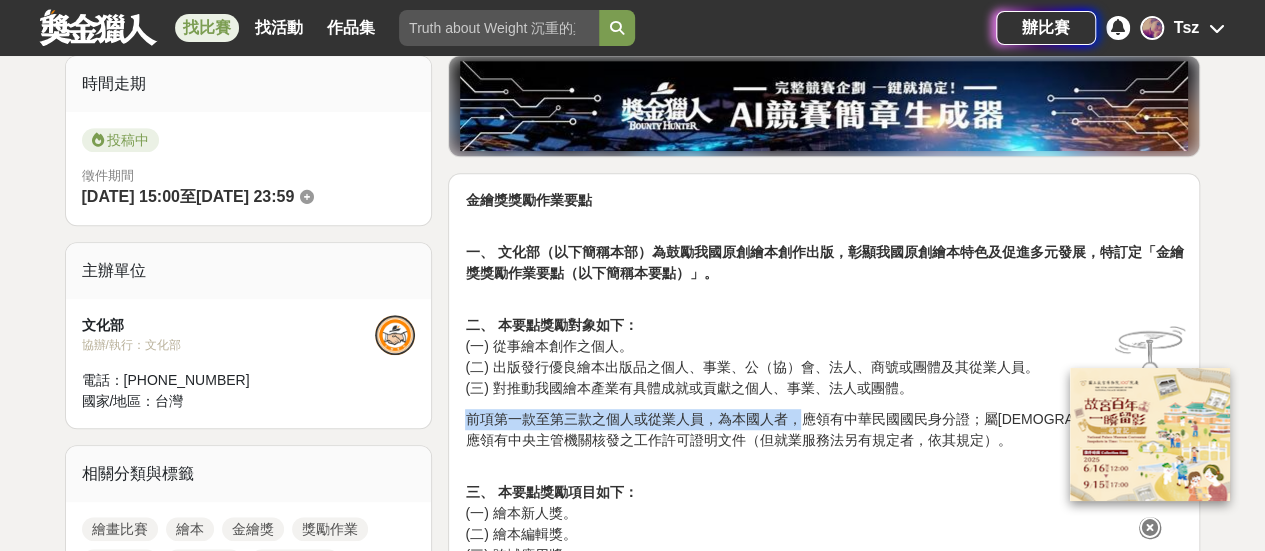 click on "金繪獎獎勵作業要點 一、 文化部（以下簡稱本部）為鼓勵我國原創繪本創作出版，彰顯我國原創繪本特色及促進多元發展，特訂定「金繪獎獎勵作業要點（以下簡稱本要點）」。 二、 本要點獎勵對象如下： (一) 從事繪本創作之個人。 (二) 出版發行優良繪本出版品之個人、事業、公（協）會、法人、商號或團體及其從業人員。 (三) 對推動我國繪本產業有具體成就或貢獻之個人、事業、法人或團體。 前項第一款至第三款之個人或從業人員，為本國人者，應領有中華民國國民身分證；屬外籍人士者，應領有中央主管機關核發之工作許可證明文件（但就業服務法另有規定者，依其規定）。 三、 本要點獎勵項目如下： (一) 繪本新人獎。 (二) 繪本編輯獎。 (三) 跨域應用獎。 (四) 年度繪本獎。 (五) 金繪大獎。 (六) 特別貢獻獎。 四、 獎勵方式： 五、 報名期間：" at bounding box center [824, 1882] 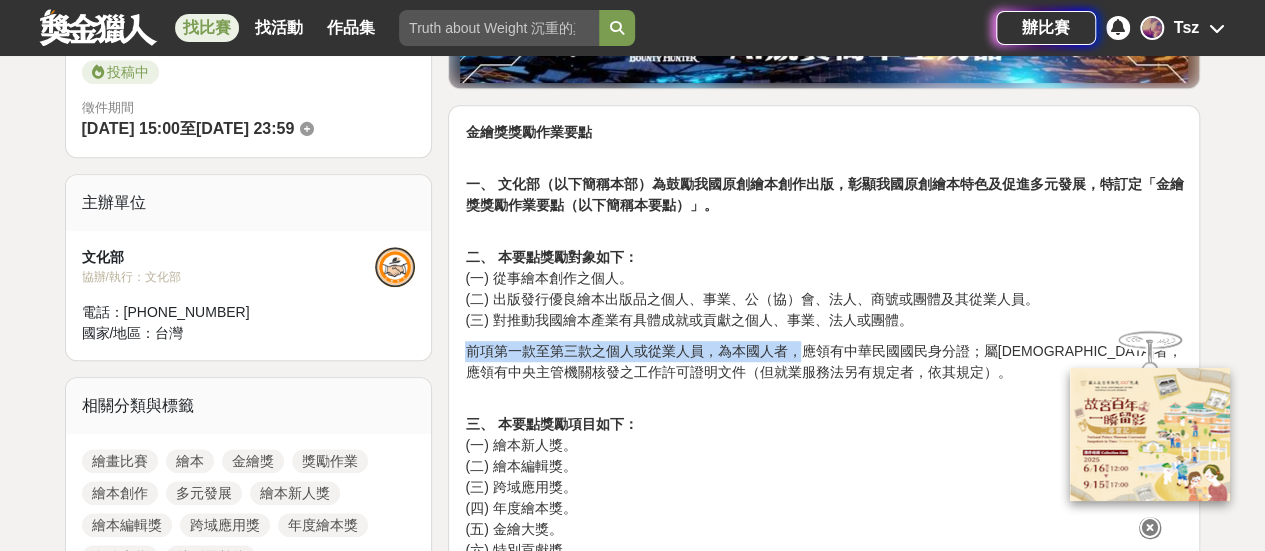 scroll, scrollTop: 600, scrollLeft: 0, axis: vertical 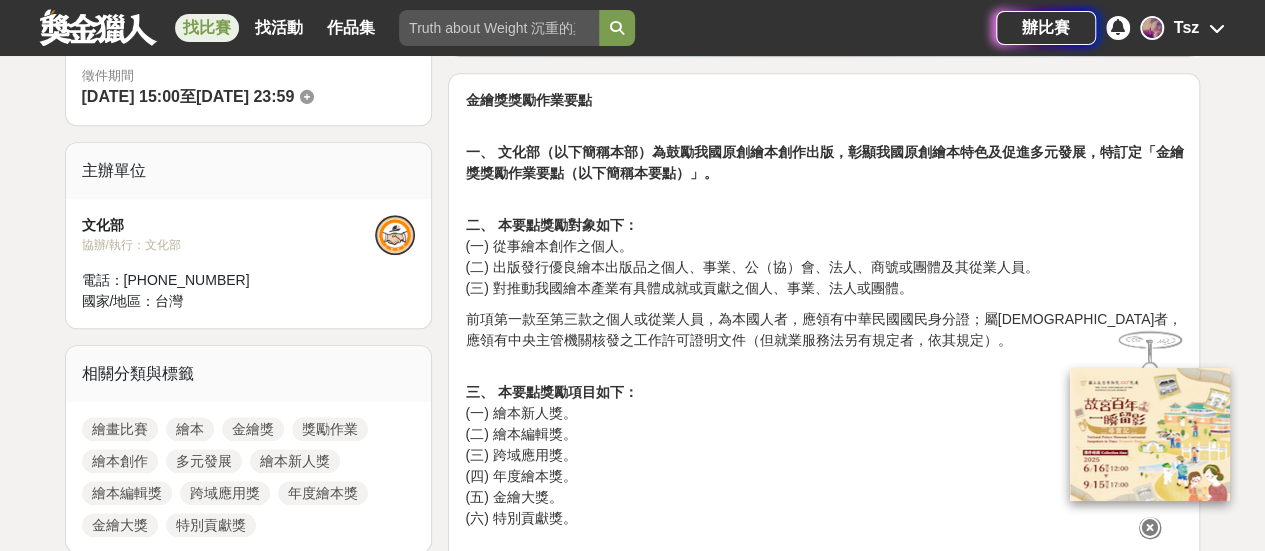 click on "二、 本要點獎勵對象如下： (一) 從事繪本創作之個人。 (二) 出版發行優良繪本出版品之個人、事業、公（協）會、法人、商號或團體及其從業人員。 (三) 對推動我國繪本產業有具體成就或貢獻之個人、事業、法人或團體。" at bounding box center (824, 246) 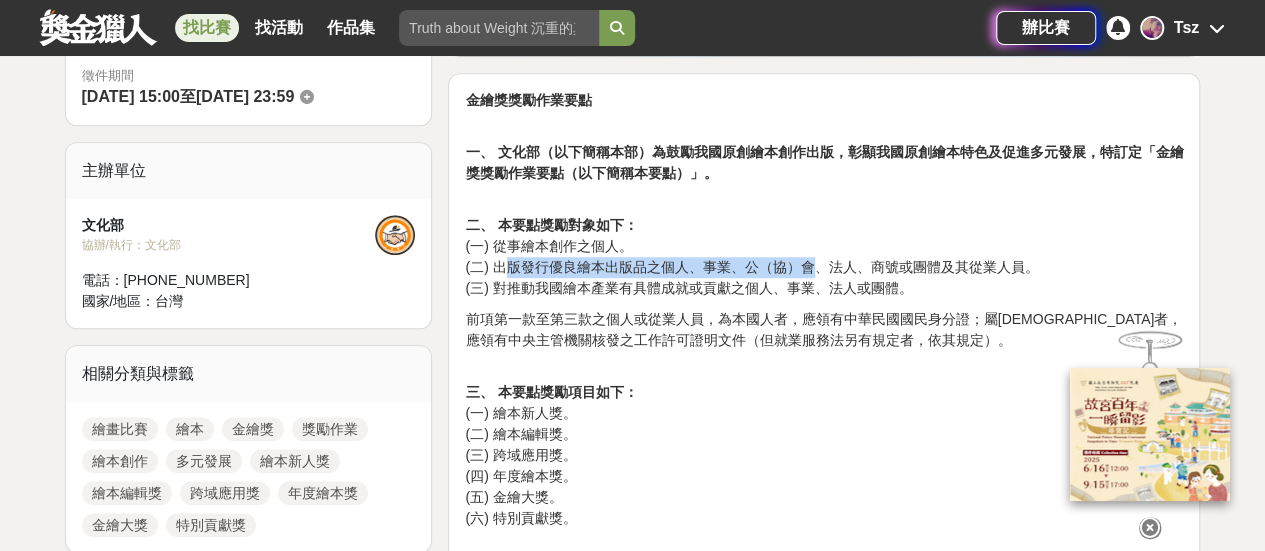 drag, startPoint x: 502, startPoint y: 259, endPoint x: 811, endPoint y: 268, distance: 309.13104 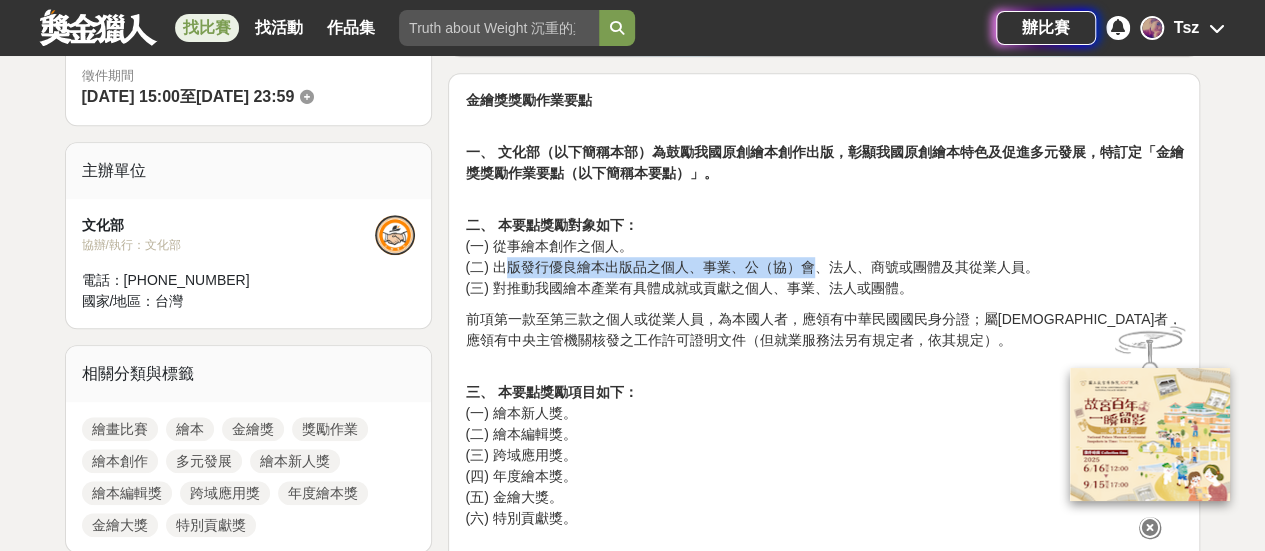 click on "二、 本要點獎勵對象如下： (一) 從事繪本創作之個人。 (二) 出版發行優良繪本出版品之個人、事業、公（協）會、法人、商號或團體及其從業人員。 (三) 對推動我國繪本產業有具體成就或貢獻之個人、事業、法人或團體。" at bounding box center [824, 246] 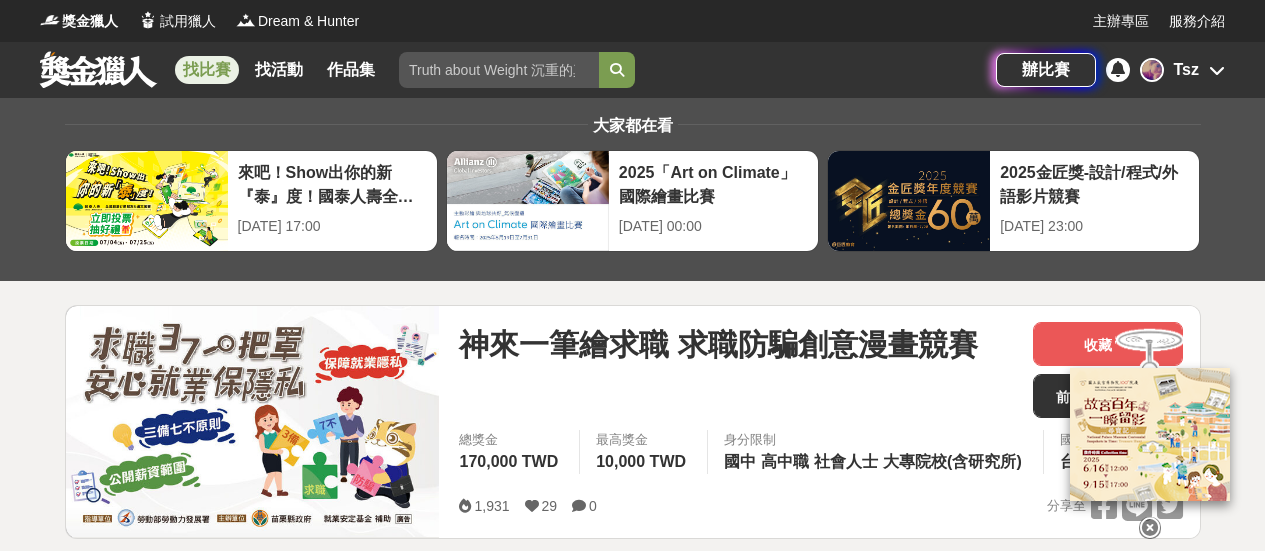 scroll, scrollTop: 0, scrollLeft: 0, axis: both 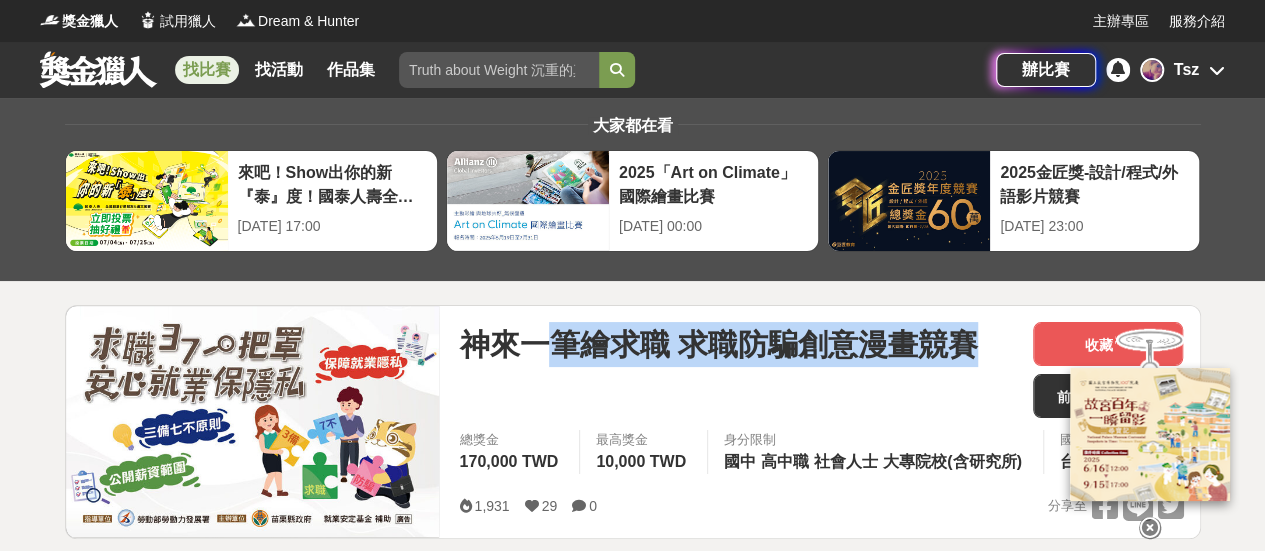 drag, startPoint x: 552, startPoint y: 339, endPoint x: 986, endPoint y: 344, distance: 434.0288 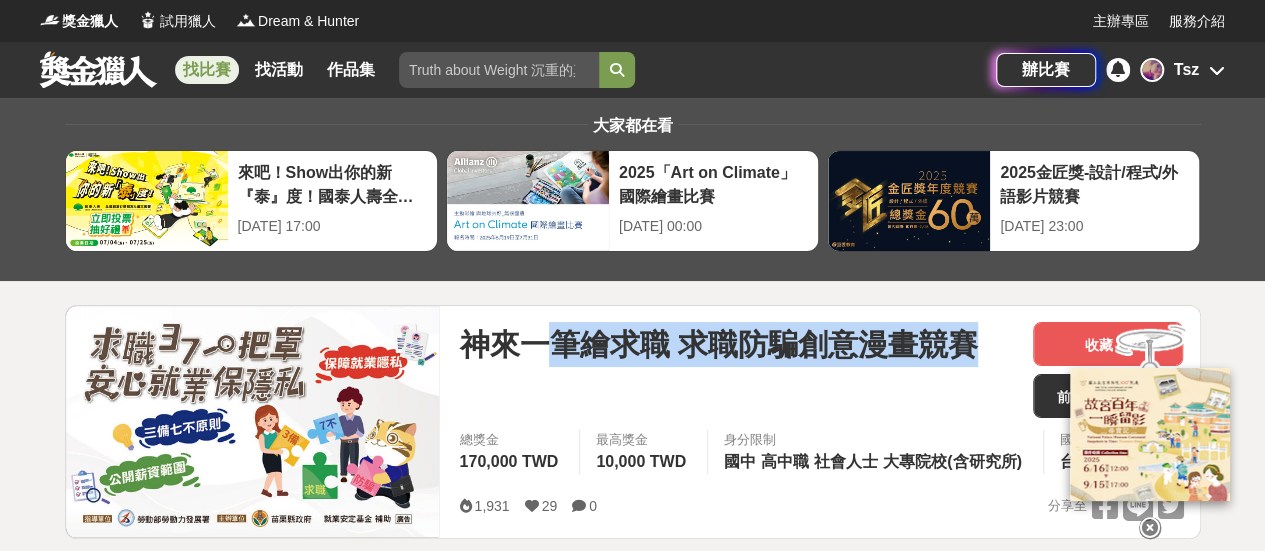 click on "神來一筆繪求職 求職防騙創意漫畫競賽" at bounding box center (738, 344) 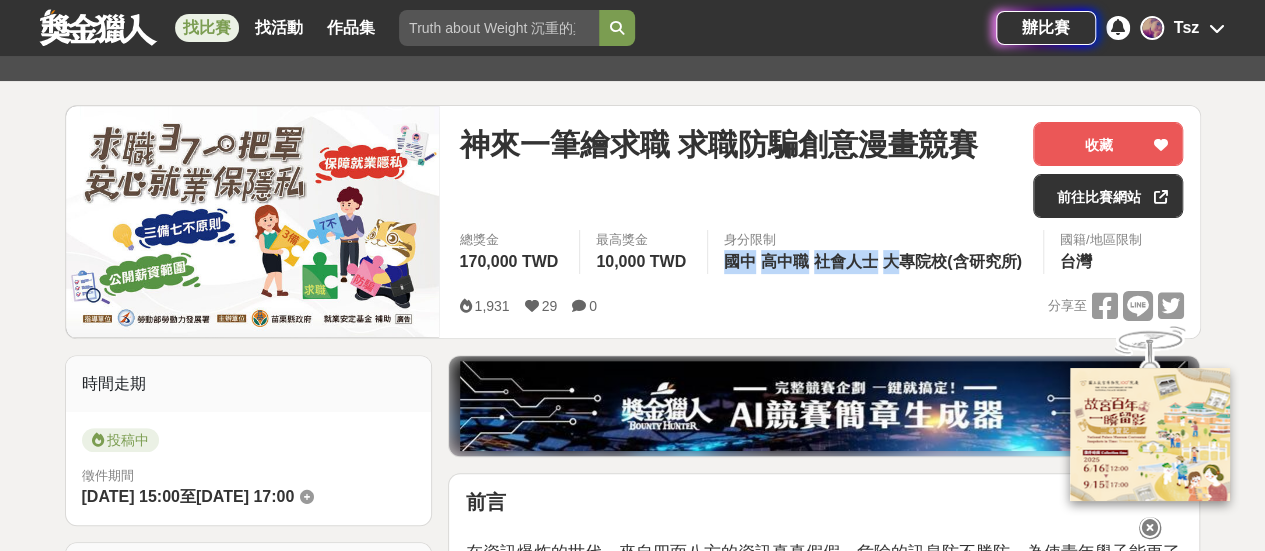 drag, startPoint x: 734, startPoint y: 261, endPoint x: 910, endPoint y: 271, distance: 176.28386 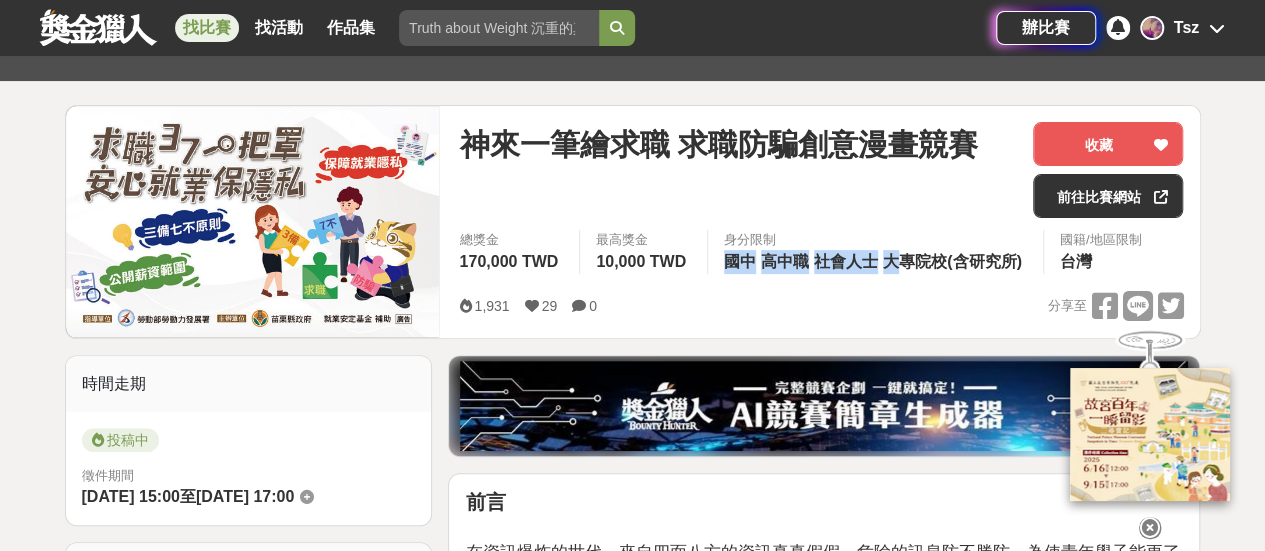 click on "身分限制 國中 高中職 社會人士 大專院校(含研究所)" at bounding box center [875, 252] 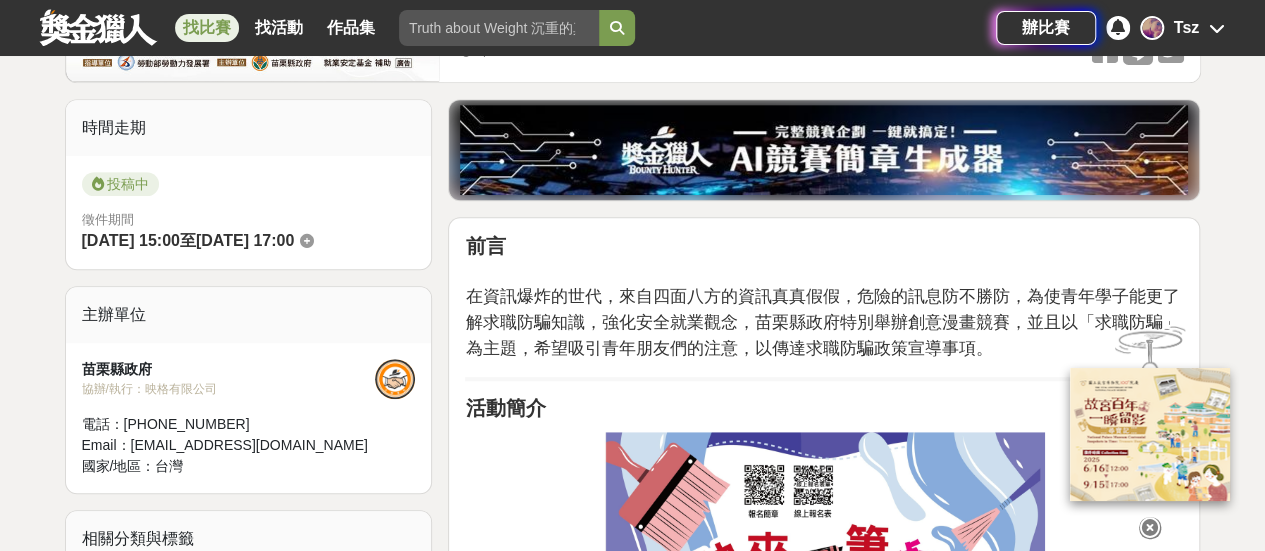 scroll, scrollTop: 500, scrollLeft: 0, axis: vertical 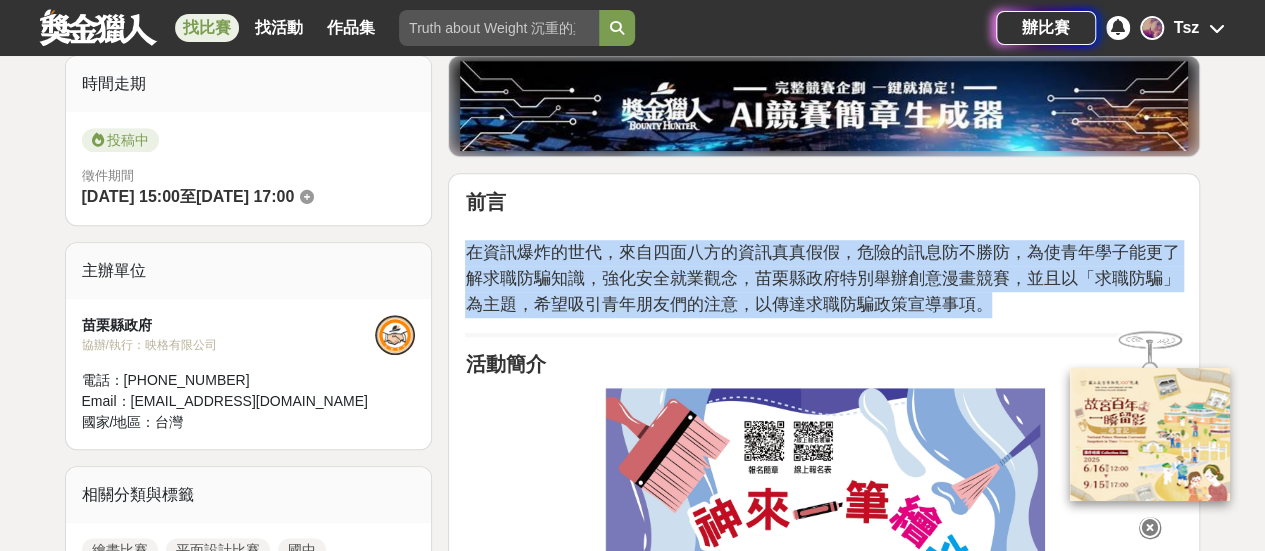 drag, startPoint x: 465, startPoint y: 252, endPoint x: 1041, endPoint y: 304, distance: 578.34247 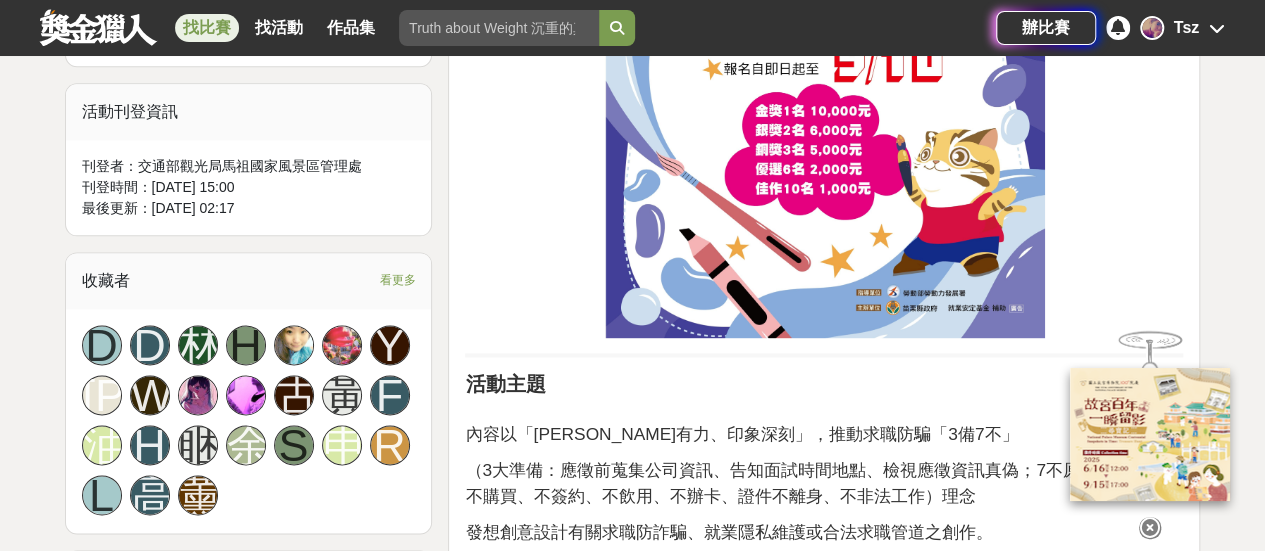 scroll, scrollTop: 1300, scrollLeft: 0, axis: vertical 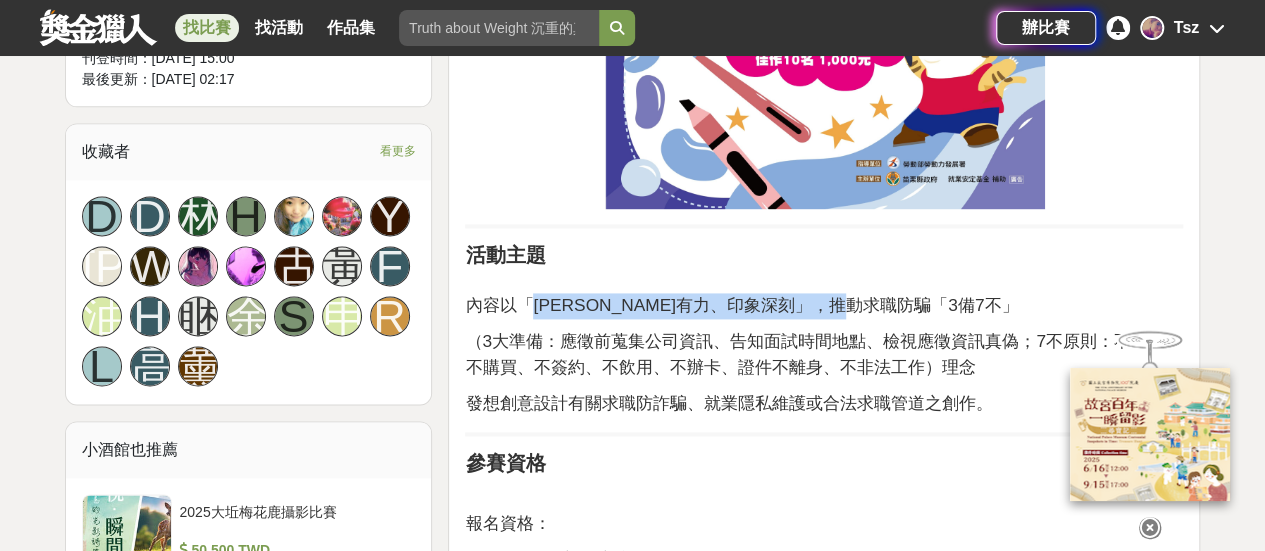 drag, startPoint x: 533, startPoint y: 303, endPoint x: 908, endPoint y: 307, distance: 375.02133 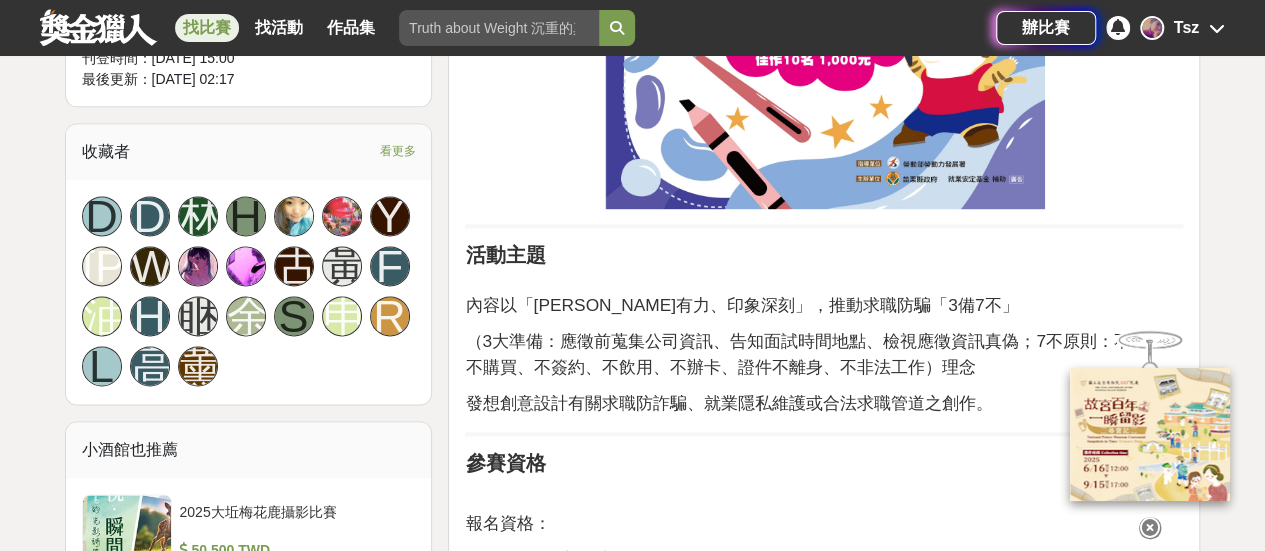 click on "（3大準備：應徵前蒐集公司資訊、告知面試時間地點、檢視應徵資訊真偽；7不原則：不繳錢、不購買、不簽約、不飲用、不辦卡、證件不離身、不非法工作）理念" at bounding box center [823, 354] 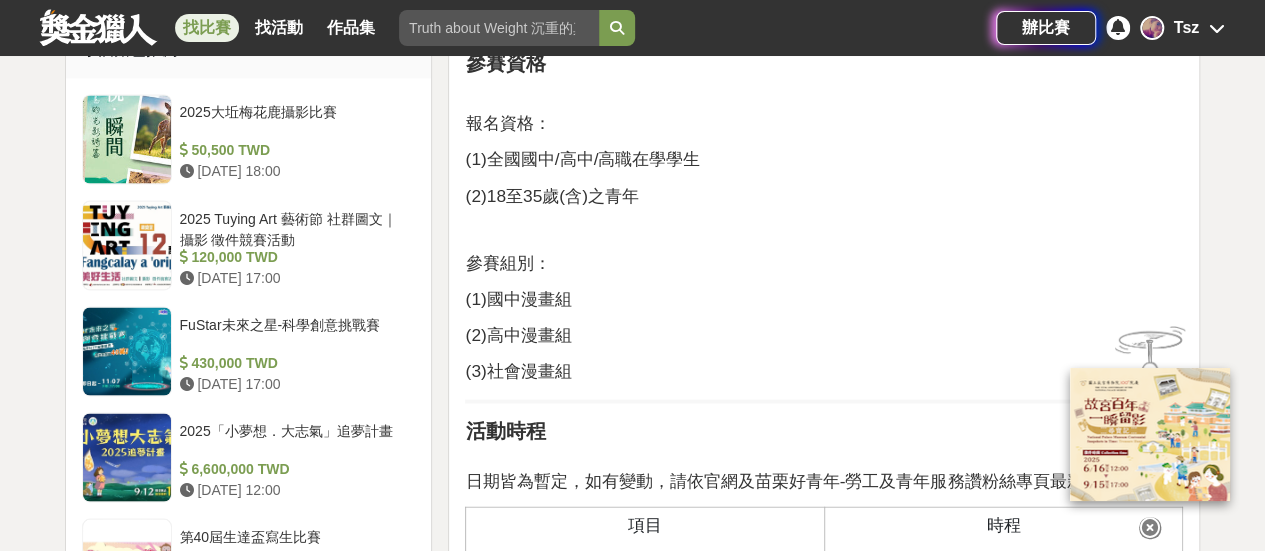 scroll, scrollTop: 2100, scrollLeft: 0, axis: vertical 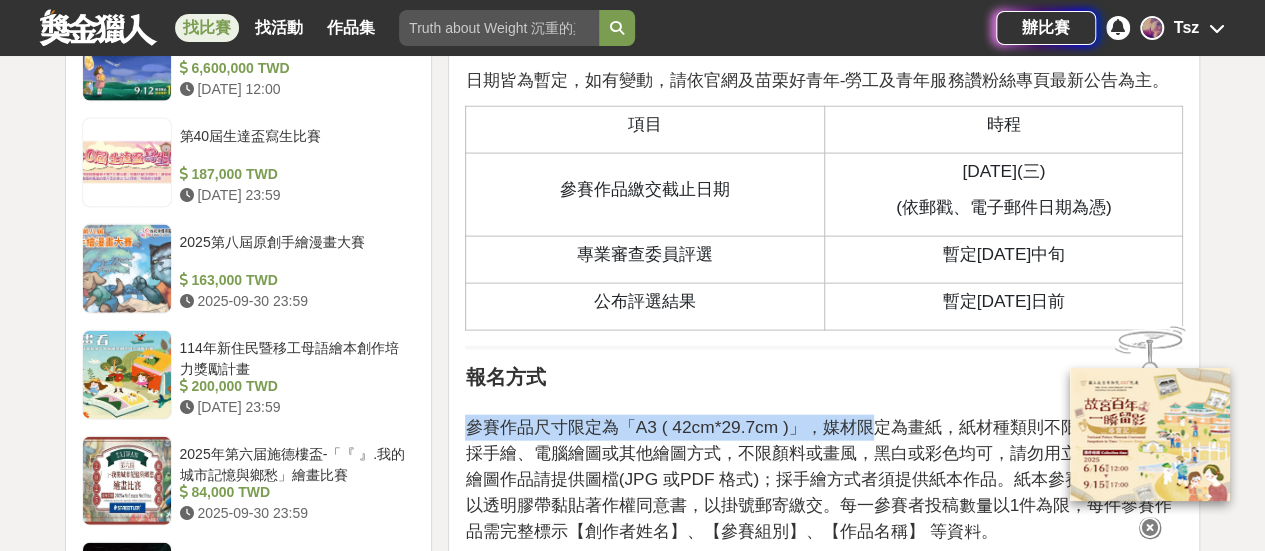 drag, startPoint x: 466, startPoint y: 427, endPoint x: 873, endPoint y: 417, distance: 407.12283 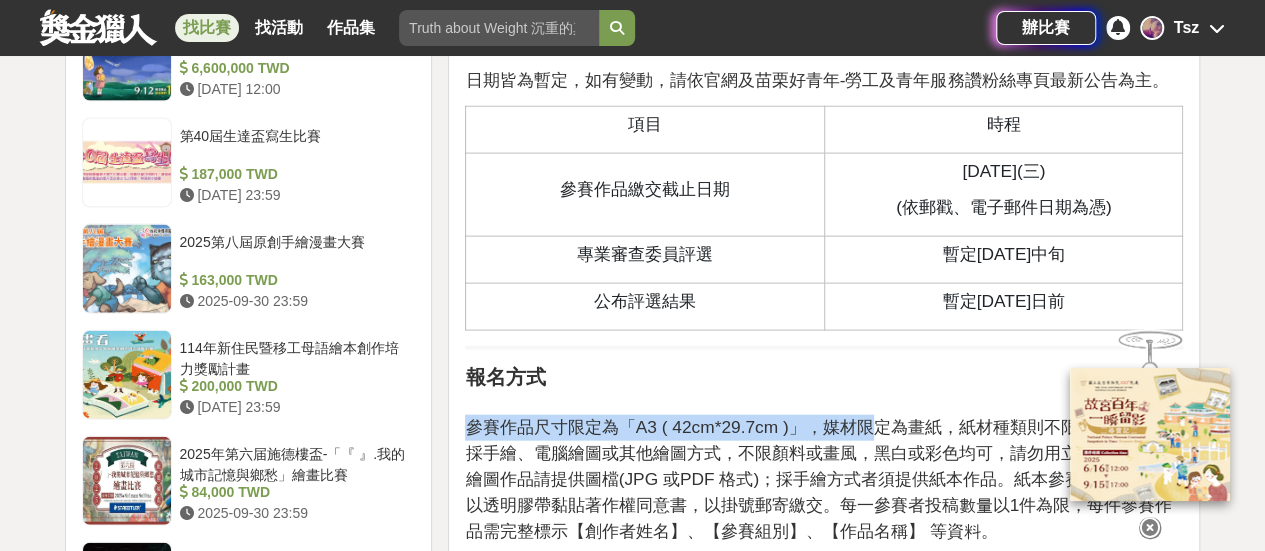 click on "參賽作品尺寸限定為「A3 ( 42cm*29.7cm )」，媒材限定為畫紙，紙材種類則不限。製圖方式可採手繪、電腦繪圖或其他繪圖方式，不限顏料或畫風，黑白或彩色均可，請勿用立體剪貼。電腦繪圖作品請提供圖檔(JPG 或PDF 格式)；採手繪方式者須提供紙本作品。紙本參賽作品背後請以透明膠帶黏貼著作權同意書，以掛號郵寄繳交。每一參賽者投稿數量以1件為限，每件參賽作品需完整標示【創作者姓名】、【參賽組別】、【作品名稱】 等資料。" at bounding box center [822, 479] 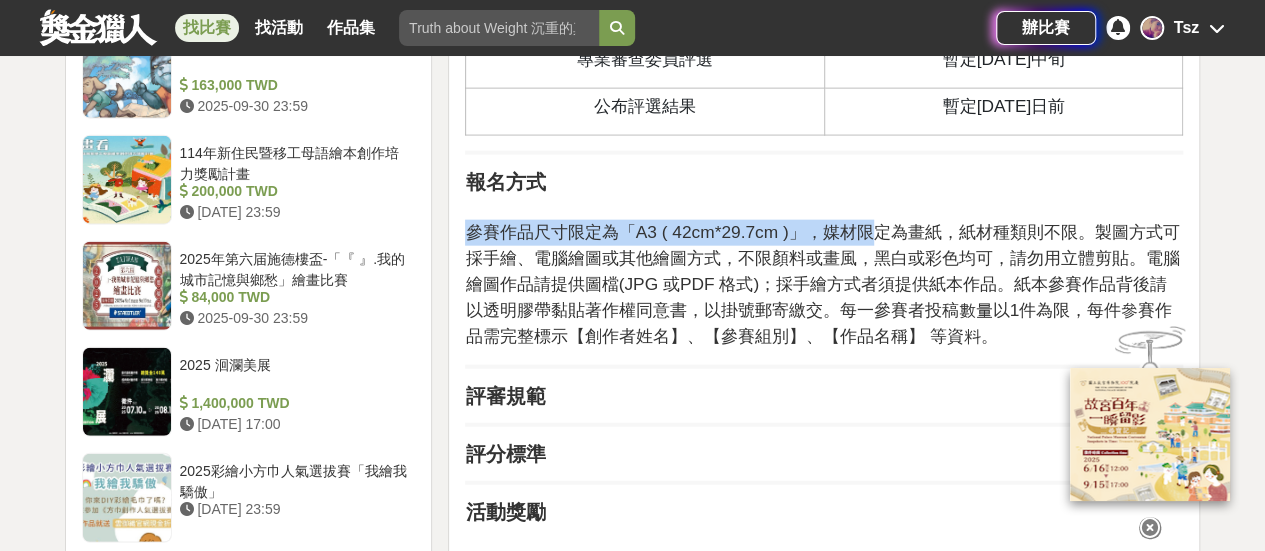 scroll, scrollTop: 2300, scrollLeft: 0, axis: vertical 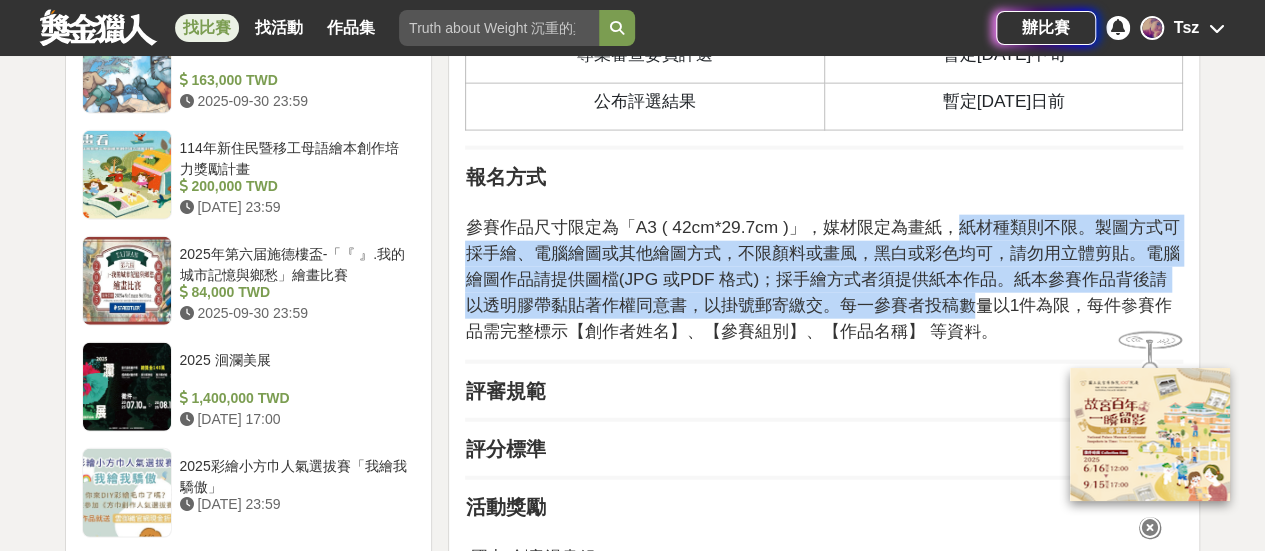 drag, startPoint x: 950, startPoint y: 219, endPoint x: 1008, endPoint y: 301, distance: 100.43903 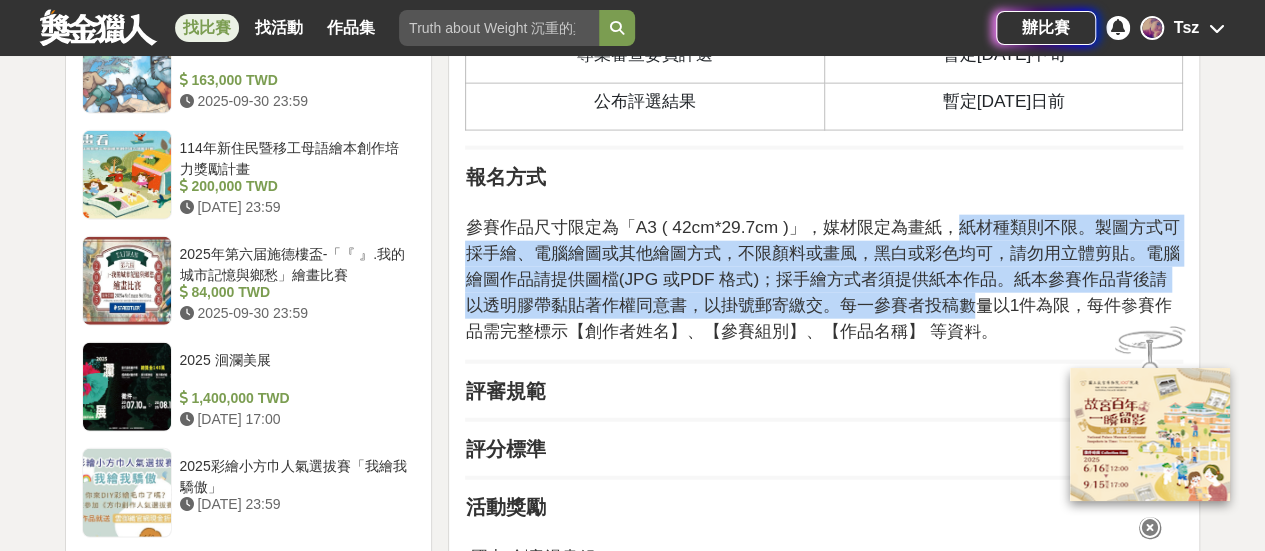 click on "參賽作品尺寸限定為「A3 ( 42cm*29.7cm )」，媒材限定為畫紙，紙材種類則不限。製圖方式可採手繪、電腦繪圖或其他繪圖方式，不限顏料或畫風，黑白或彩色均可，請勿用立體剪貼。電腦繪圖作品請提供圖檔(JPG 或PDF 格式)；採手繪方式者須提供紙本作品。紙本參賽作品背後請以透明膠帶黏貼著作權同意書，以掛號郵寄繳交。每一參賽者投稿數量以1件為限，每件參賽作品需完整標示【創作者姓名】、【參賽組別】、【作品名稱】 等資料。" at bounding box center [822, 279] 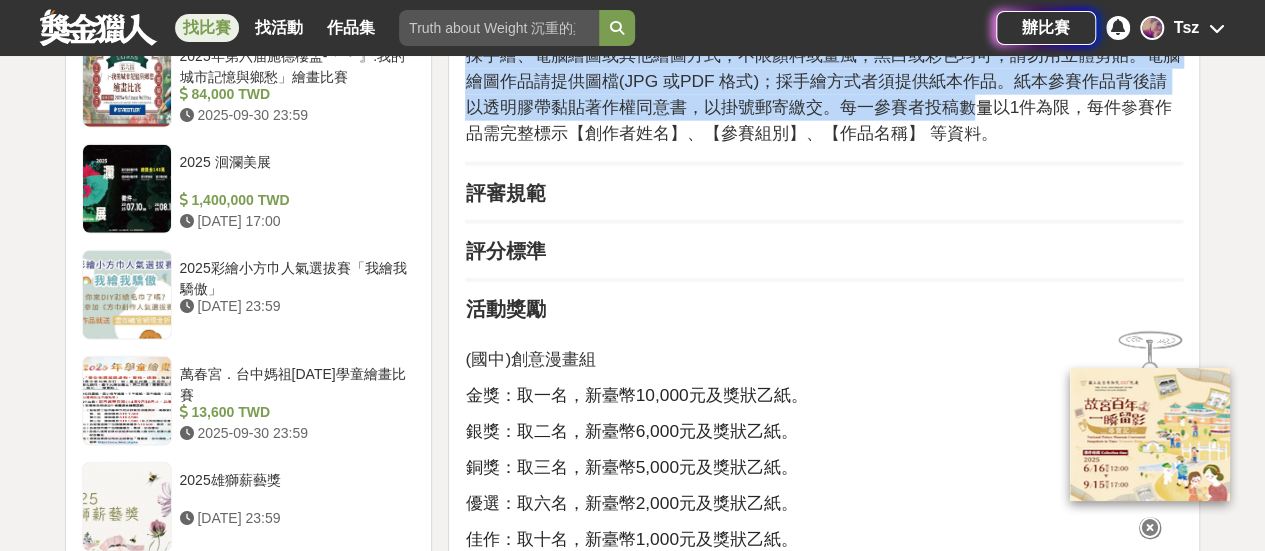 scroll, scrollTop: 2500, scrollLeft: 0, axis: vertical 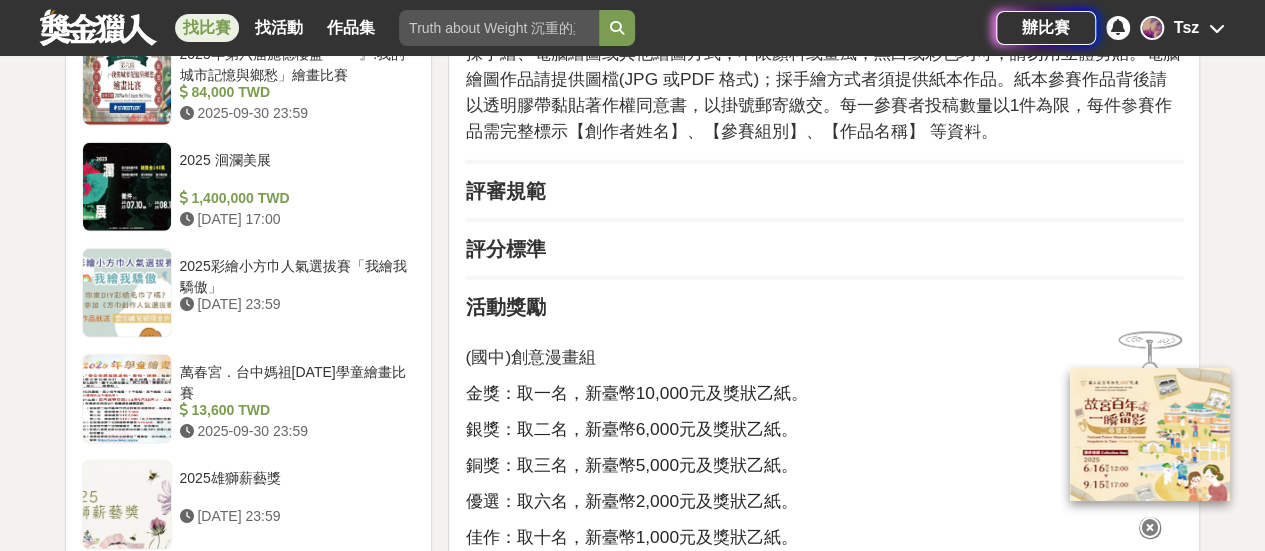 click on "評審規範" at bounding box center (824, 191) 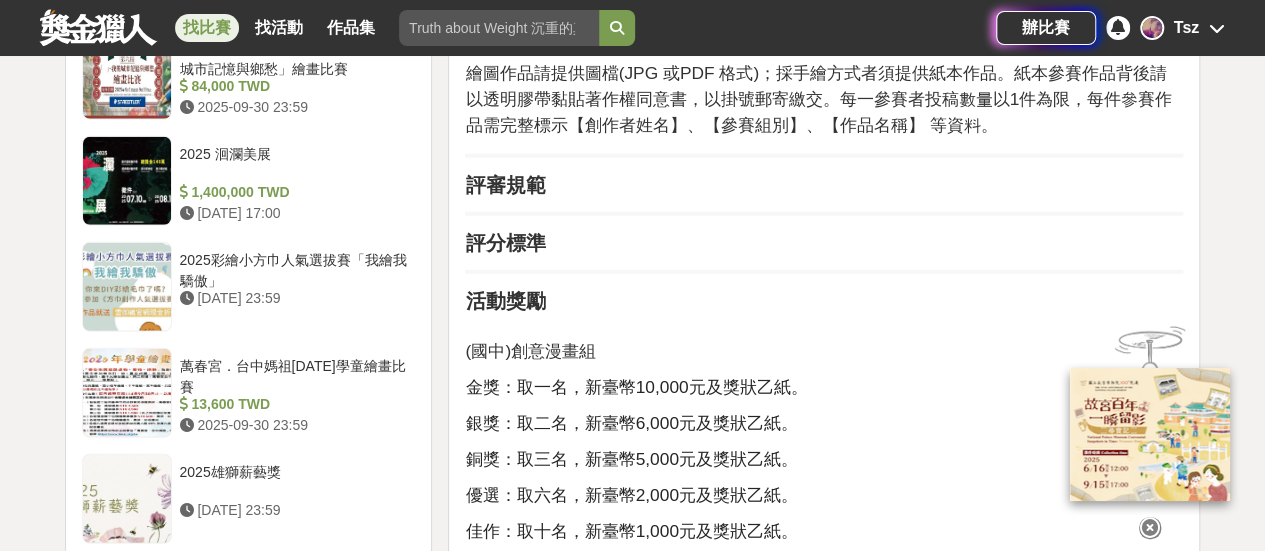 scroll, scrollTop: 2600, scrollLeft: 0, axis: vertical 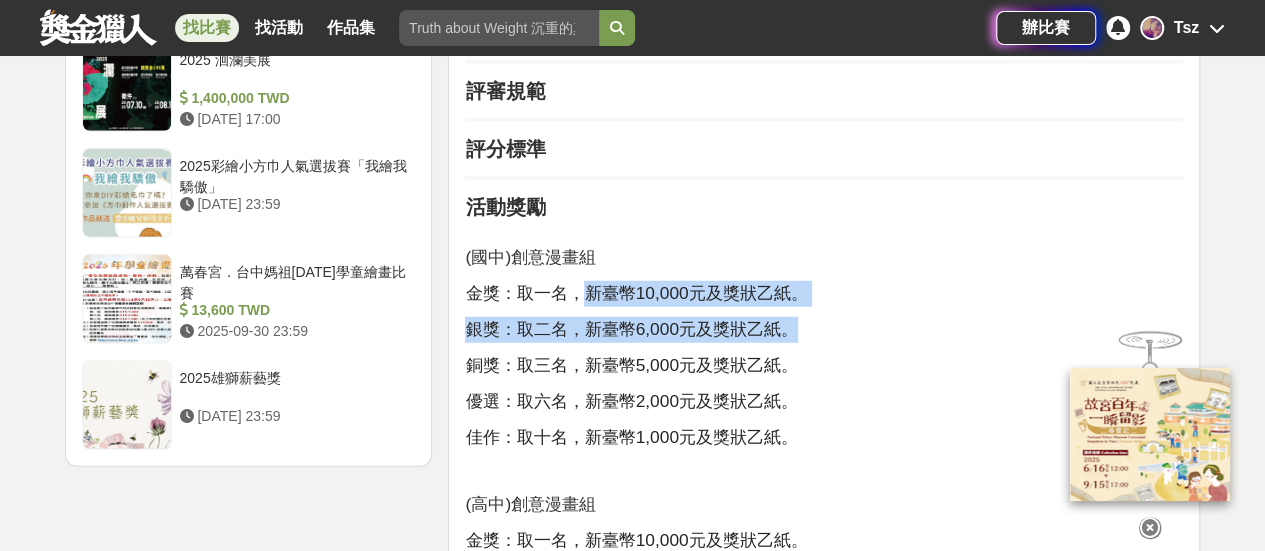 drag, startPoint x: 582, startPoint y: 281, endPoint x: 827, endPoint y: 313, distance: 247.08096 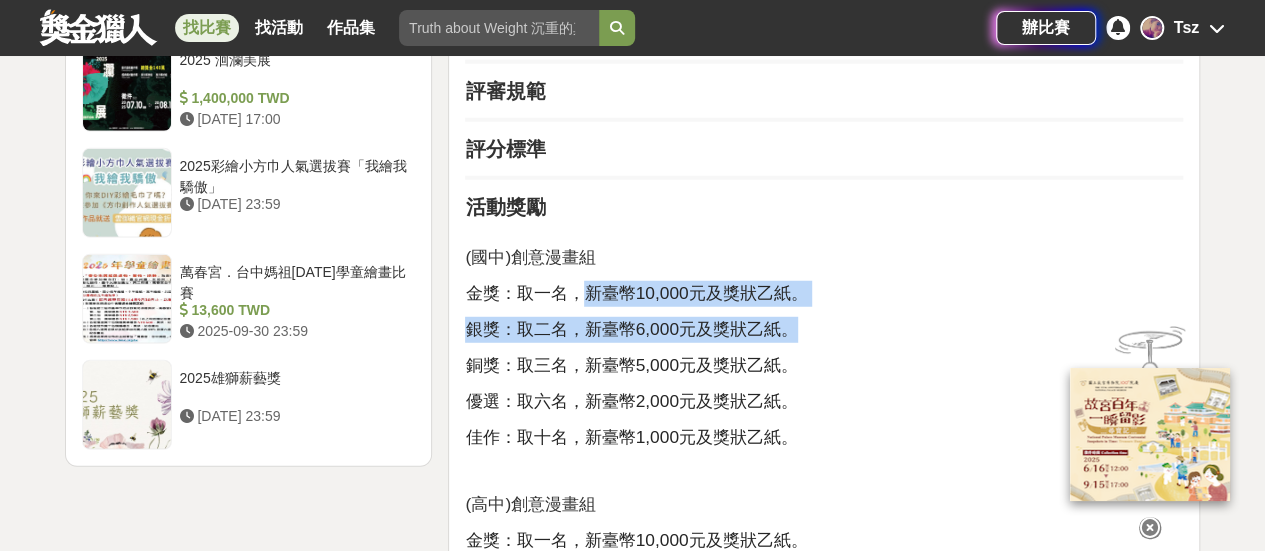 click on "前言 在資訊爆炸的世代，來自四面八方的資訊真真假假，危險的訊息防不勝防，為使青年學子能更了解求職防騙知識，強化安全就業觀念，苗栗縣政府特別舉辦創意漫畫競賽，並且以「求職防騙」為主題，希望吸引青年朋友們的注意，以傳達求職防騙政策宣導事項。 活動簡介 活動主題 內容以「簡潔有力、印象深刻」，推動求職防騙「3備7不」 （3大準備：應徵前蒐集公司資訊、告知面試時間地點、檢視應徵資訊真偽；7不原則：不繳錢、不購買、不簽約、不飲用、不辦卡、證件不離身、不非法工作）理念 發想創意設計有關求職防詐騙、就業隱私維護或合法求職管道之創作。 參賽資格   報名資格： (1)全國國中/高中/高職在學學生 (2)18至35歲(含)之青年   參賽組別： (1)國中漫畫組 (2)高中漫畫組 (3)社會漫畫組 活動時程 項目 時程 參賽作品繳交截止日期 114年09月10日(三)" at bounding box center (824, -3) 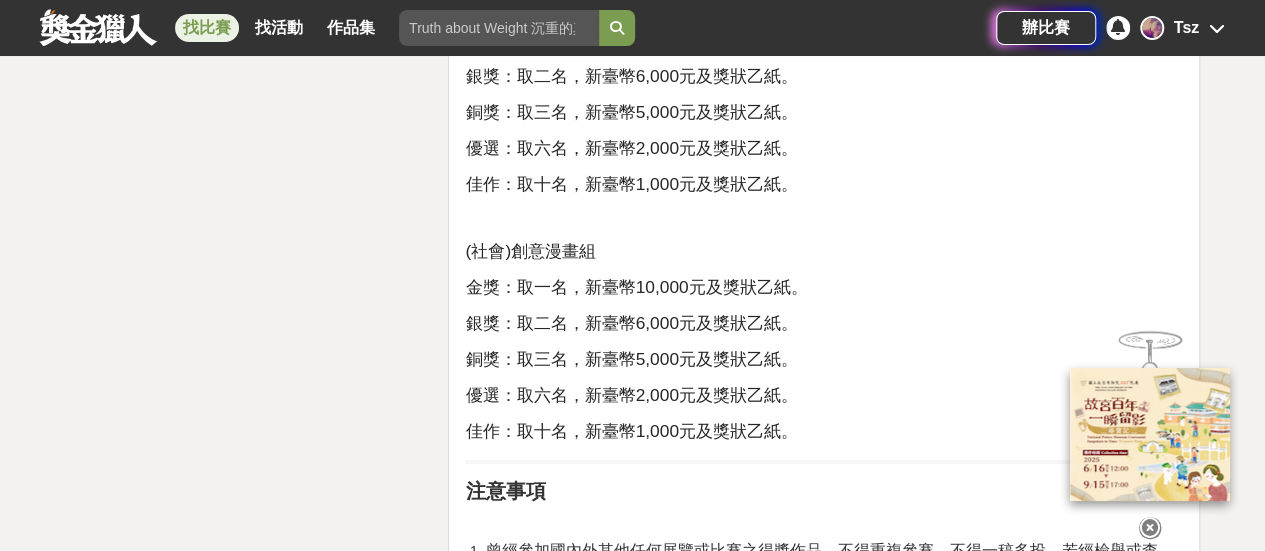 scroll, scrollTop: 3300, scrollLeft: 0, axis: vertical 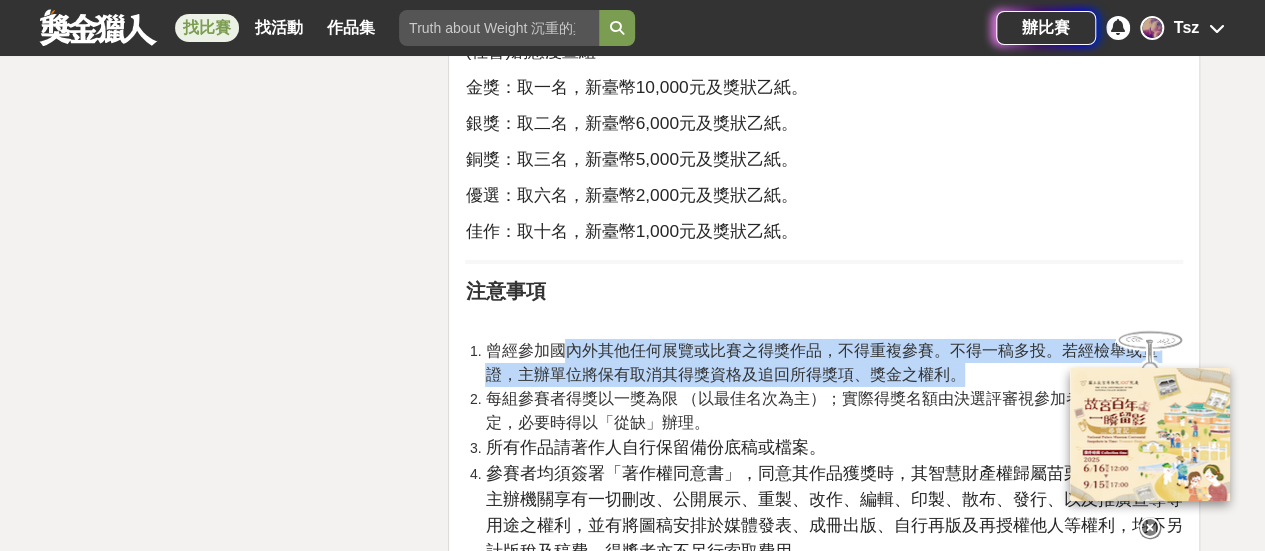 drag, startPoint x: 564, startPoint y: 351, endPoint x: 959, endPoint y: 367, distance: 395.3239 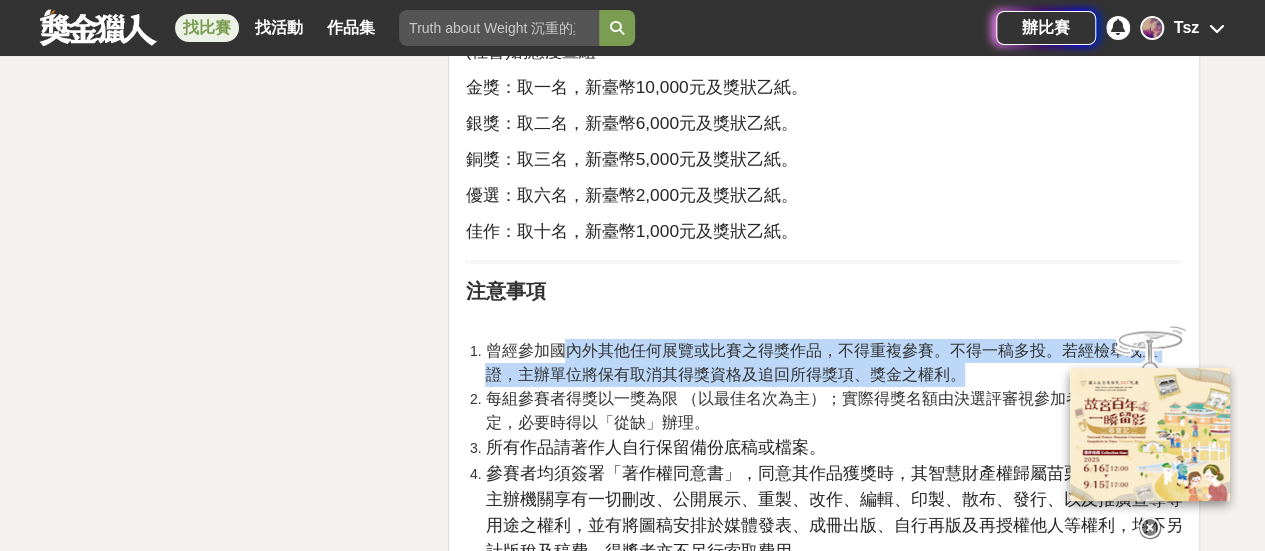 click on "曾經參加國內外其他任何展覽或比賽之得獎作品，不得重複參賽。不得一稿多投。若經檢舉或查證，主辦單位將保有取消其得獎資格及追回所得獎項、獎金之權利。" at bounding box center [821, 362] 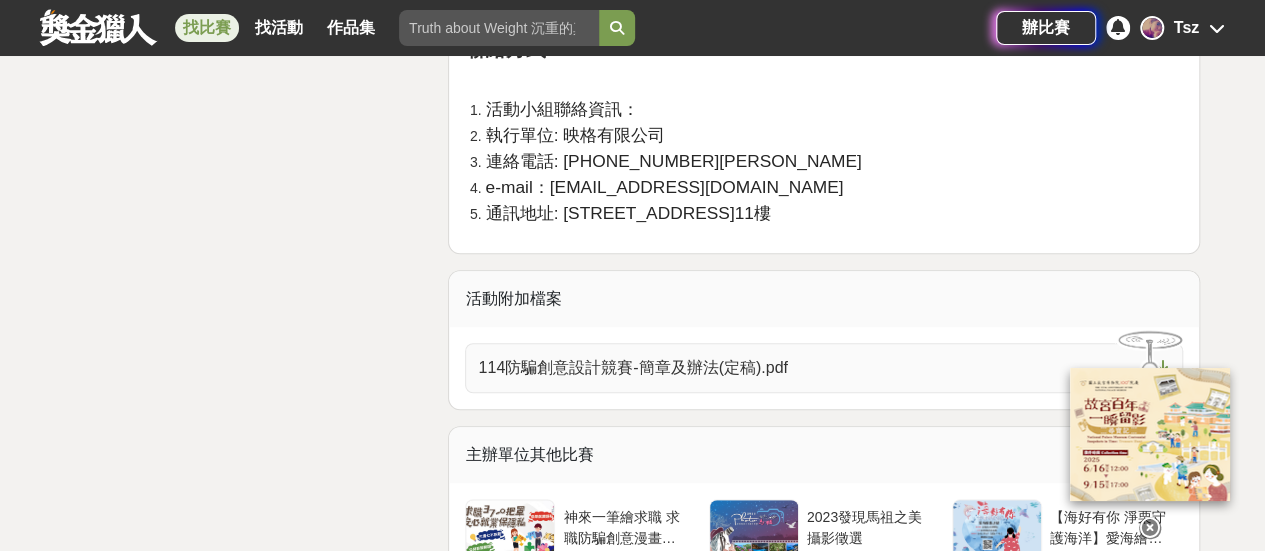 scroll, scrollTop: 4400, scrollLeft: 0, axis: vertical 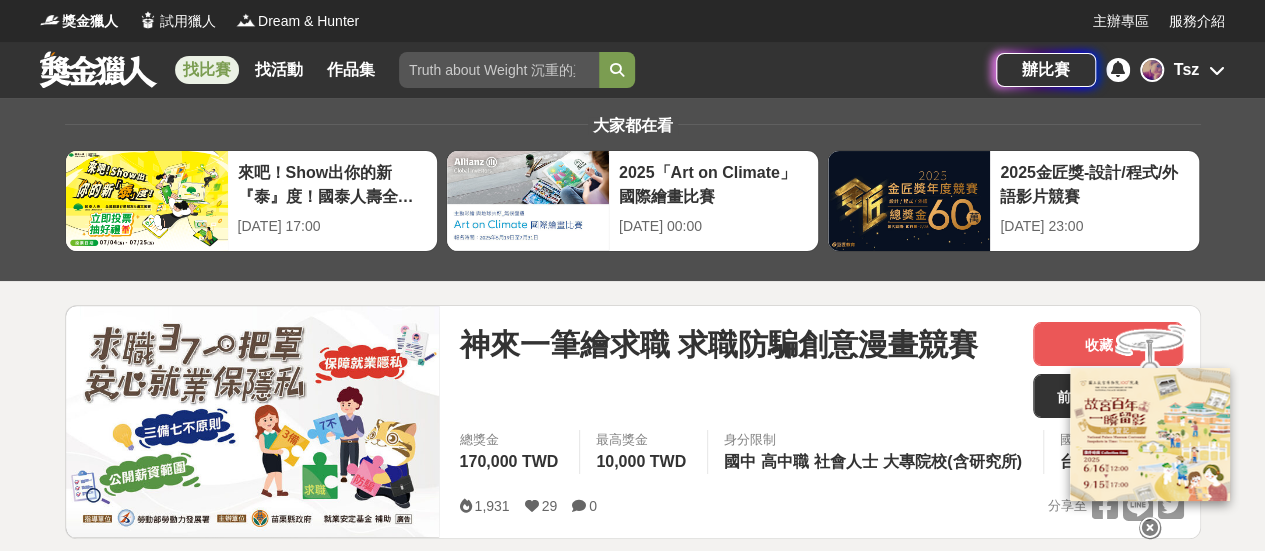 click at bounding box center [1150, 432] 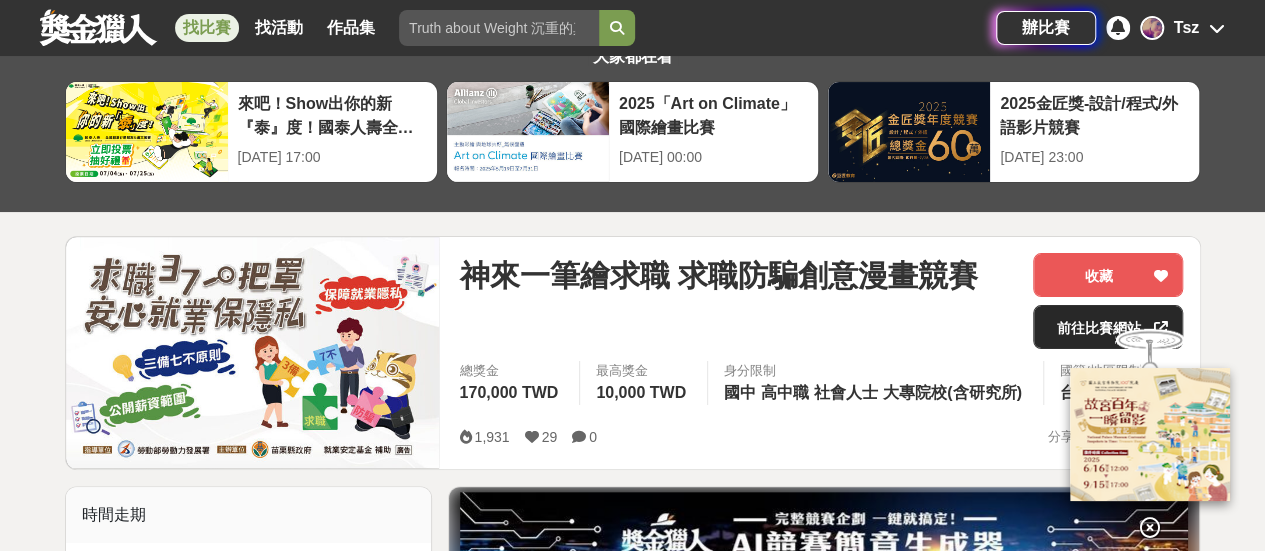 scroll, scrollTop: 100, scrollLeft: 0, axis: vertical 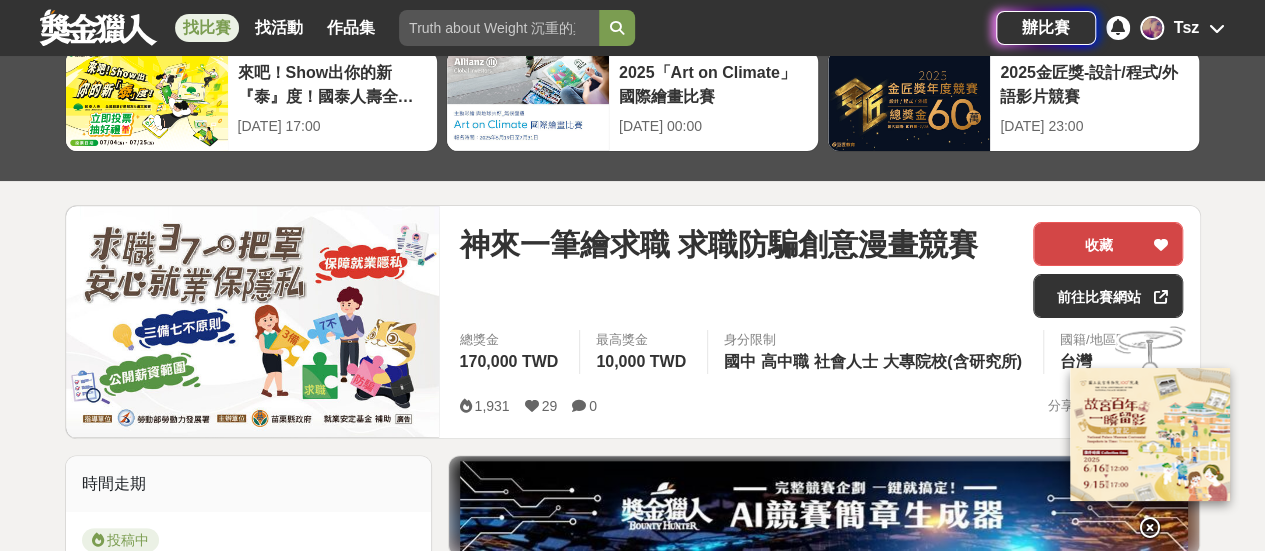 click on "收藏" at bounding box center [1108, 244] 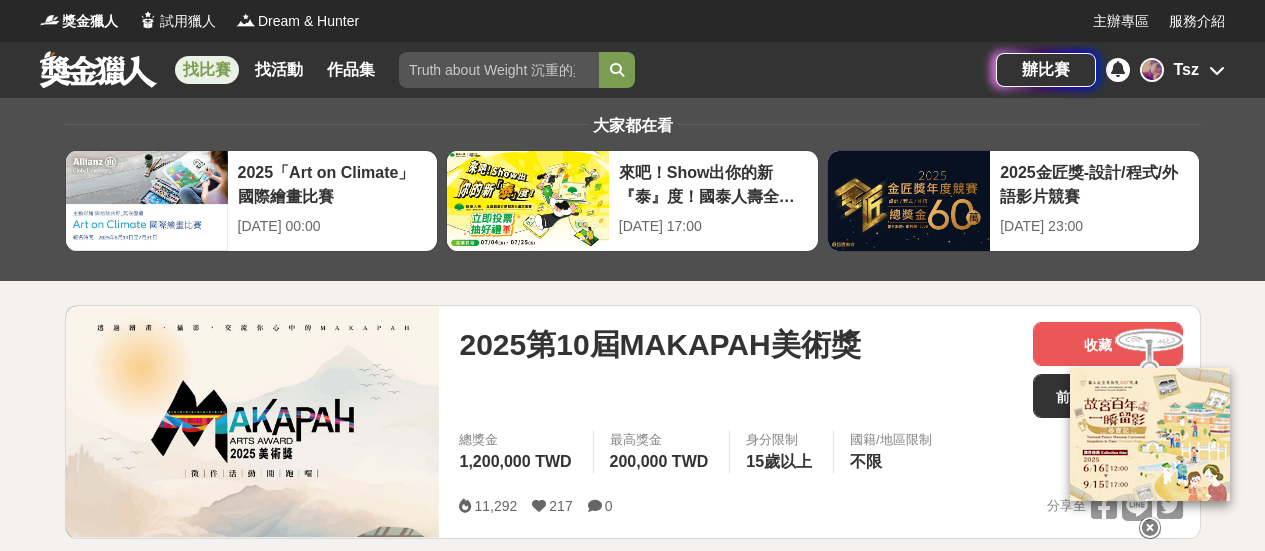 scroll, scrollTop: 0, scrollLeft: 0, axis: both 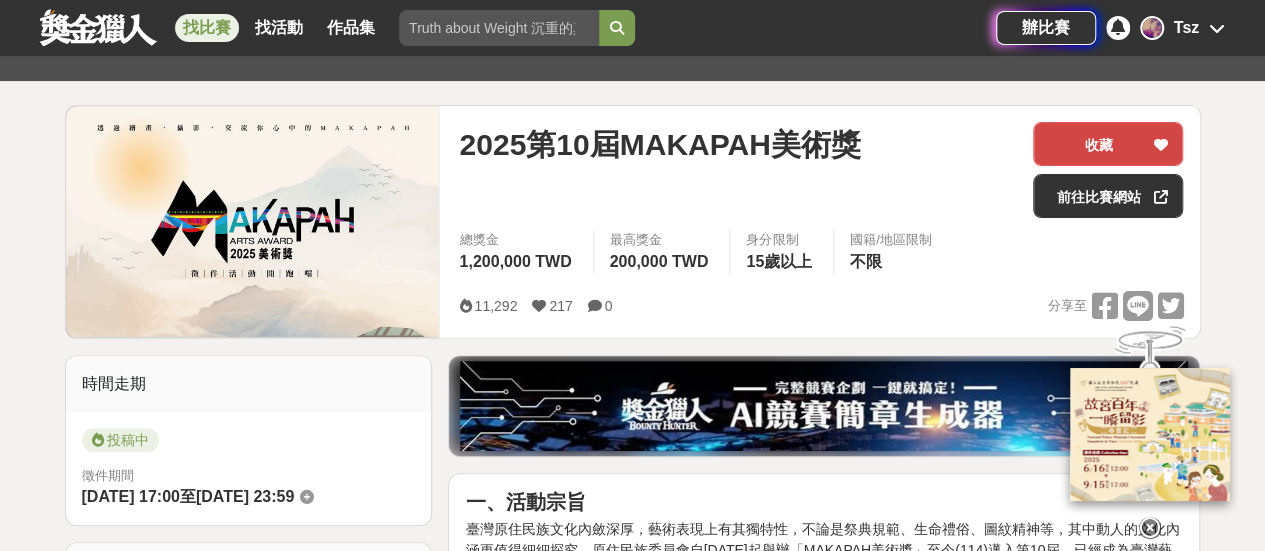 click on "收藏" at bounding box center (1108, 144) 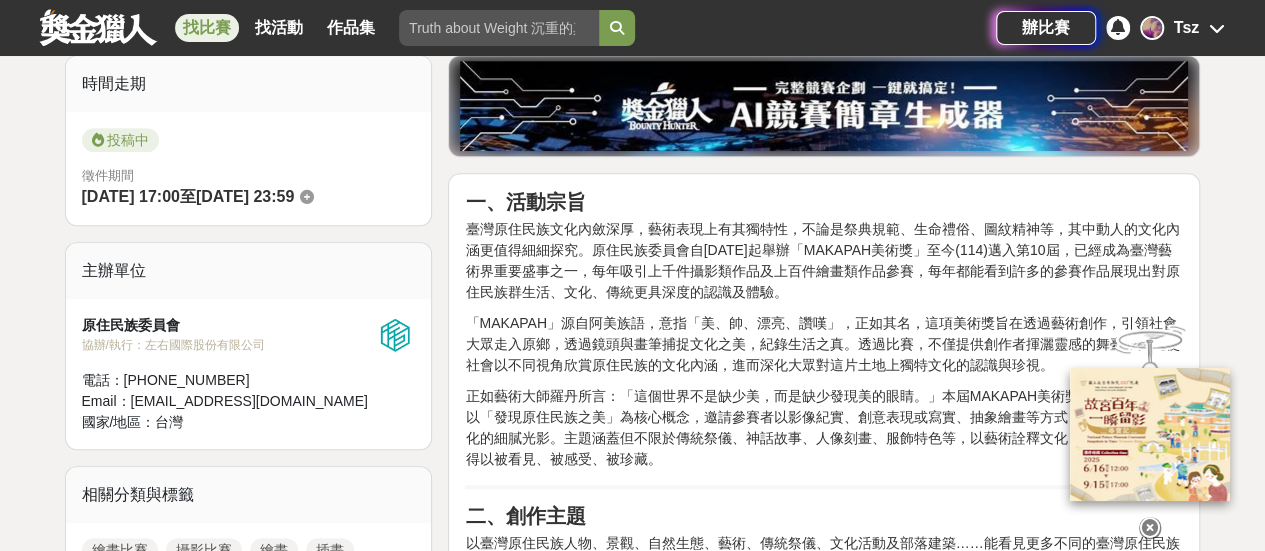 scroll, scrollTop: 700, scrollLeft: 0, axis: vertical 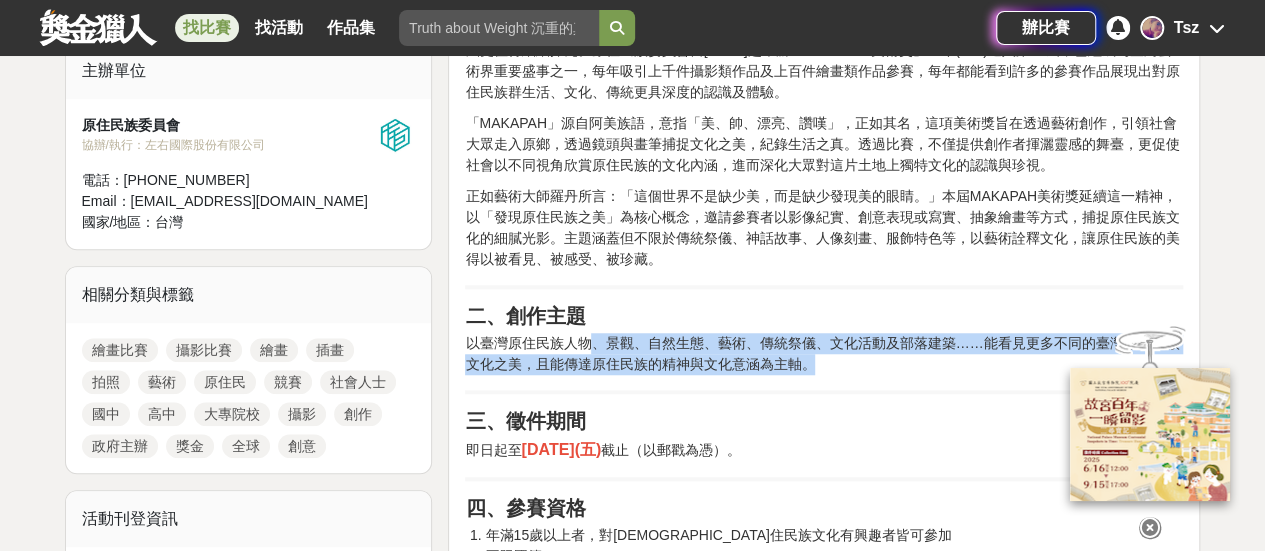 drag, startPoint x: 588, startPoint y: 342, endPoint x: 818, endPoint y: 359, distance: 230.62741 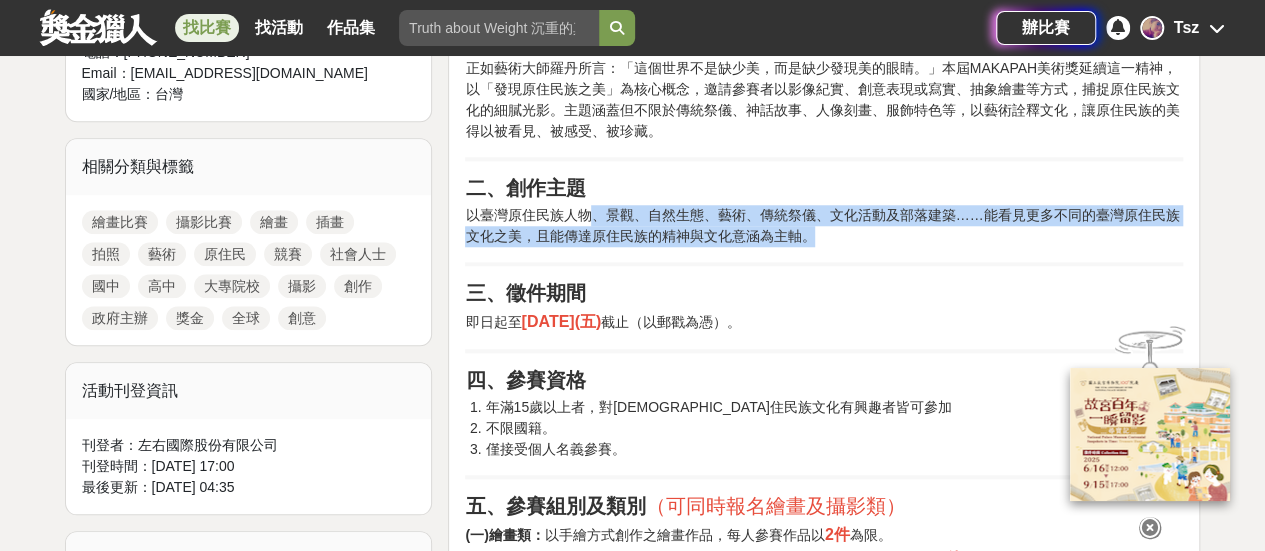 scroll, scrollTop: 900, scrollLeft: 0, axis: vertical 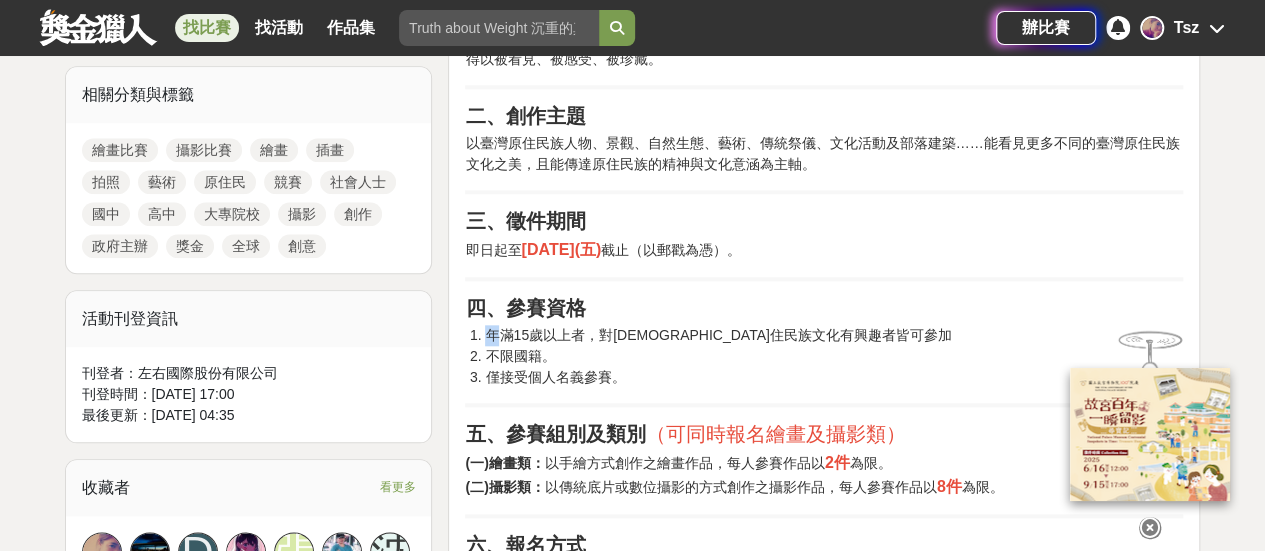 drag, startPoint x: 500, startPoint y: 339, endPoint x: 640, endPoint y: 387, distance: 148 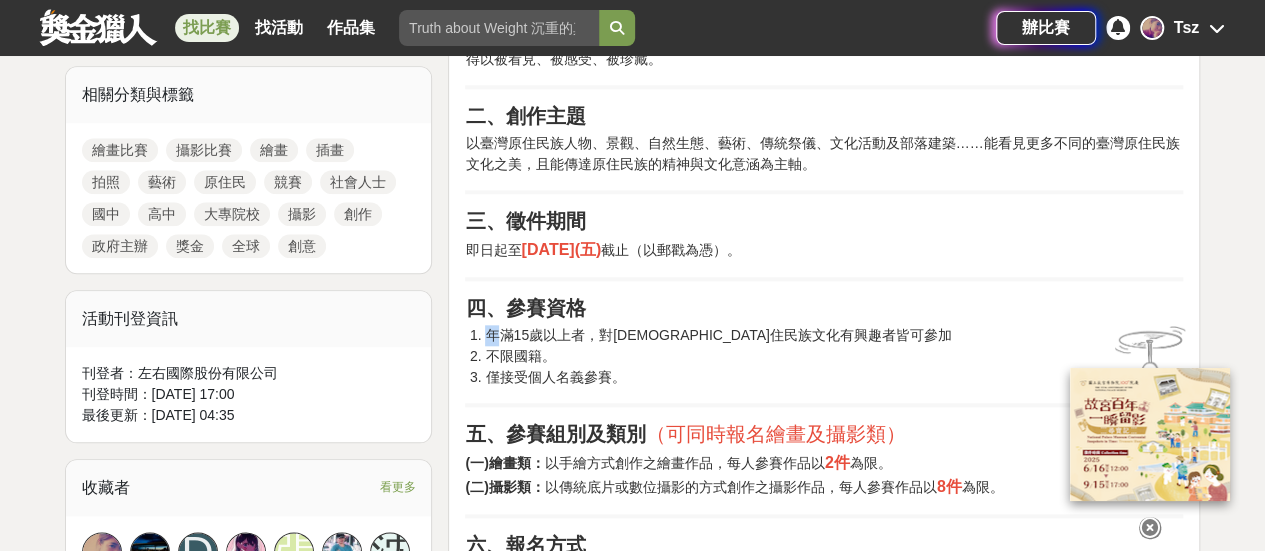 click on "一、活動宗旨 [DEMOGRAPHIC_DATA]住民族文化內斂深厚，藝術表現上有其獨特性，不論是祭典規範、生命禮俗、圖紋精神等，其中動人的文化內涵更值得細細探究。原住民族委員會自[DATE]起舉辦「MAKAPAH美術獎」至今(114)邁入第10屆，已經成為臺灣藝術界重要盛事之一，每年吸引上千件攝影類作品及上百件繪畫類作品參賽，每年都能看到許多的參賽作品展現出對原住民族群生活、文化、傳統更具深度的認識及體驗。 「MAKAPAH」源自阿美族語，意指「美、帥、漂亮、讚嘆」，正如其名，這項美術獎旨在透過藝術創作，引領社會大眾走入原鄉，透過鏡頭與畫筆捕捉文化之美，紀錄生活之真。透過比賽，不僅提供創作者揮灑靈感的舞臺，更促使社會以不同視角欣賞原住民族的文化內涵，進而深化大眾對這片土地上獨特文化的認識與珍視。 二、創作主題 三、徵件期間 即日起至 不限國籍。" at bounding box center [824, 1705] 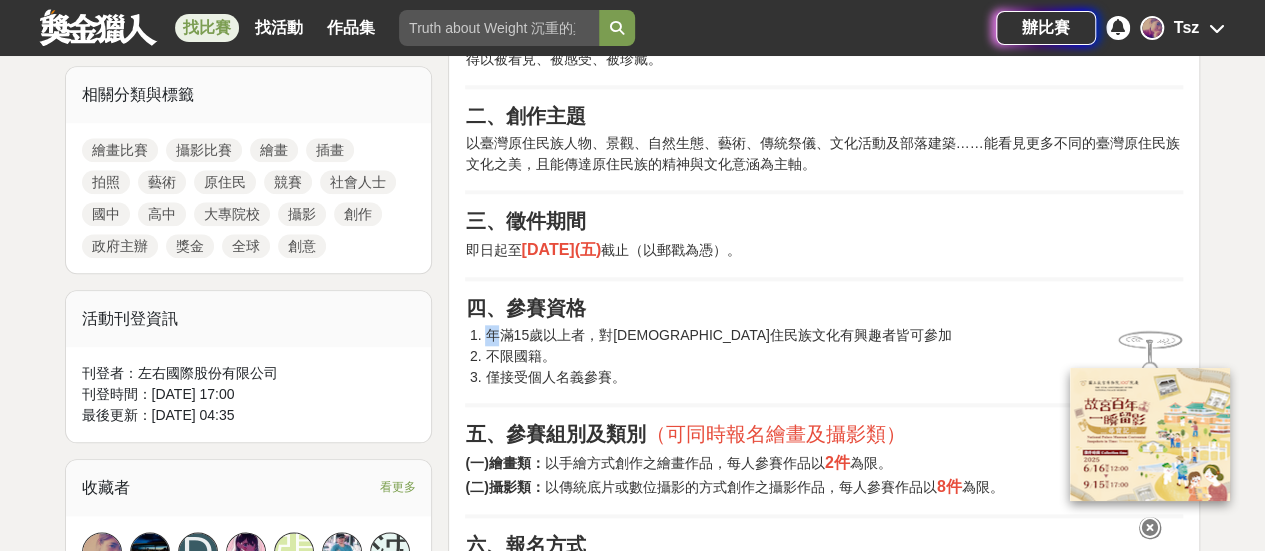 click on "不限國籍。" at bounding box center (834, 356) 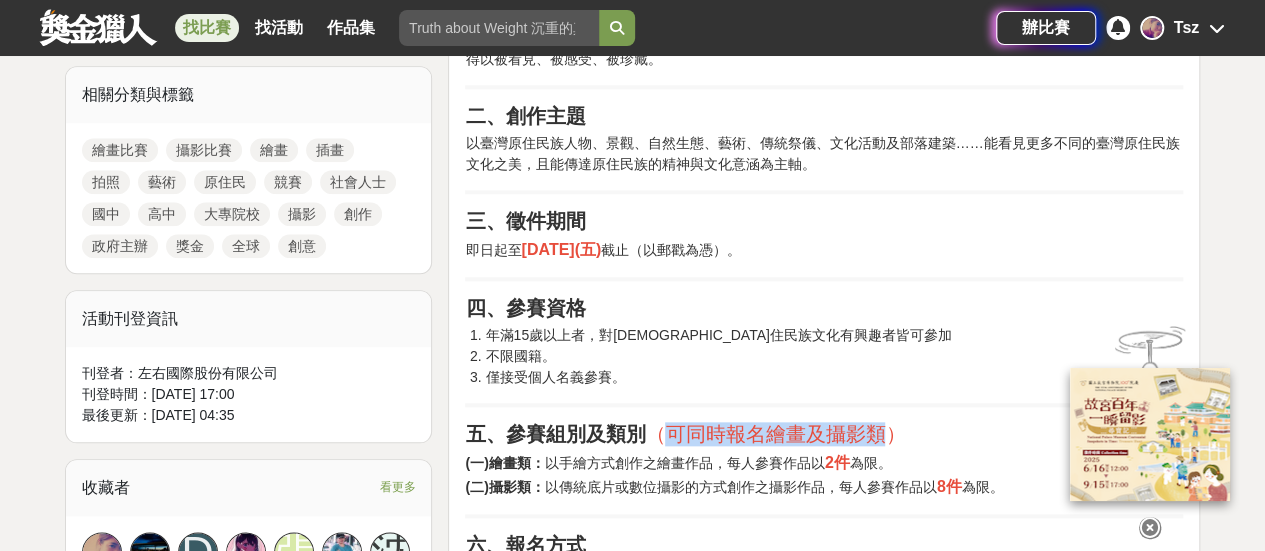 drag, startPoint x: 669, startPoint y: 435, endPoint x: 882, endPoint y: 428, distance: 213.11499 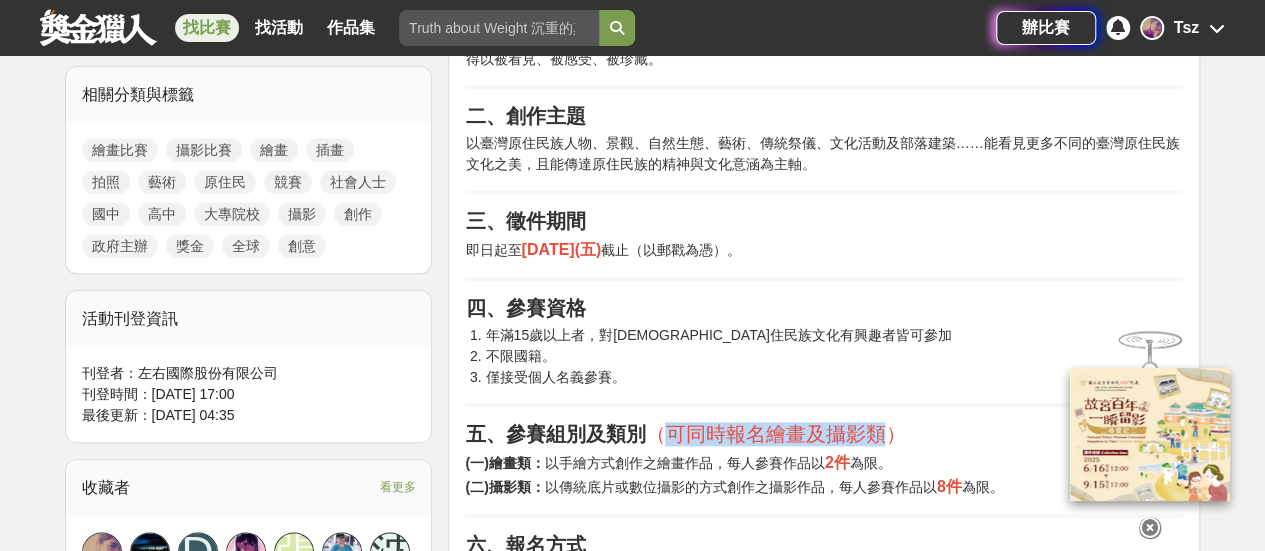 click on "（可同時報名繪畫及攝影類）" at bounding box center [775, 434] 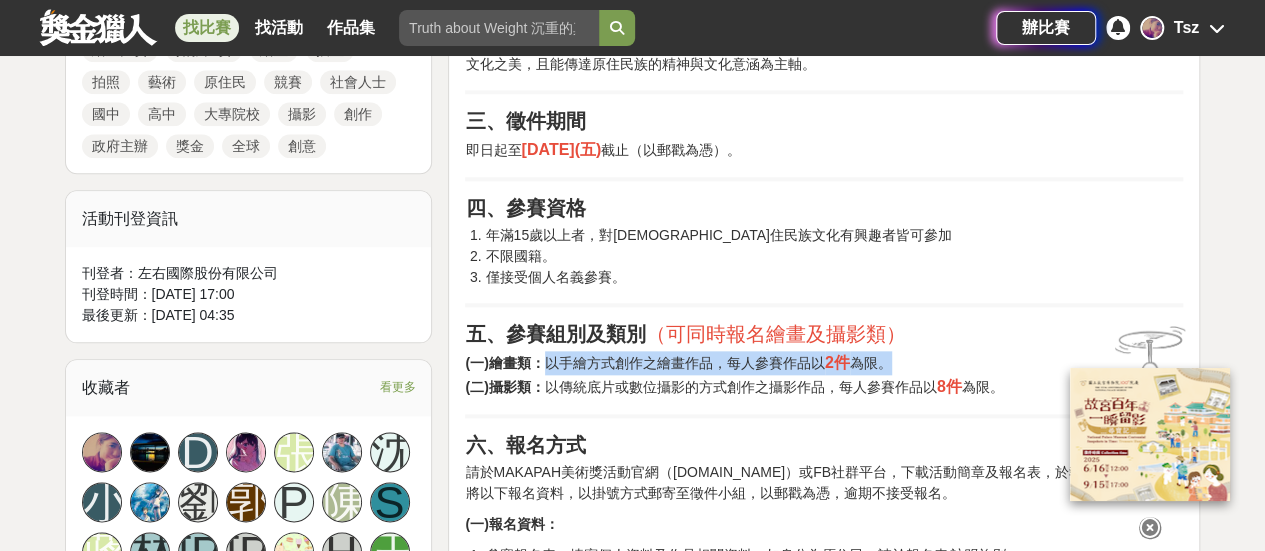 drag, startPoint x: 542, startPoint y: 358, endPoint x: 896, endPoint y: 359, distance: 354.0014 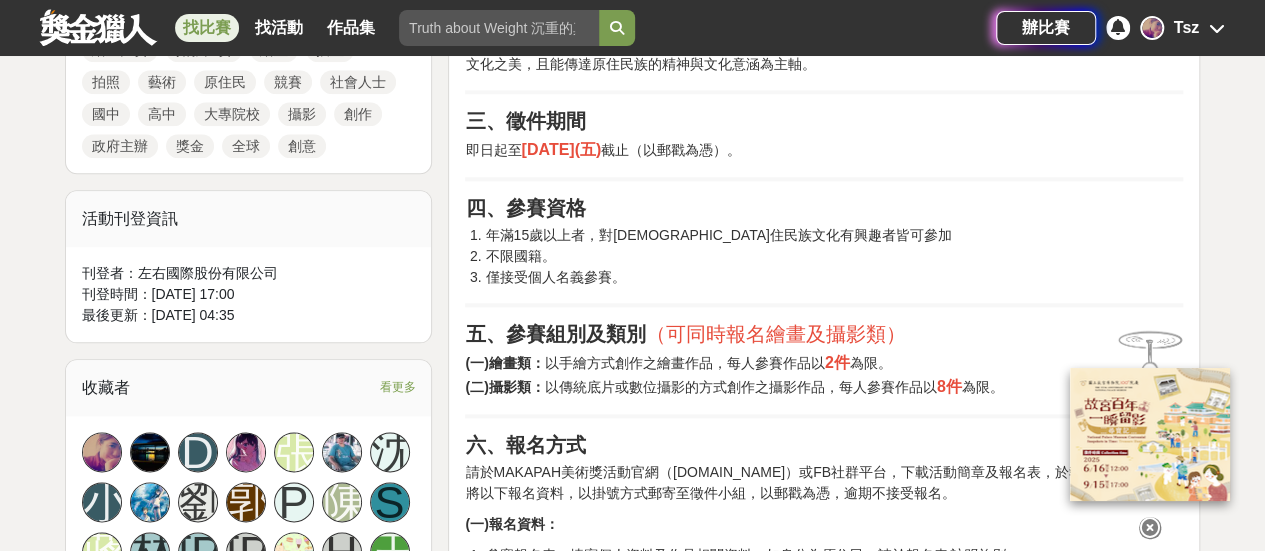 click on "(一)繪畫類： 以手繪方式創作之繪畫作品，每人參賽作品以 2件 為限。 (二)攝影類： 以傳統底片或數位攝影的方式創作之攝影作品，每人參賽作品以 8件 為限。" at bounding box center [824, 375] 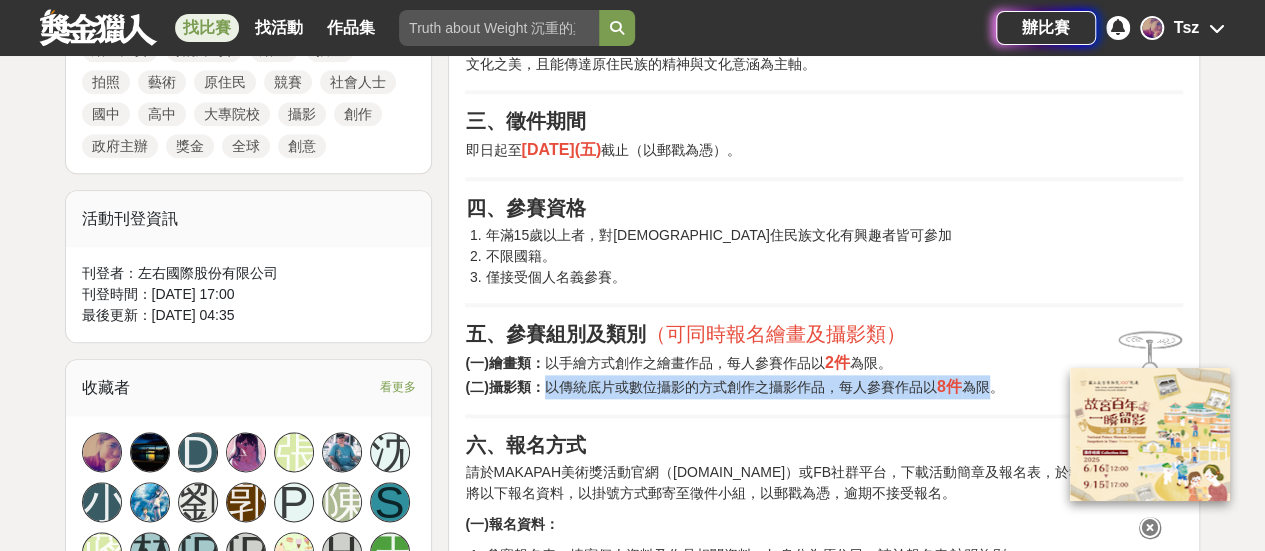 drag, startPoint x: 542, startPoint y: 381, endPoint x: 996, endPoint y: 383, distance: 454.0044 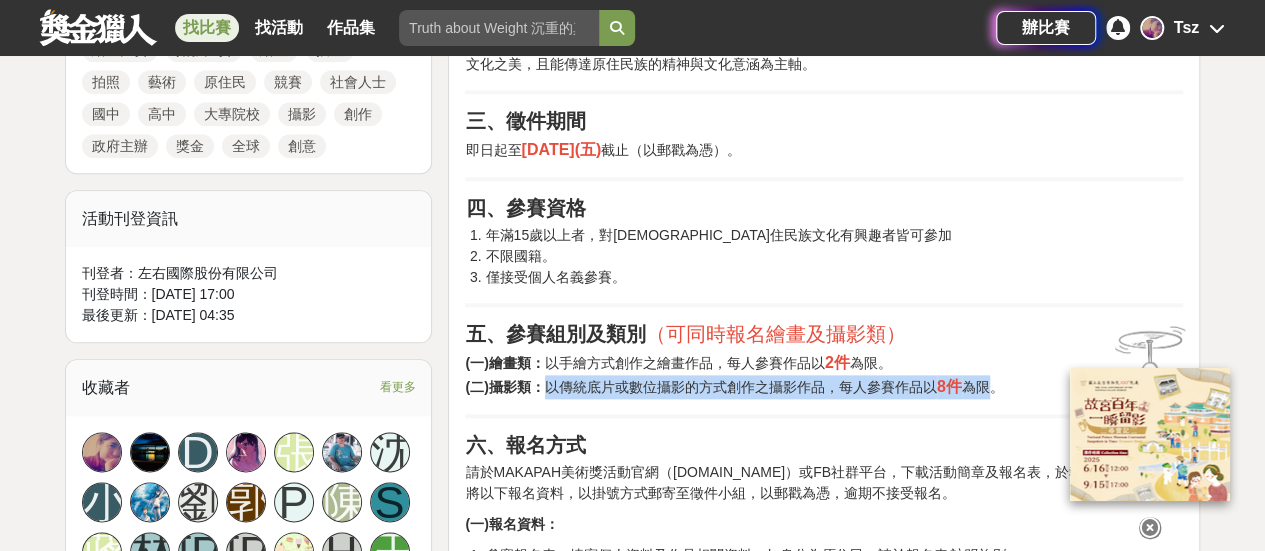 click on "(一)繪畫類： 以手繪方式創作之繪畫作品，每人參賽作品以 2件 為限。 (二)攝影類： 以傳統底片或數位攝影的方式創作之攝影作品，每人參賽作品以 8件 為限。" at bounding box center (824, 375) 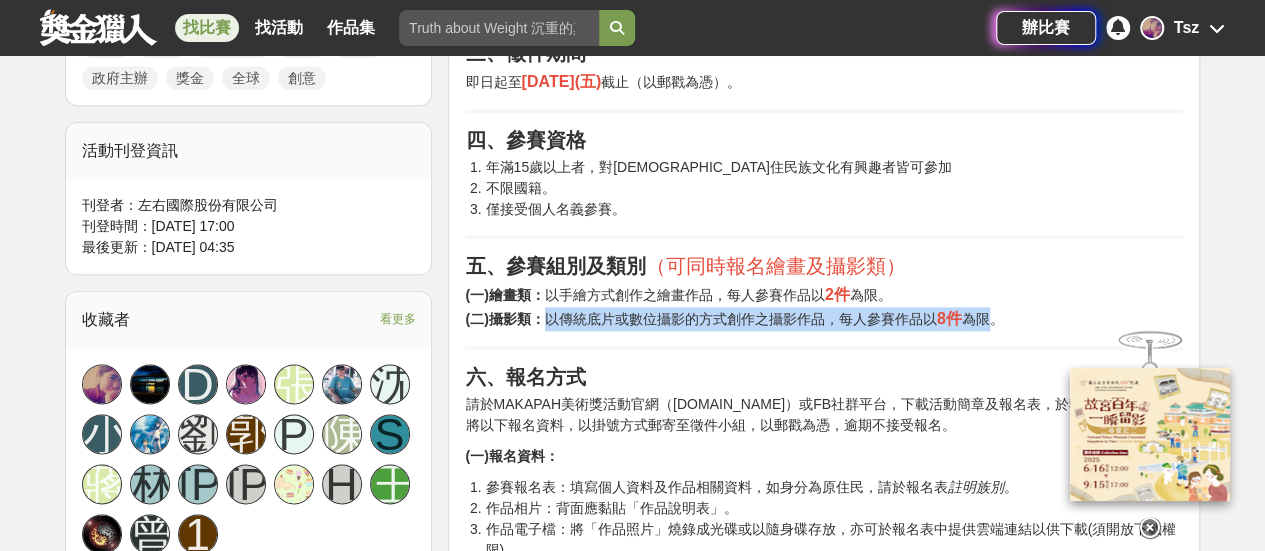 scroll, scrollTop: 1100, scrollLeft: 0, axis: vertical 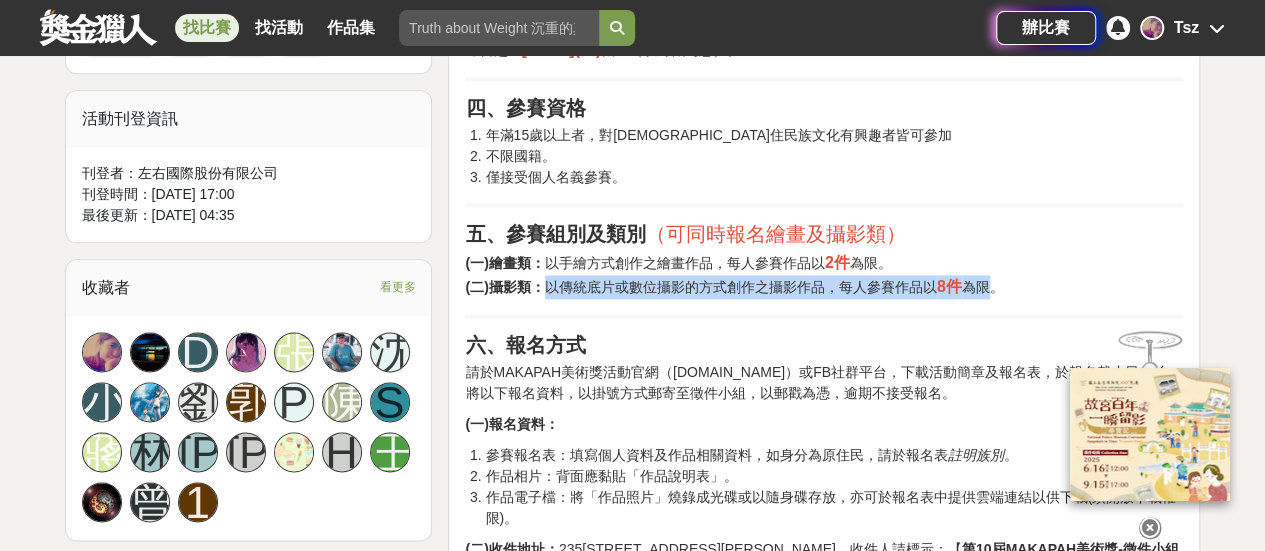 click on "(一)繪畫類： 以手繪方式創作之繪畫作品，每人參賽作品以 2件 為限。 (二)攝影類： 以傳統底片或數位攝影的方式創作之攝影作品，每人參賽作品以 8件 為限。" at bounding box center (824, 275) 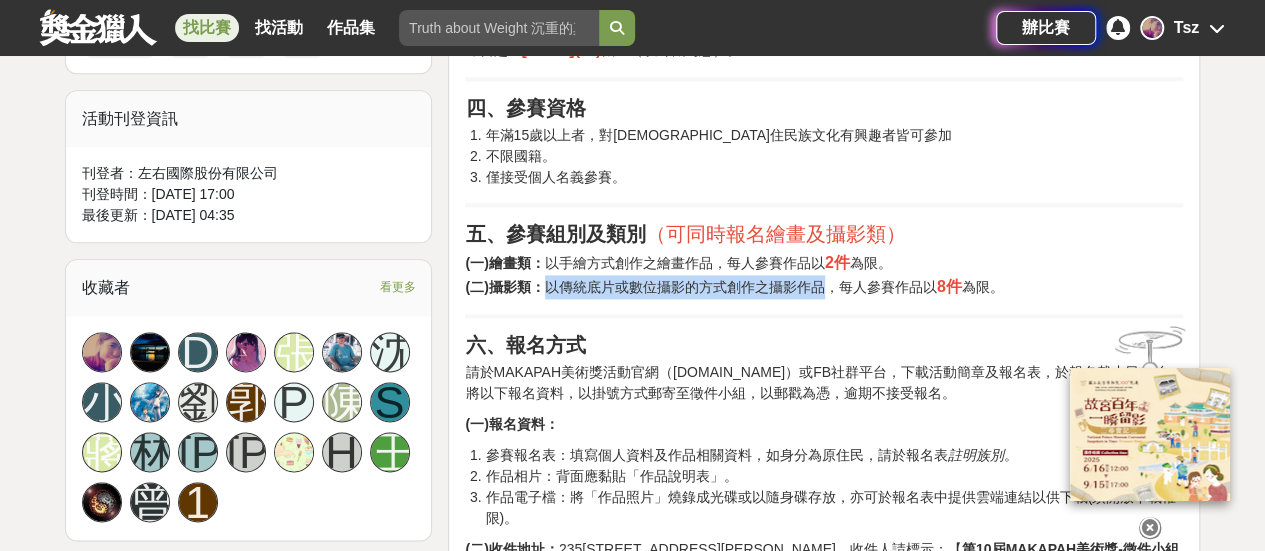drag, startPoint x: 551, startPoint y: 289, endPoint x: 828, endPoint y: 289, distance: 277 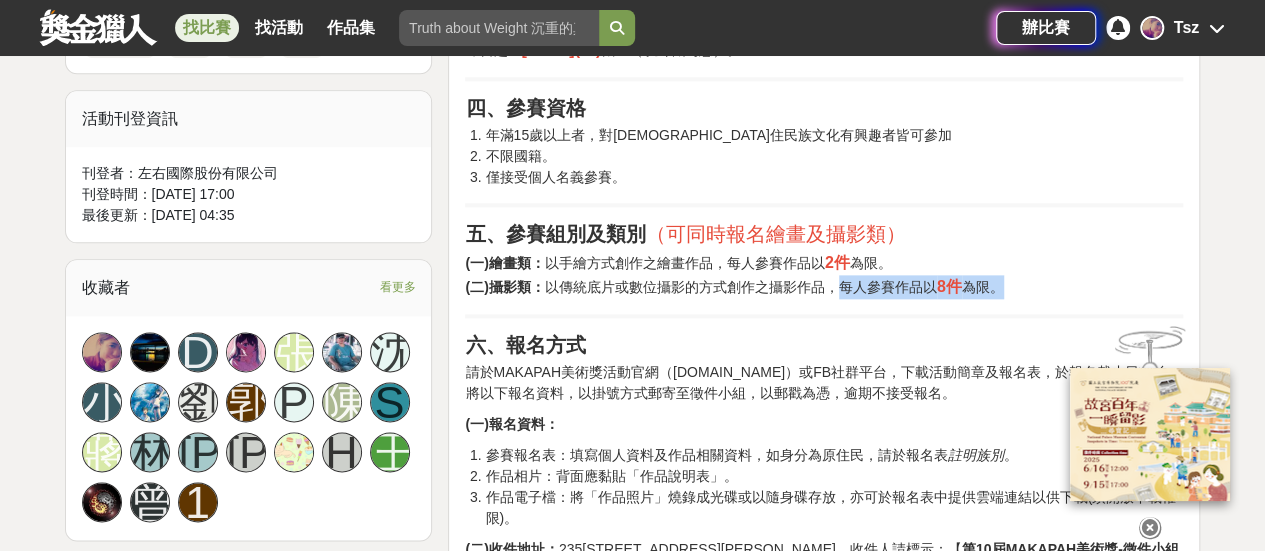 drag, startPoint x: 843, startPoint y: 289, endPoint x: 998, endPoint y: 282, distance: 155.15799 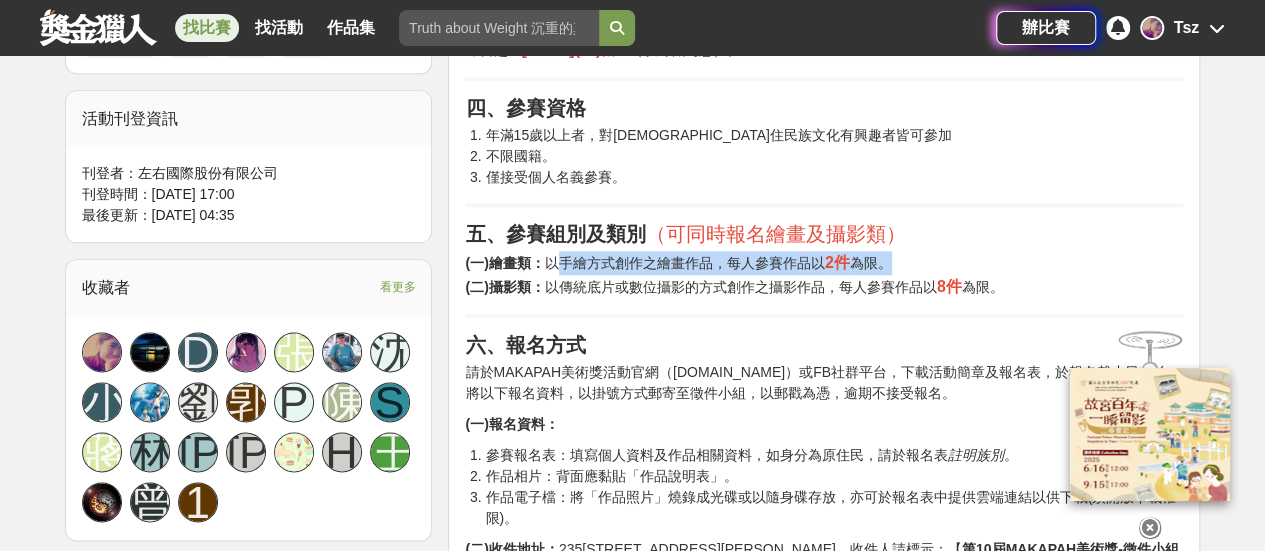 drag, startPoint x: 552, startPoint y: 262, endPoint x: 896, endPoint y: 258, distance: 344.02325 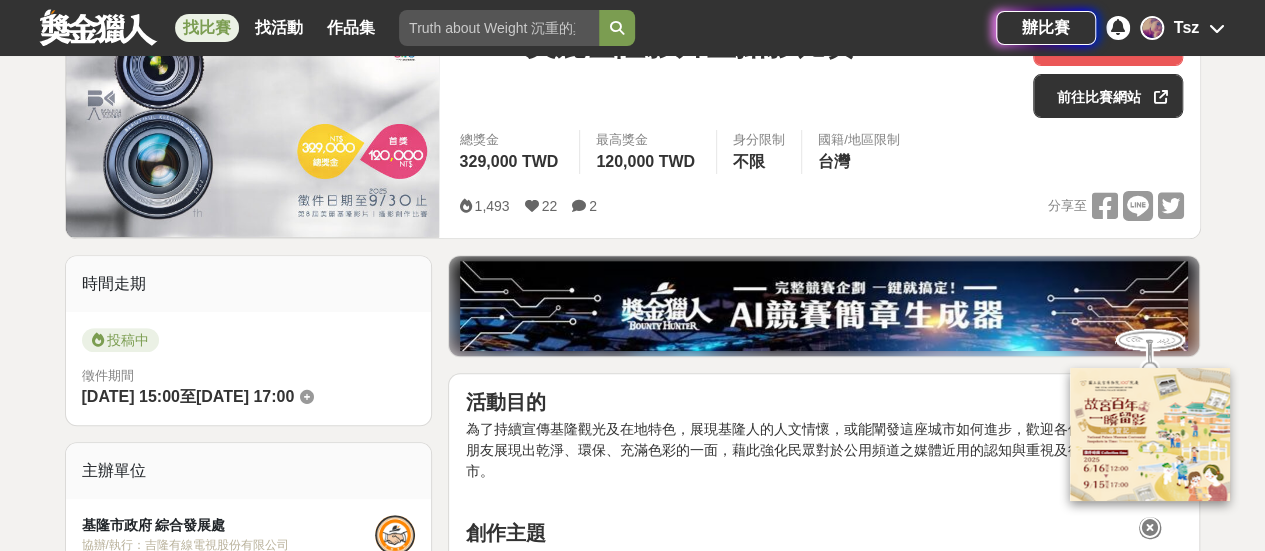 scroll, scrollTop: 100, scrollLeft: 0, axis: vertical 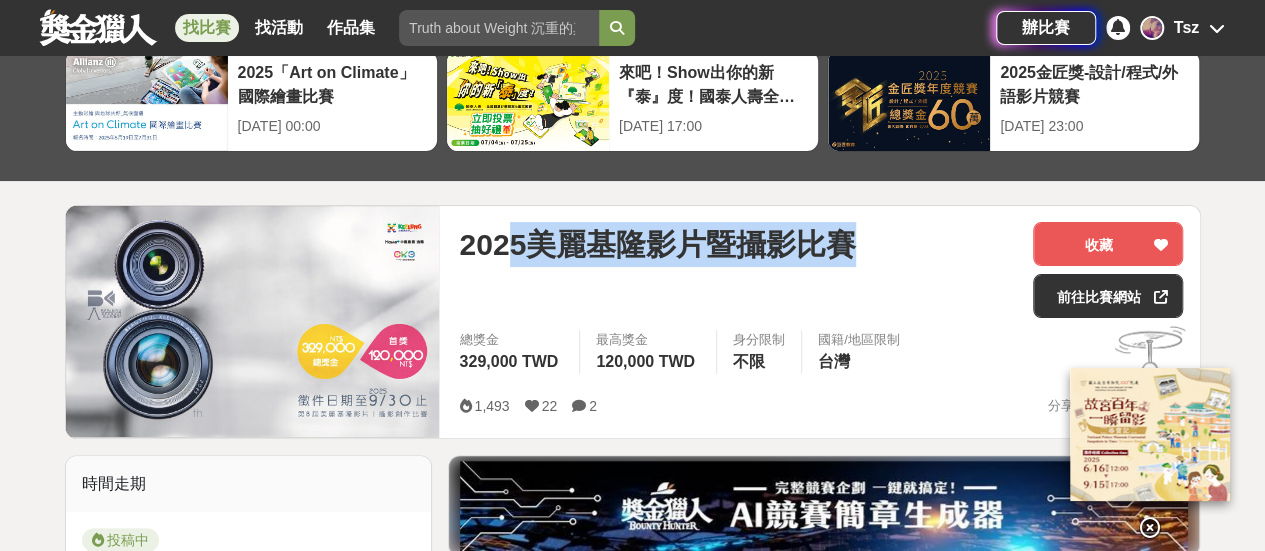 drag, startPoint x: 510, startPoint y: 247, endPoint x: 858, endPoint y: 241, distance: 348.05173 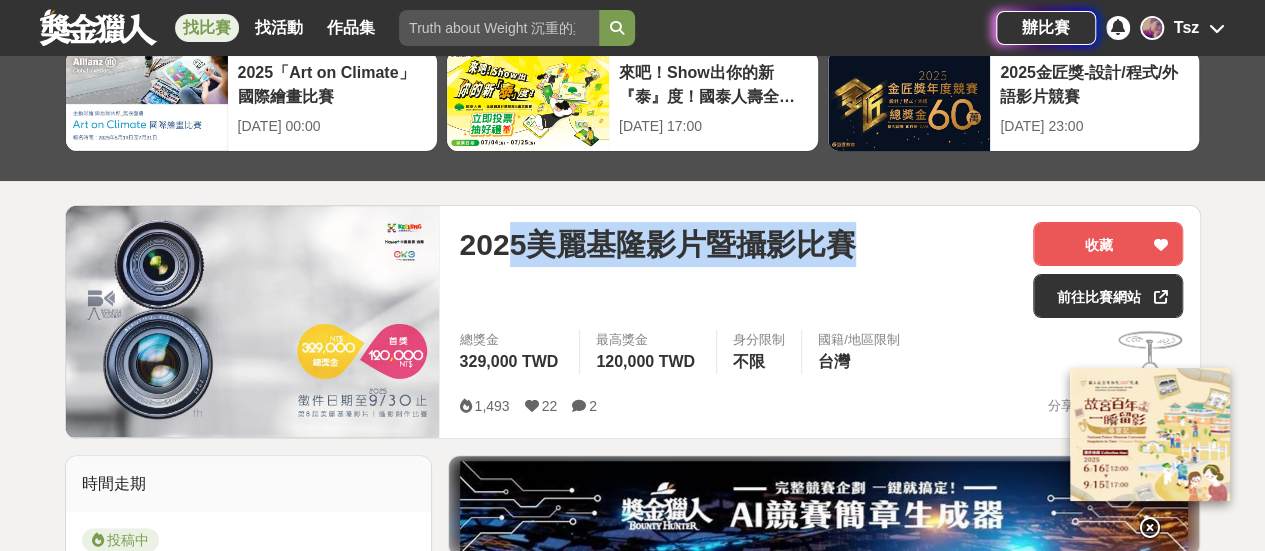click on "2025美麗基隆影片暨攝影比賽" at bounding box center [657, 244] 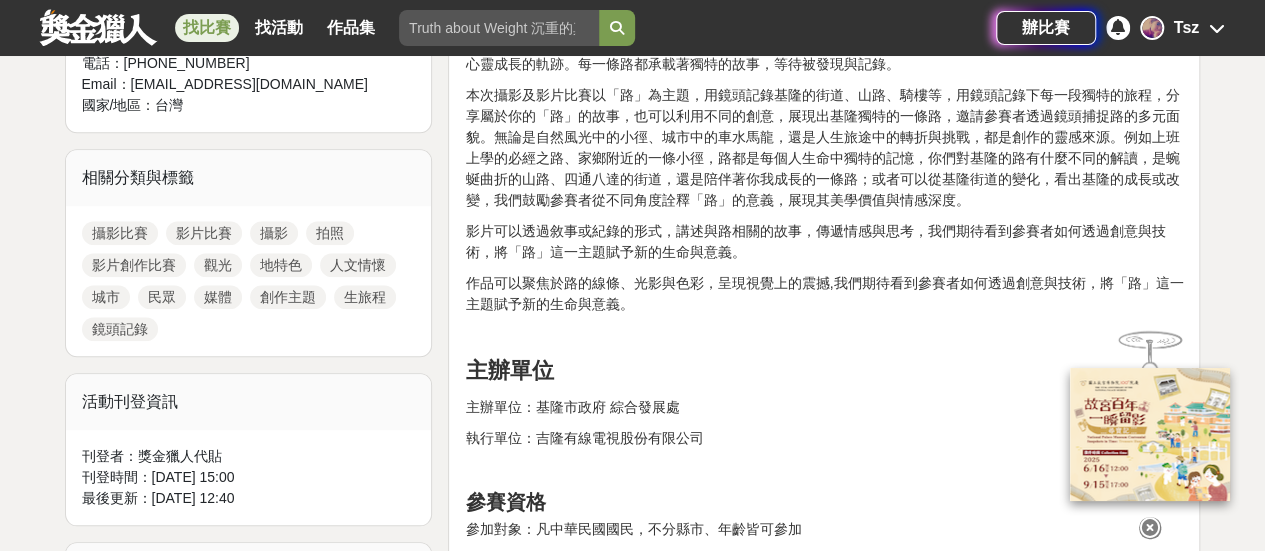 scroll, scrollTop: 900, scrollLeft: 0, axis: vertical 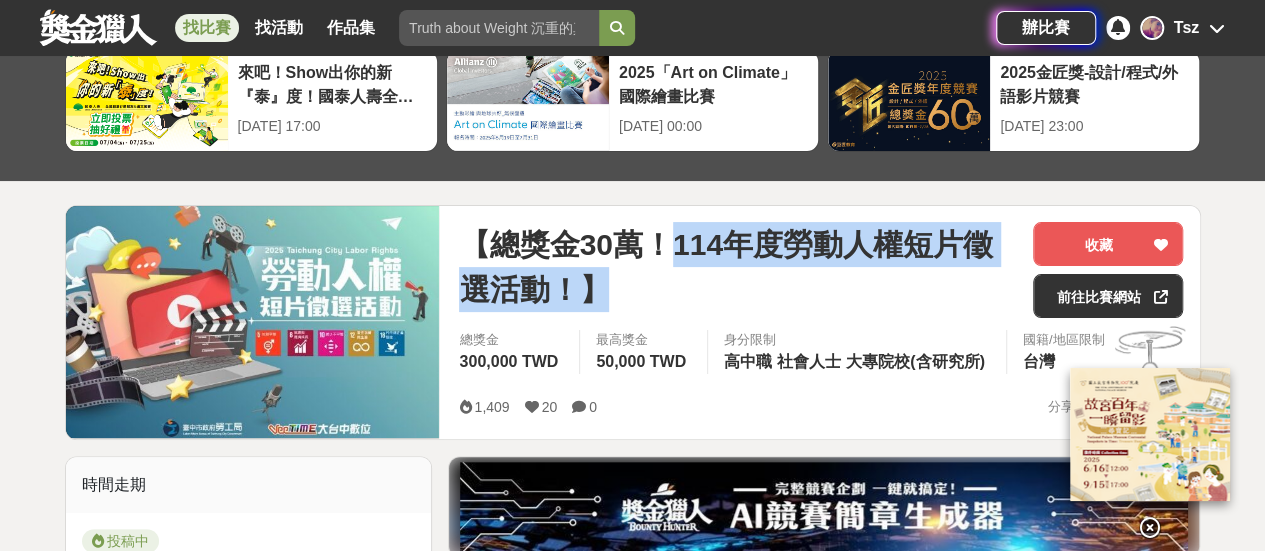 drag, startPoint x: 683, startPoint y: 248, endPoint x: 949, endPoint y: 293, distance: 269.77954 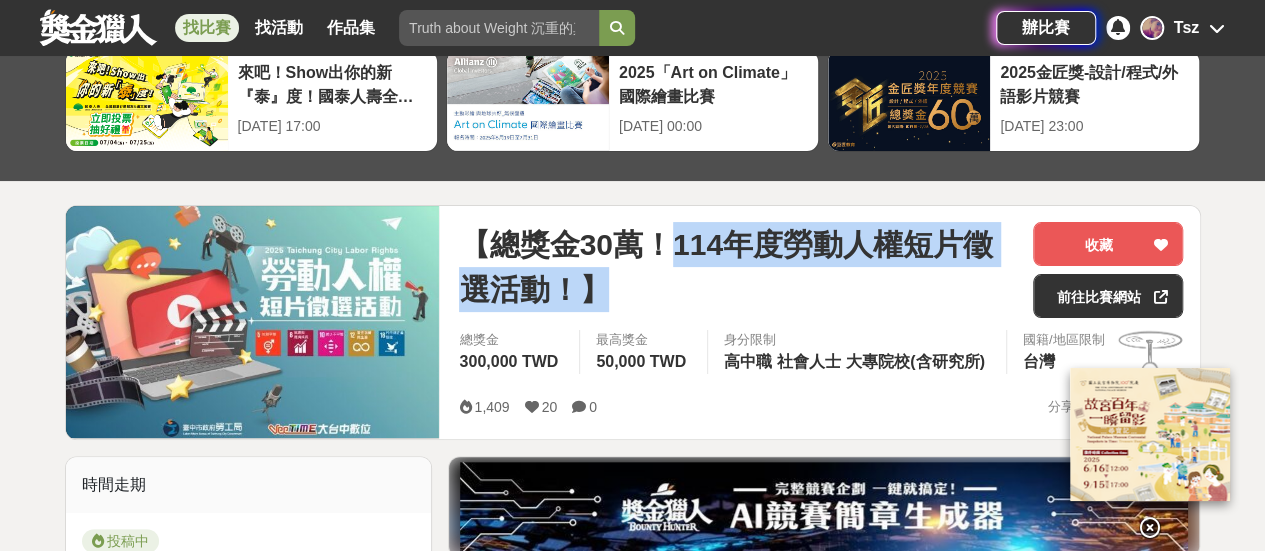 click on "【總獎金30萬！114年度勞動人權短片徵選活動！】" at bounding box center [738, 267] 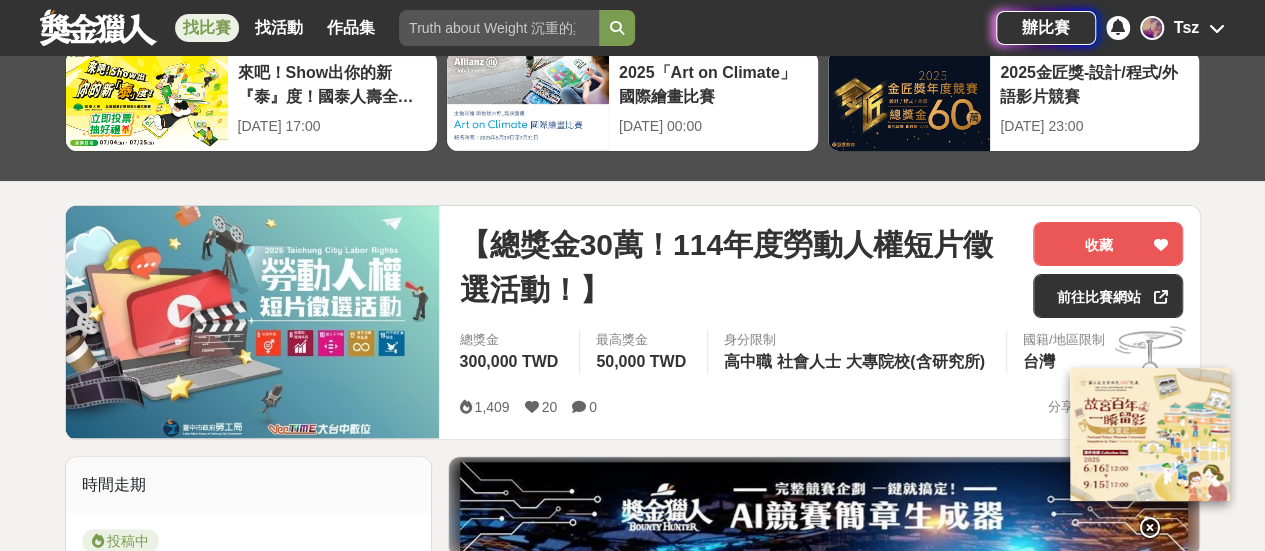 click on "【總獎金30萬！114年度勞動人權短片徵選活動！】" at bounding box center (738, 267) 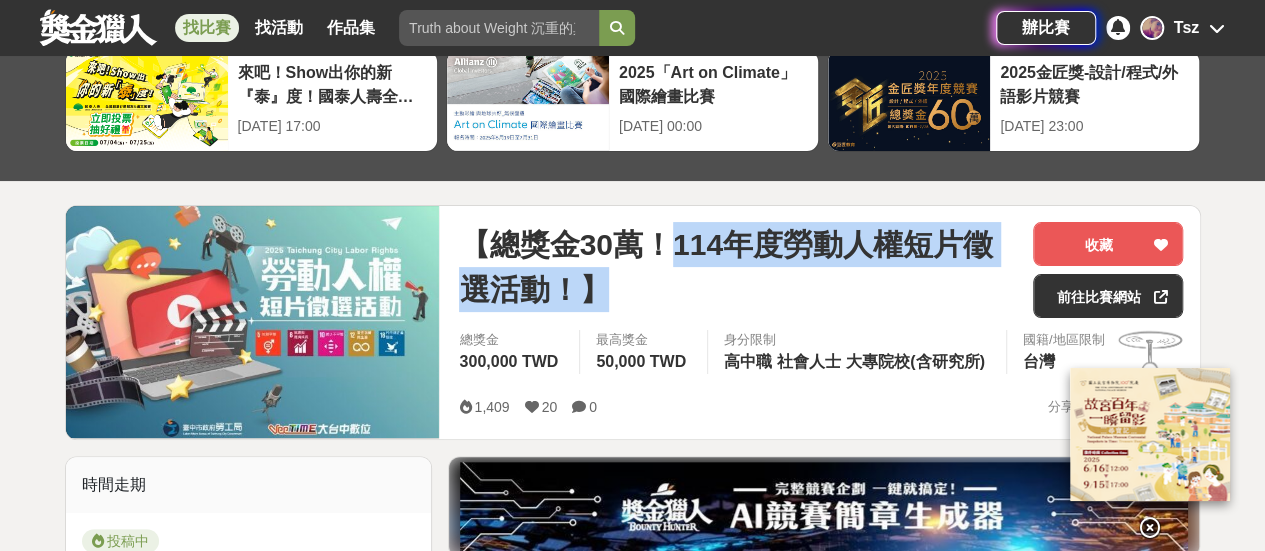drag, startPoint x: 672, startPoint y: 245, endPoint x: 979, endPoint y: 293, distance: 310.7298 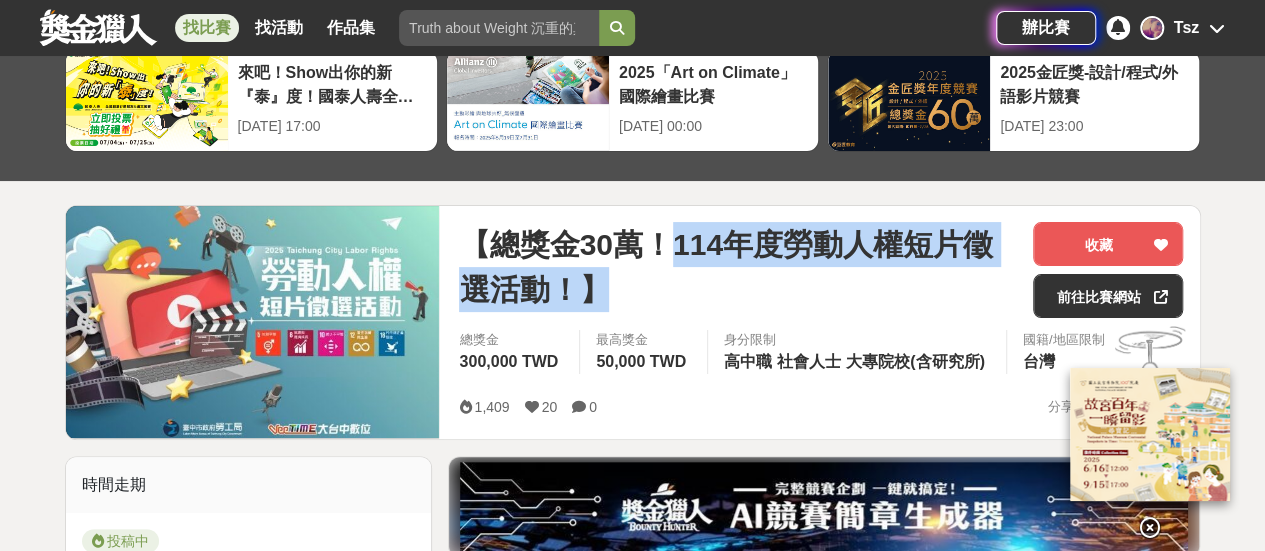 click on "【總獎金30萬！114年度勞動人權短片徵選活動！】" at bounding box center [738, 267] 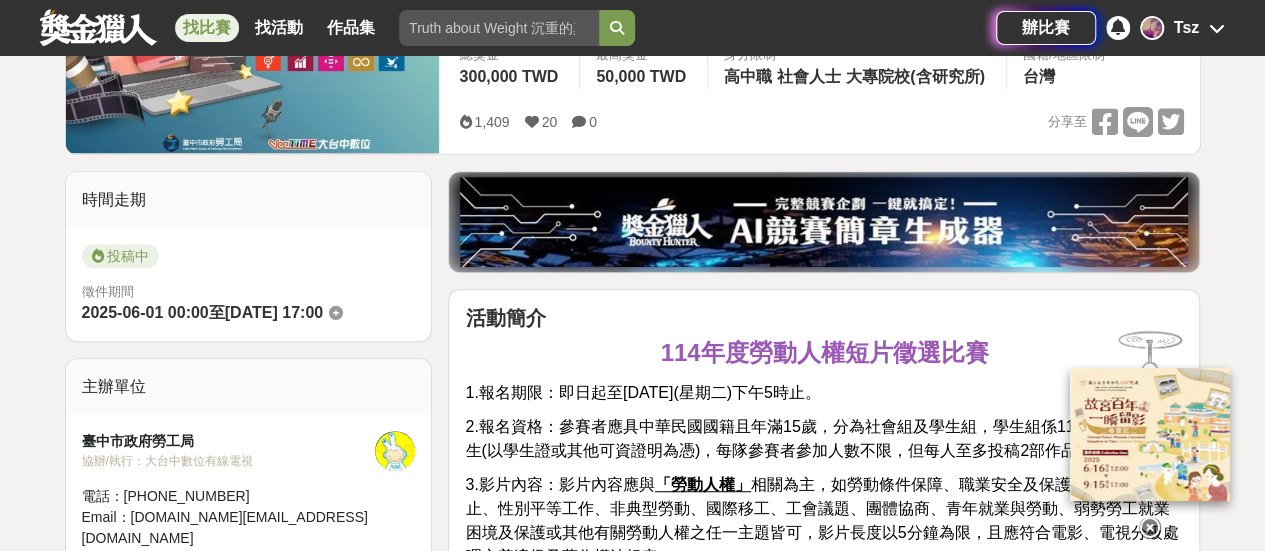 scroll, scrollTop: 500, scrollLeft: 0, axis: vertical 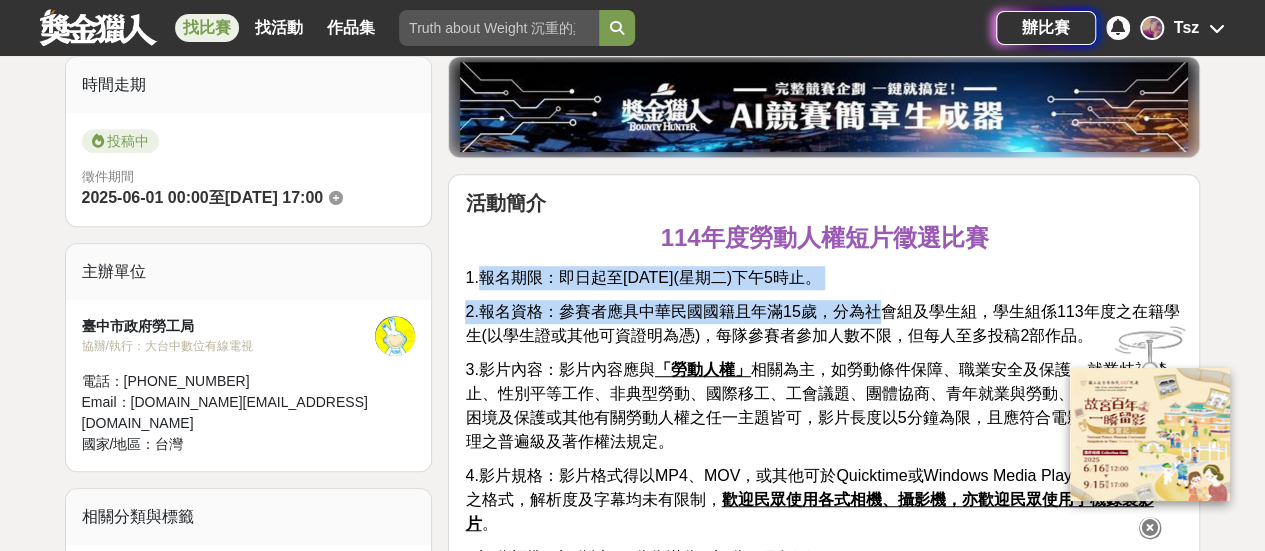 drag, startPoint x: 480, startPoint y: 282, endPoint x: 875, endPoint y: 299, distance: 395.36566 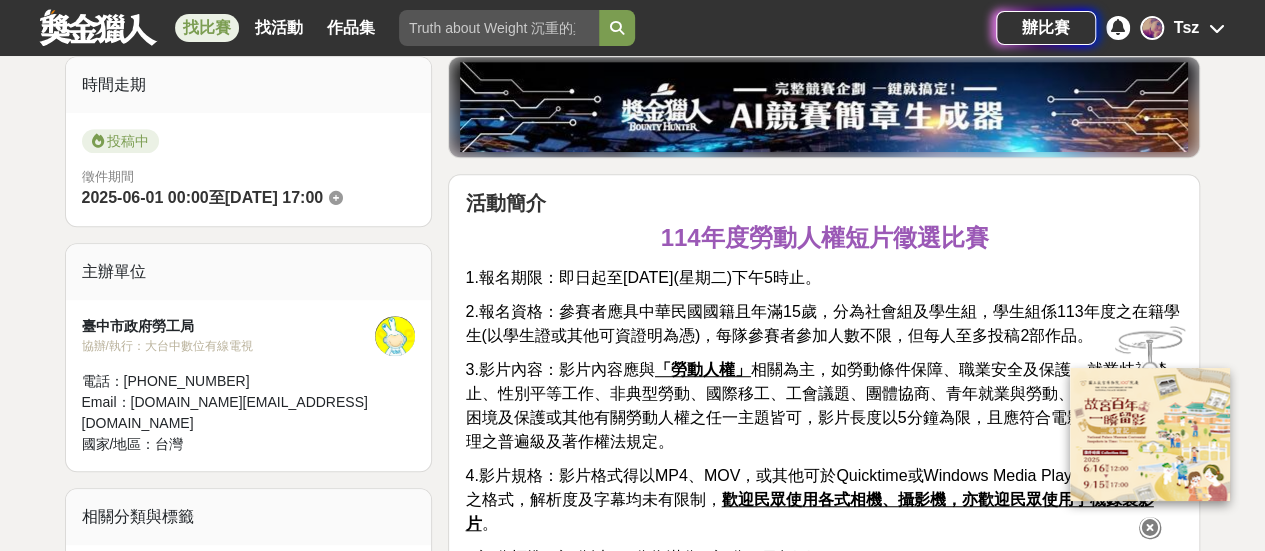 click on "2.報名資格：參賽者應具中華民國國籍且年滿15歲，分為社會組及學生組，學生組係113年度之在籍學生(以學生證或其他可資證明為憑)，每隊參賽者參加人數不限，但每人至多投稿2部作品。" at bounding box center (822, 323) 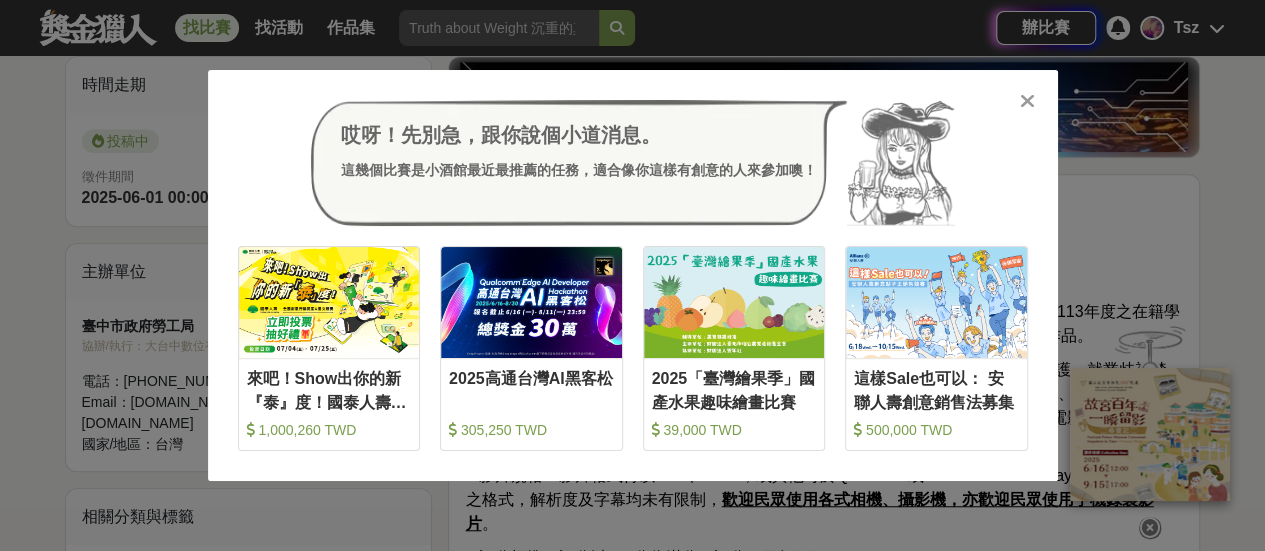 click at bounding box center (1027, 101) 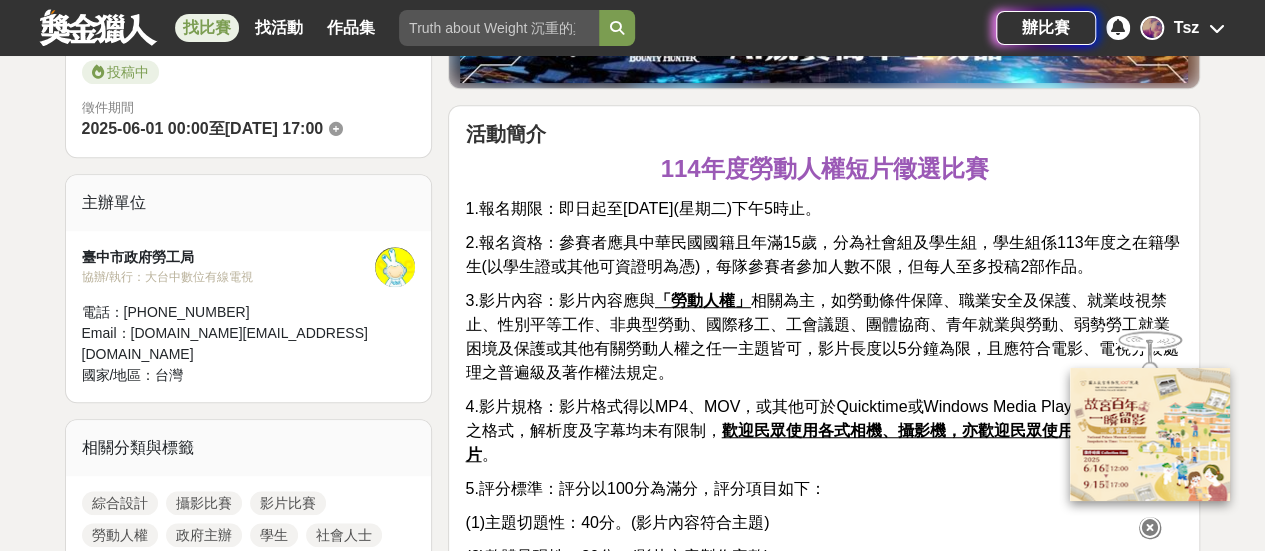 scroll, scrollTop: 600, scrollLeft: 0, axis: vertical 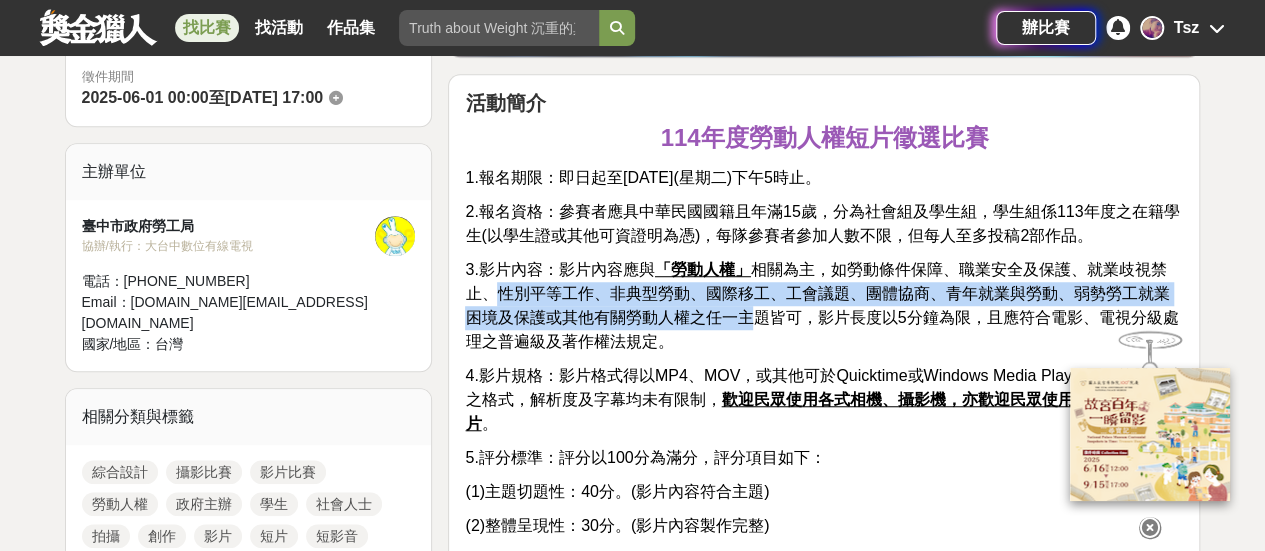drag, startPoint x: 500, startPoint y: 292, endPoint x: 752, endPoint y: 317, distance: 253.23705 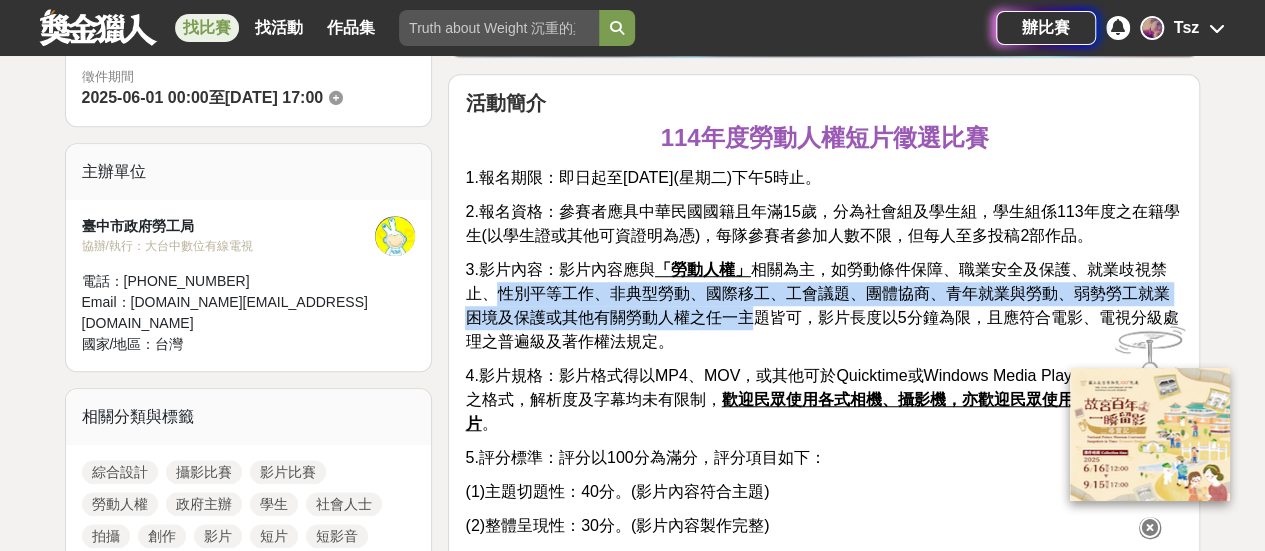 click on "3.影片內容：影片內容應與 「勞動人權」 相關為主，如勞動條件保障、職業安全及保護、就業歧視禁止、性別平等工作、非典型勞動、國際移工、工會議題、團體協商、青年就業與勞動、弱勢勞工就業困境及保護或其他有關勞動人權之任一主題皆可，影片長度以5分鐘為限，且應符合電影、電視分級處理之普遍級及著作權法規定。" at bounding box center (821, 305) 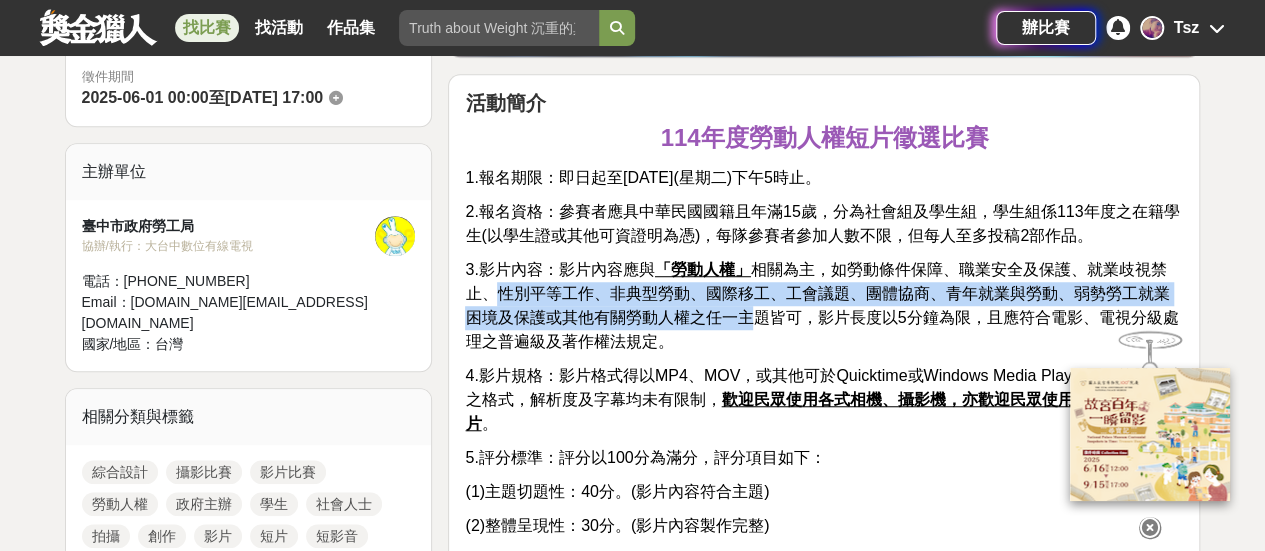 click on "3.影片內容：影片內容應與 「勞動人權」 相關為主，如勞動條件保障、職業安全及保護、就業歧視禁止、性別平等工作、非典型勞動、國際移工、工會議題、團體協商、青年就業與勞動、弱勢勞工就業困境及保護或其他有關勞動人權之任一主題皆可，影片長度以5分鐘為限，且應符合電影、電視分級處理之普遍級及著作權法規定。" at bounding box center [821, 305] 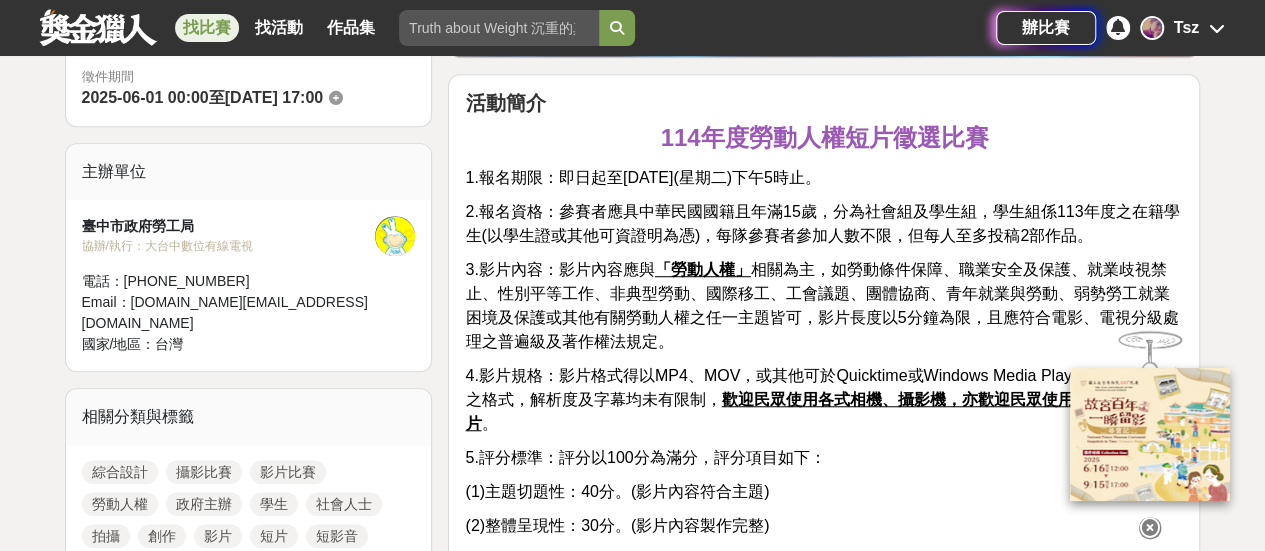 click on "3.影片內容：影片內容應與 「勞動人權」 相關為主，如勞動條件保障、職業安全及保護、就業歧視禁止、性別平等工作、非典型勞動、國際移工、工會議題、團體協商、青年就業與勞動、弱勢勞工就業困境及保護或其他有關勞動人權之任一主題皆可，影片長度以5分鐘為限，且應符合電影、電視分級處理之普遍級及著作權法規定。" at bounding box center [824, 306] 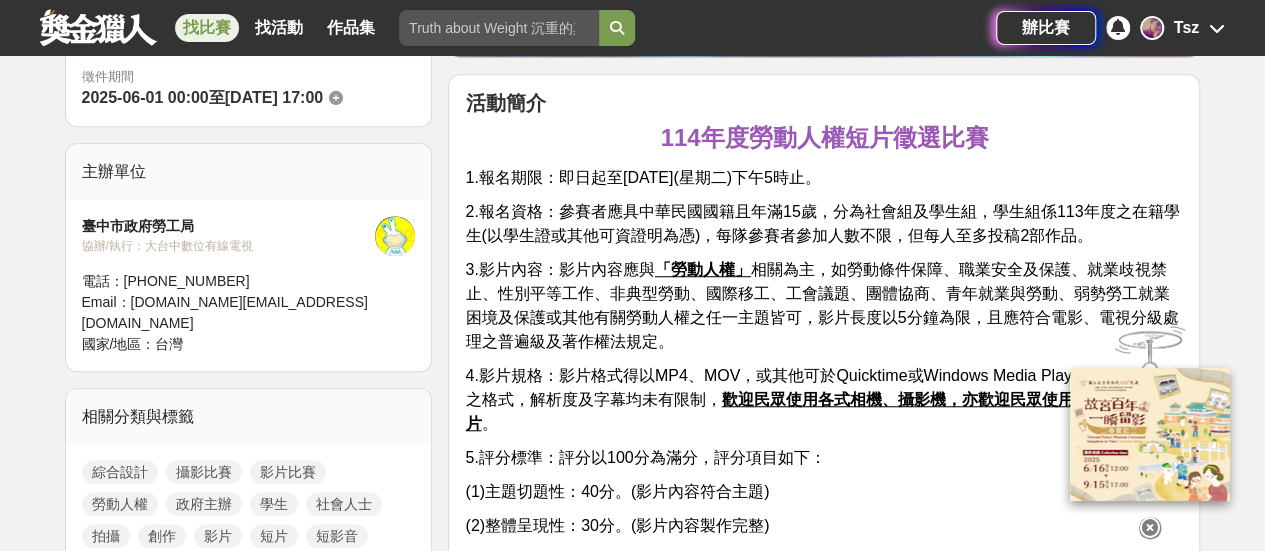scroll, scrollTop: 700, scrollLeft: 0, axis: vertical 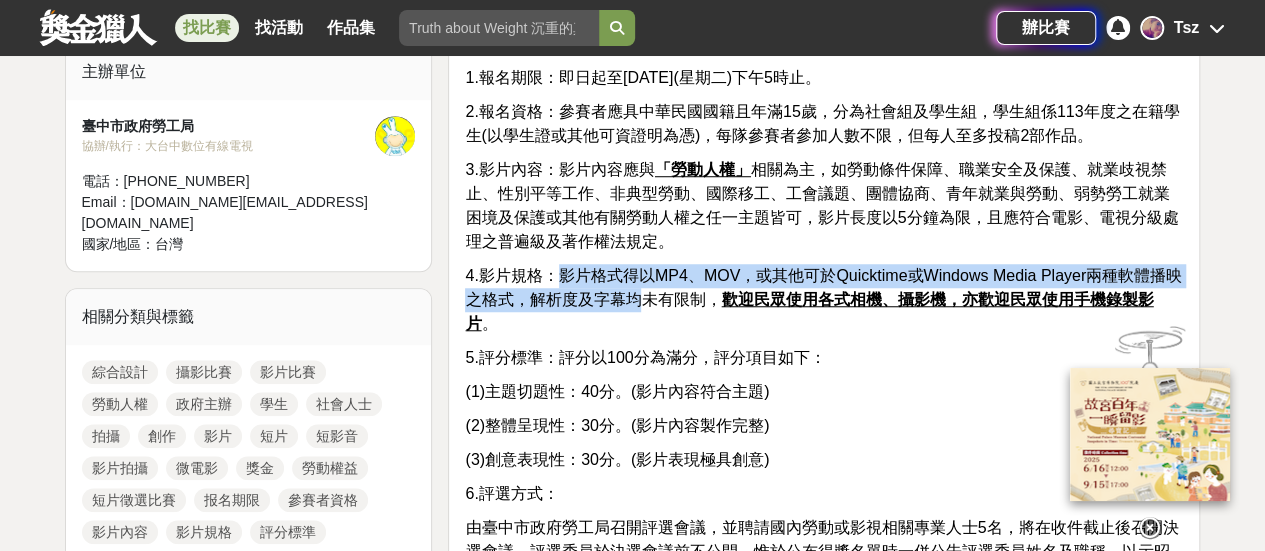 drag, startPoint x: 552, startPoint y: 270, endPoint x: 664, endPoint y: 297, distance: 115.2085 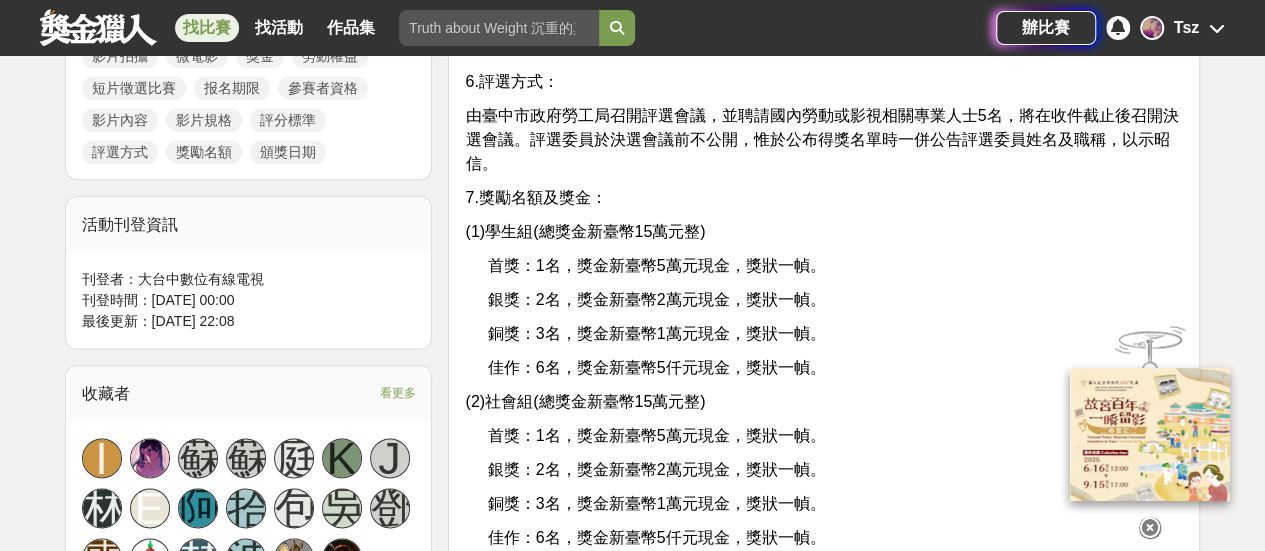 scroll, scrollTop: 1200, scrollLeft: 0, axis: vertical 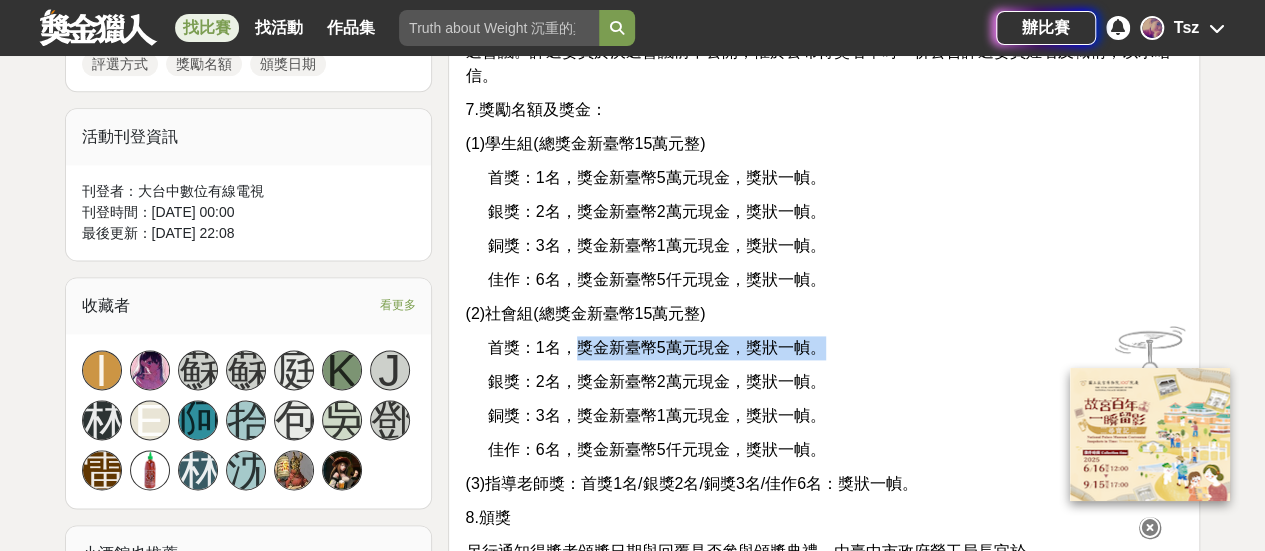 drag, startPoint x: 568, startPoint y: 339, endPoint x: 826, endPoint y: 337, distance: 258.00775 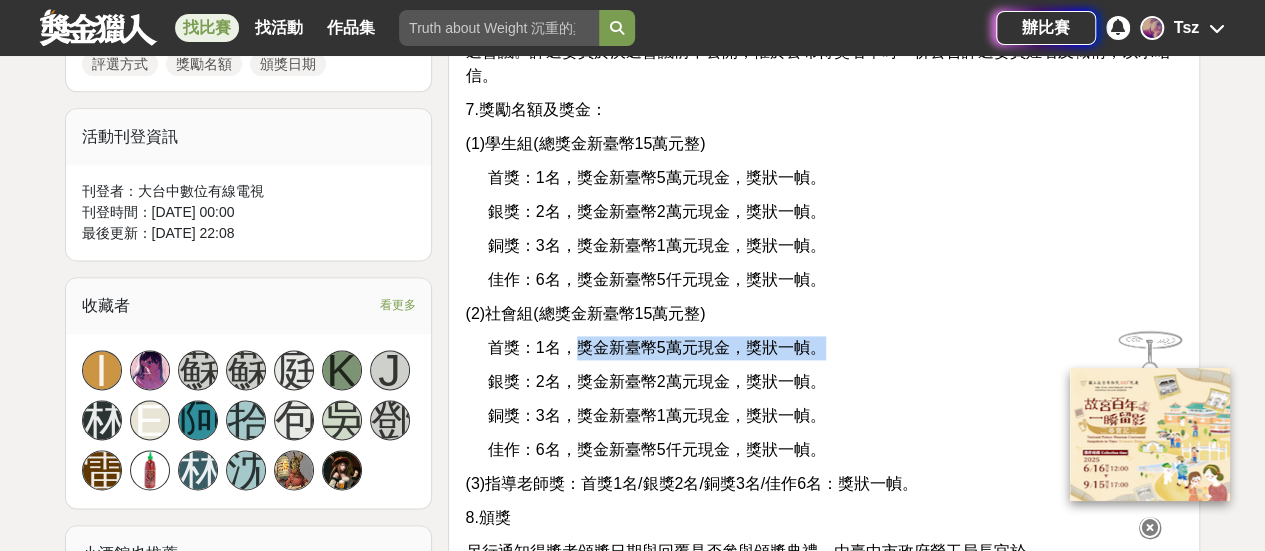 drag, startPoint x: 498, startPoint y: 303, endPoint x: 802, endPoint y: 317, distance: 304.3222 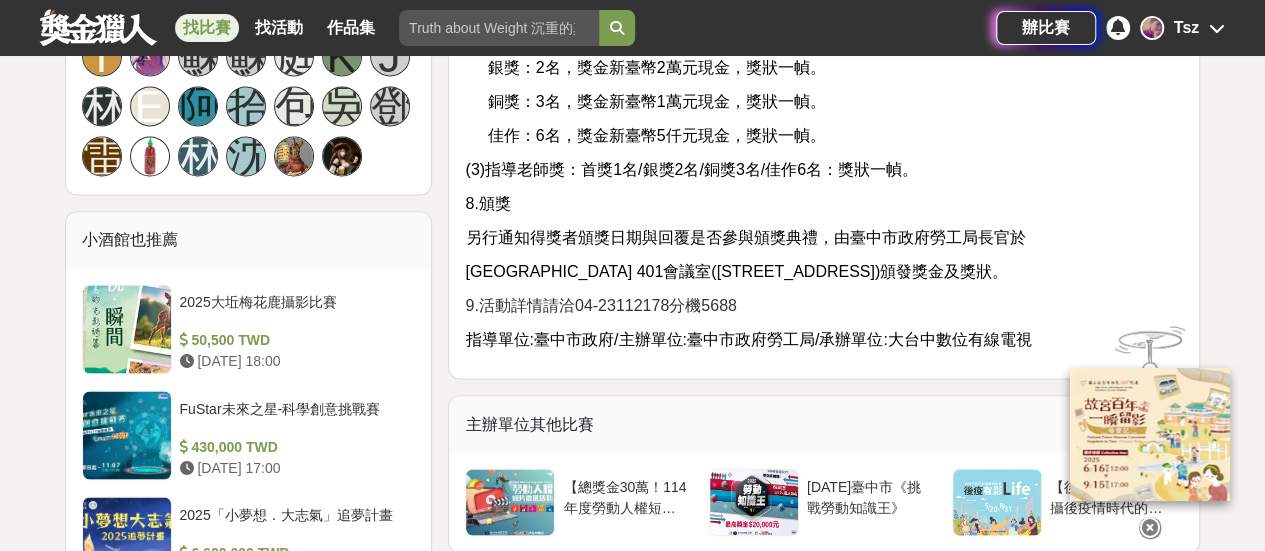 scroll, scrollTop: 1700, scrollLeft: 0, axis: vertical 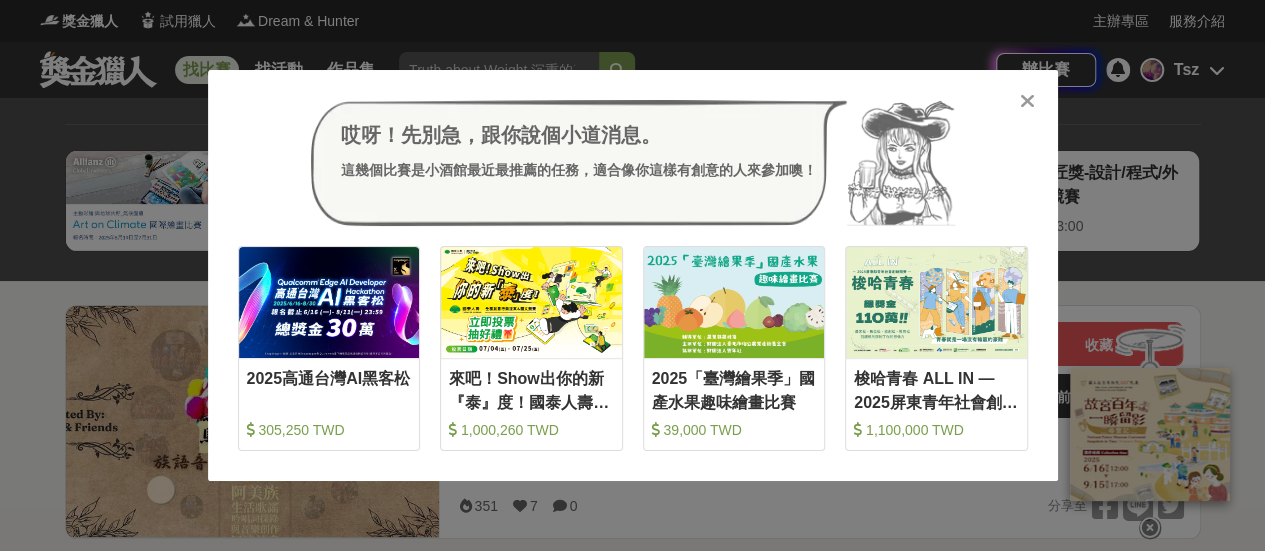 click at bounding box center (1027, 101) 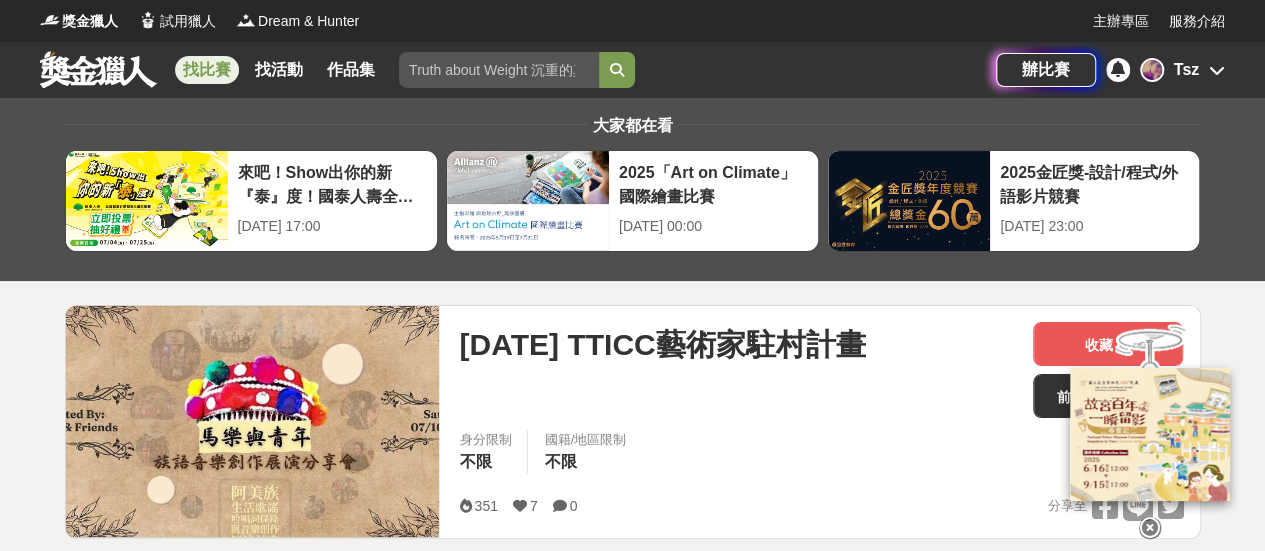 scroll, scrollTop: 200, scrollLeft: 0, axis: vertical 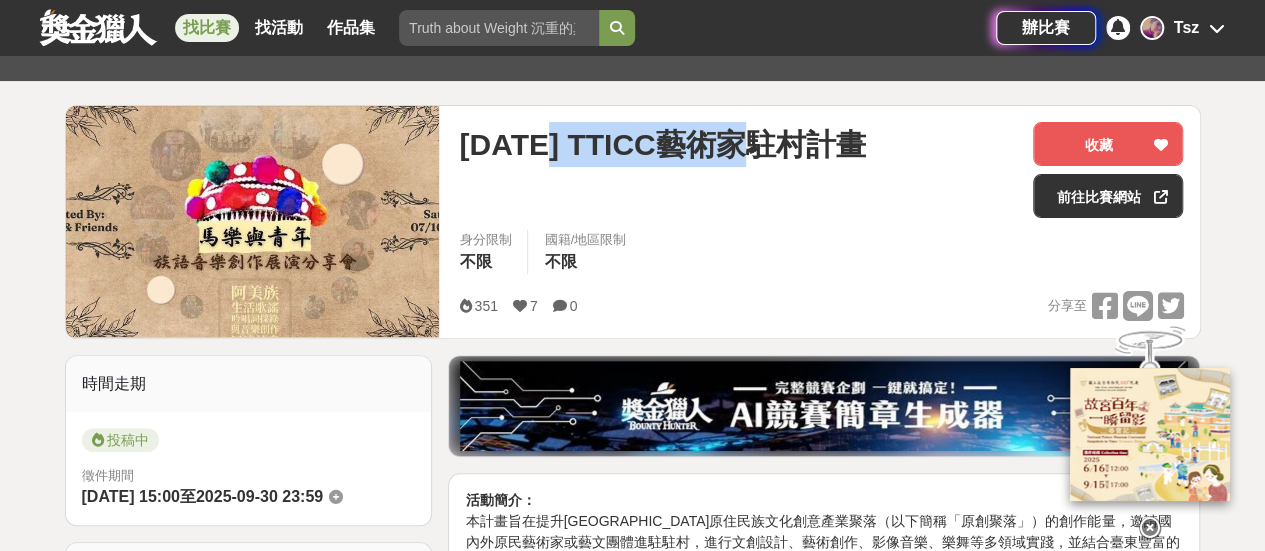 drag, startPoint x: 550, startPoint y: 141, endPoint x: 812, endPoint y: 139, distance: 262.00763 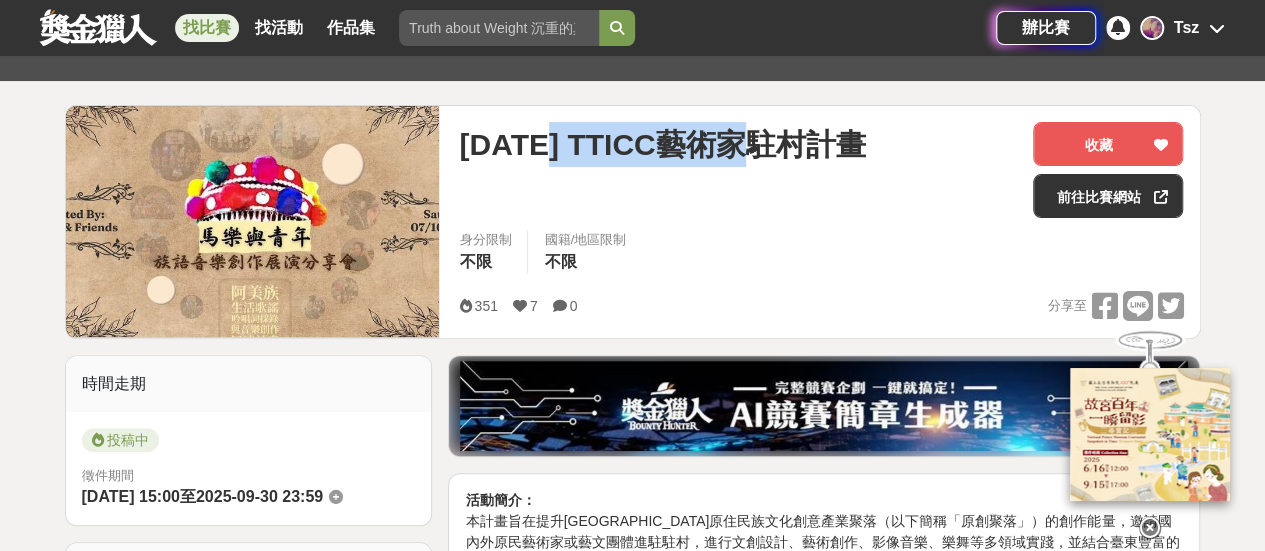 click on "114年 TTICC藝術家駐村計畫" at bounding box center (662, 144) 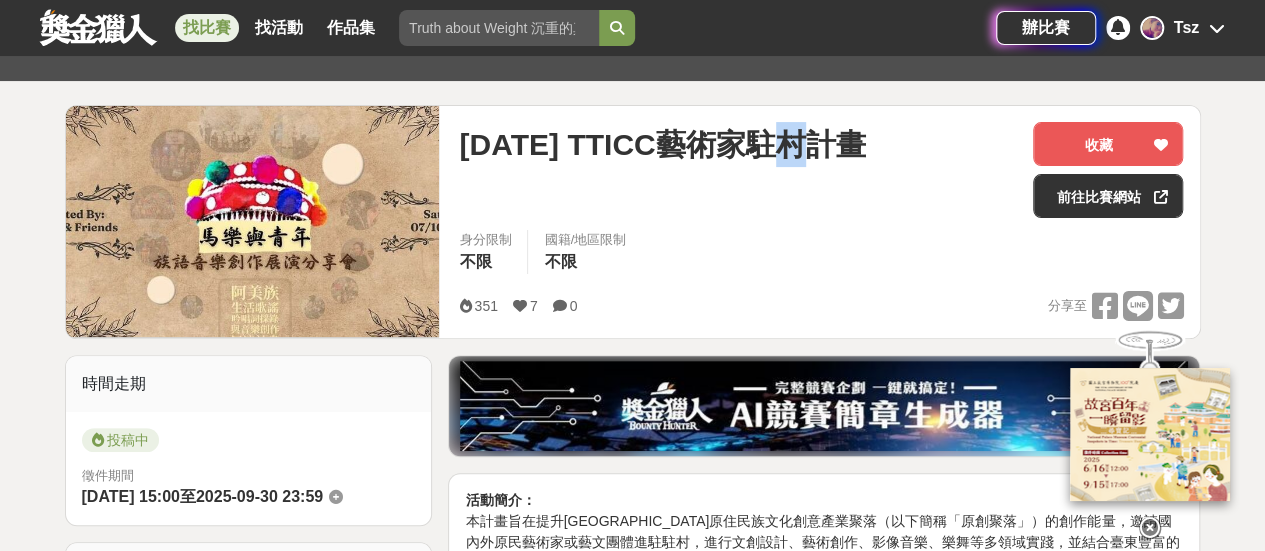 drag, startPoint x: 812, startPoint y: 139, endPoint x: 840, endPoint y: 145, distance: 28.635643 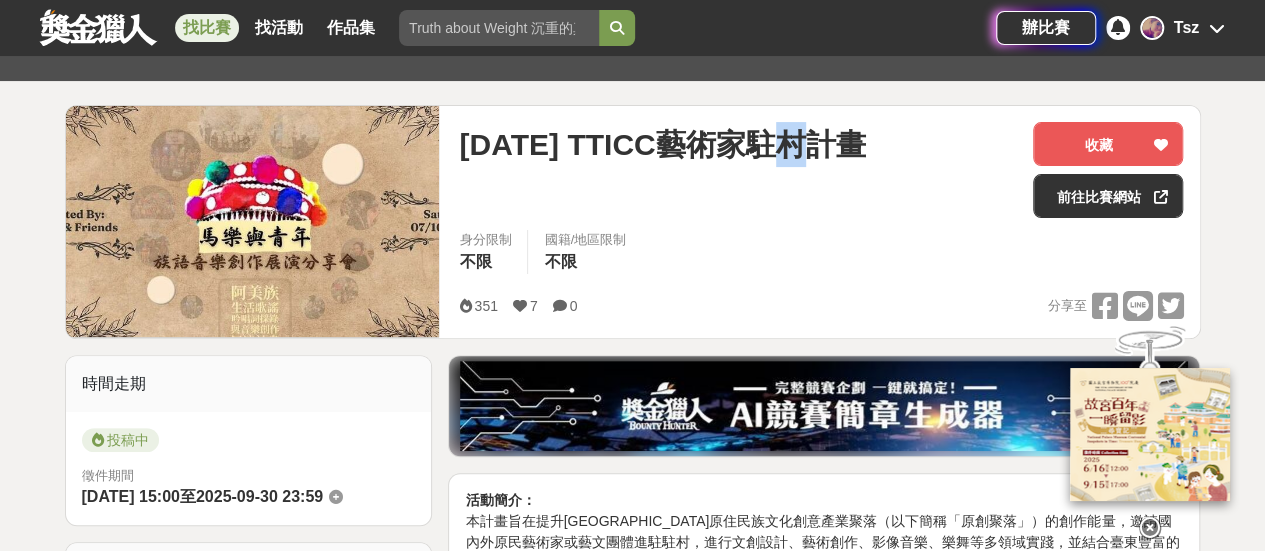 click on "114年 TTICC藝術家駐村計畫" at bounding box center [662, 144] 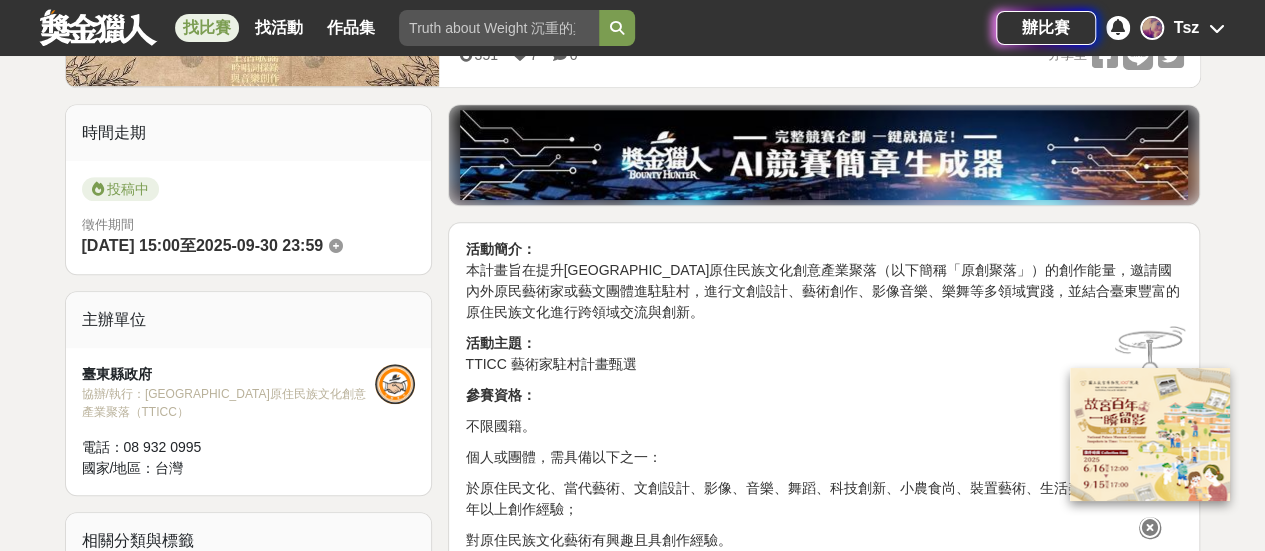 scroll, scrollTop: 500, scrollLeft: 0, axis: vertical 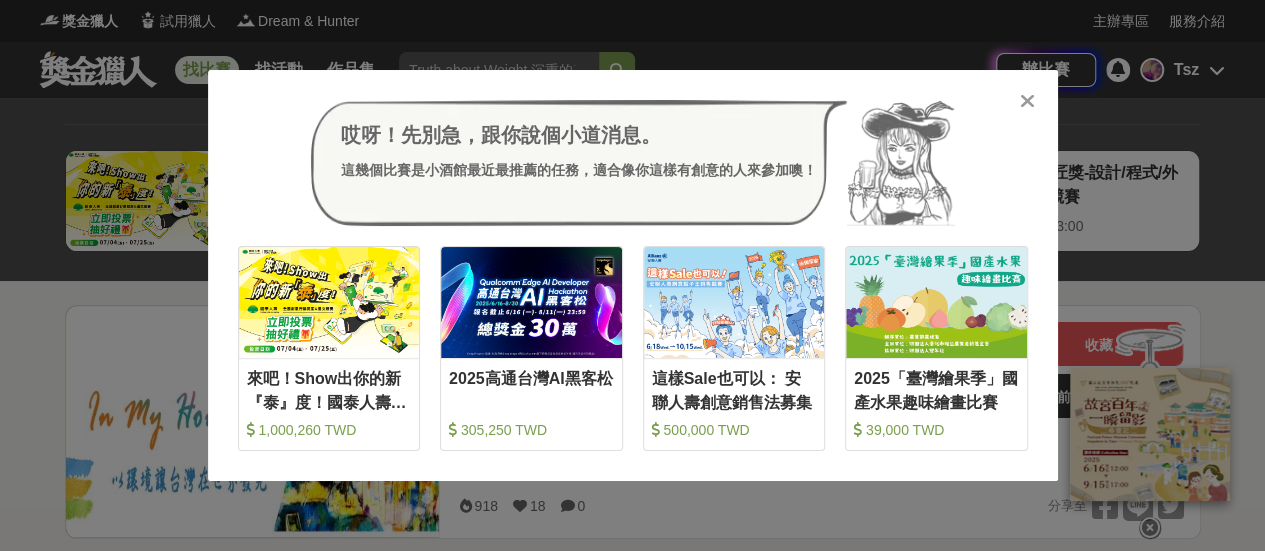 click at bounding box center (1027, 101) 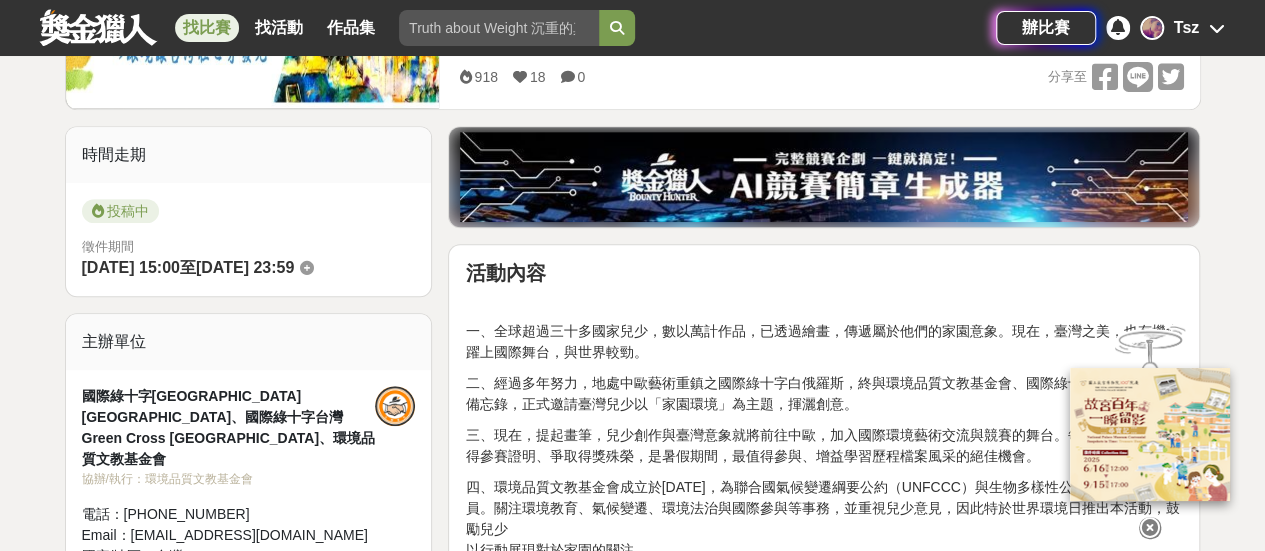 scroll, scrollTop: 500, scrollLeft: 0, axis: vertical 